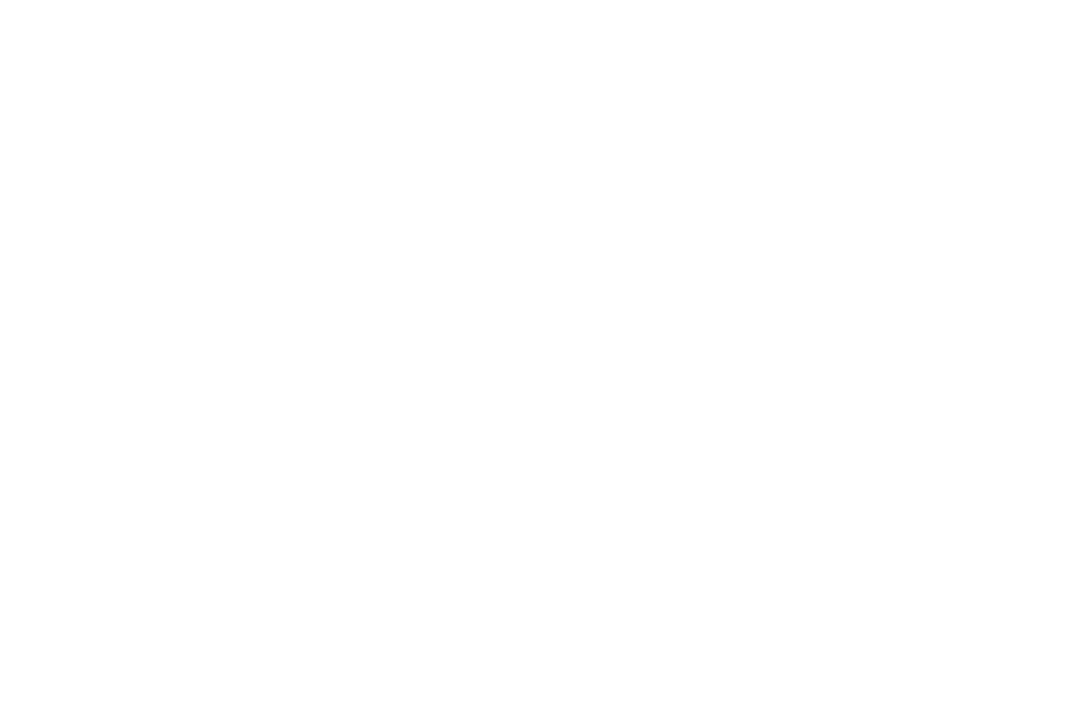 scroll, scrollTop: 0, scrollLeft: 0, axis: both 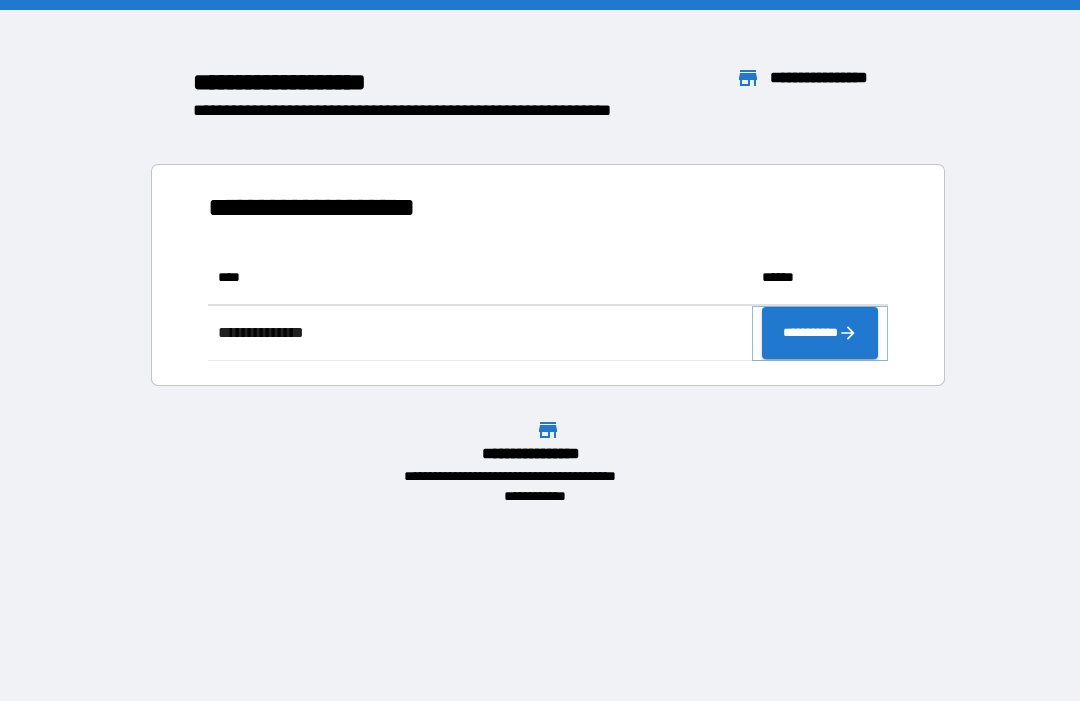 click on "**********" at bounding box center (820, 333) 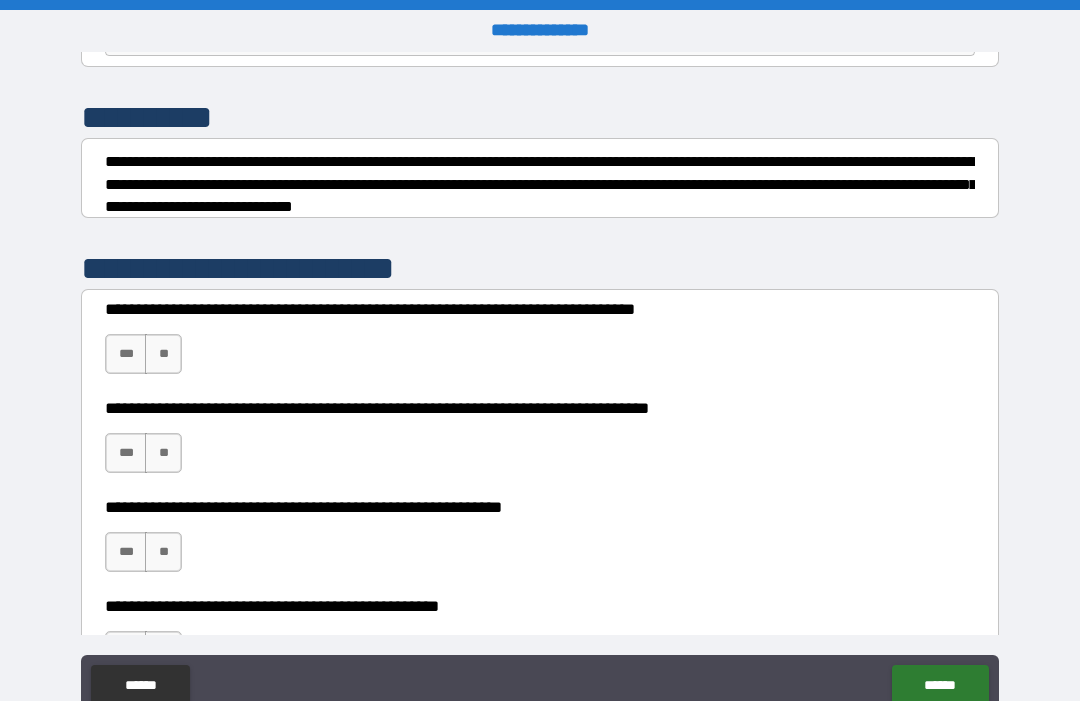 scroll, scrollTop: 231, scrollLeft: 0, axis: vertical 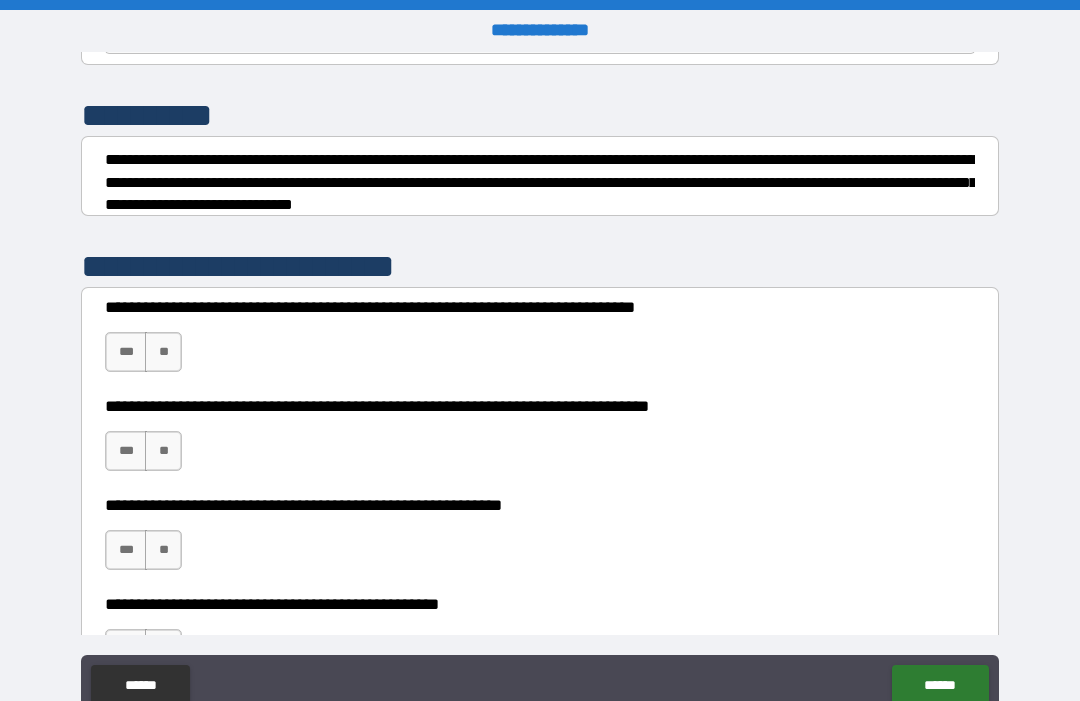 click on "***" at bounding box center (126, 352) 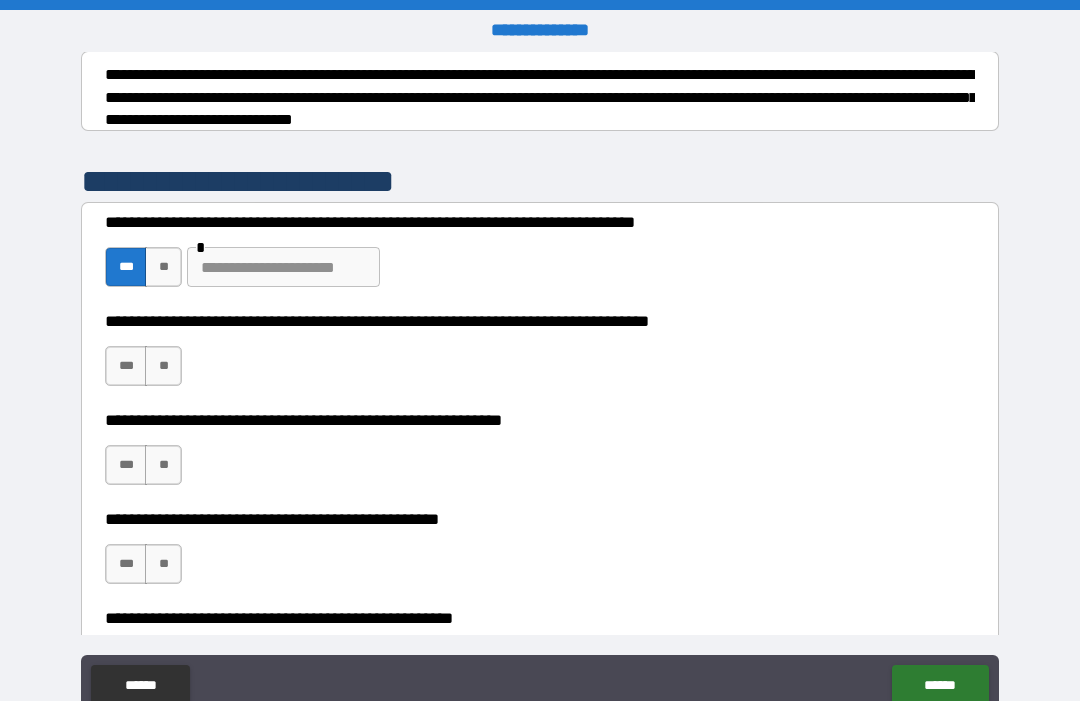 scroll, scrollTop: 317, scrollLeft: 0, axis: vertical 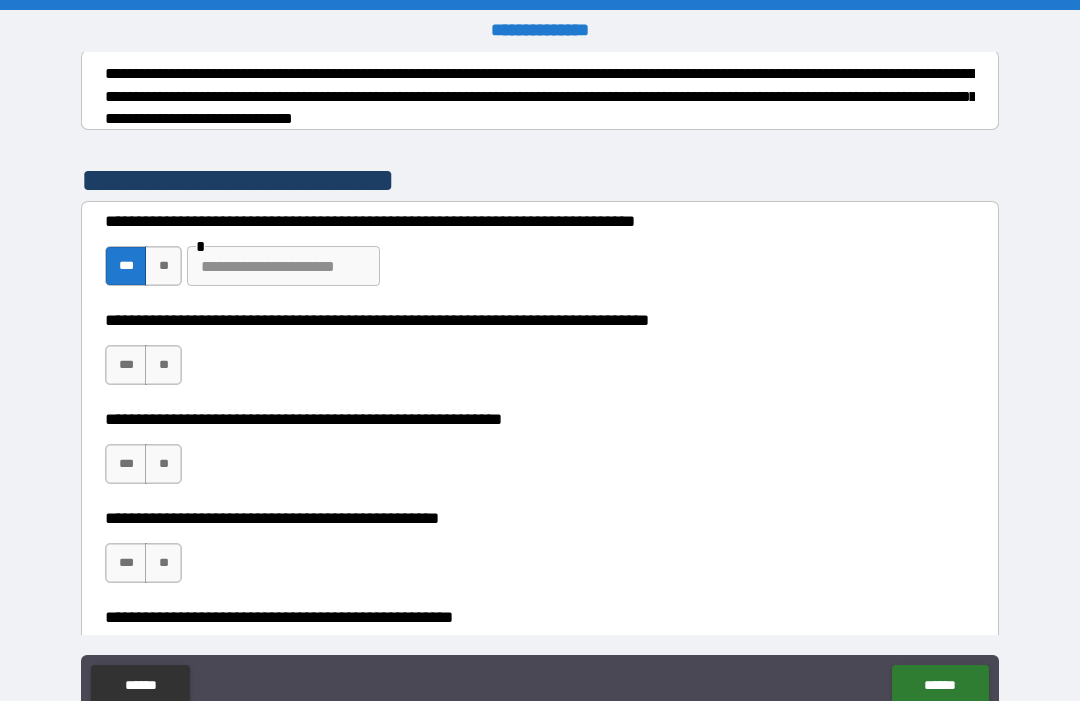 click on "***" at bounding box center (126, 365) 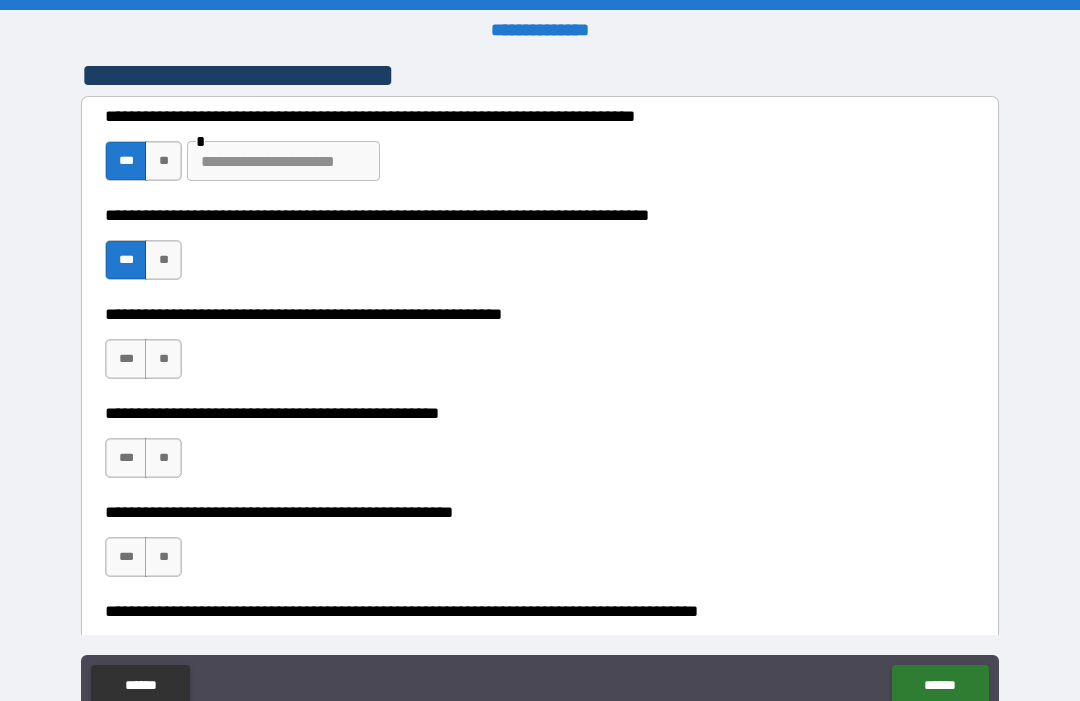 scroll, scrollTop: 424, scrollLeft: 0, axis: vertical 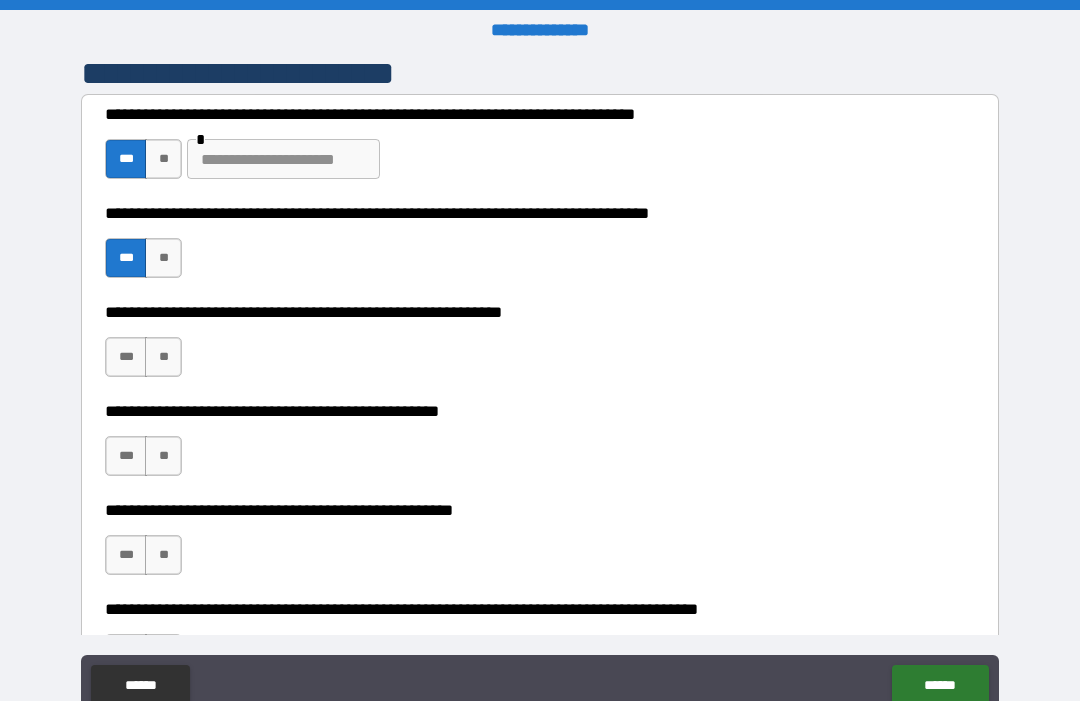 click on "***" at bounding box center [126, 357] 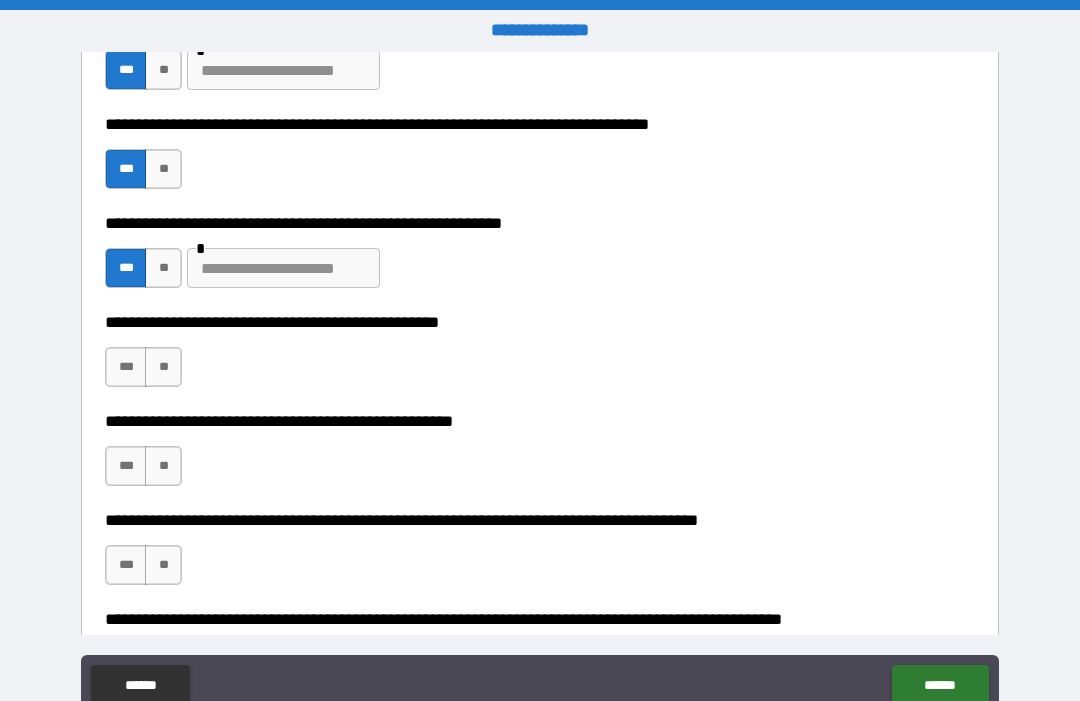 scroll, scrollTop: 515, scrollLeft: 0, axis: vertical 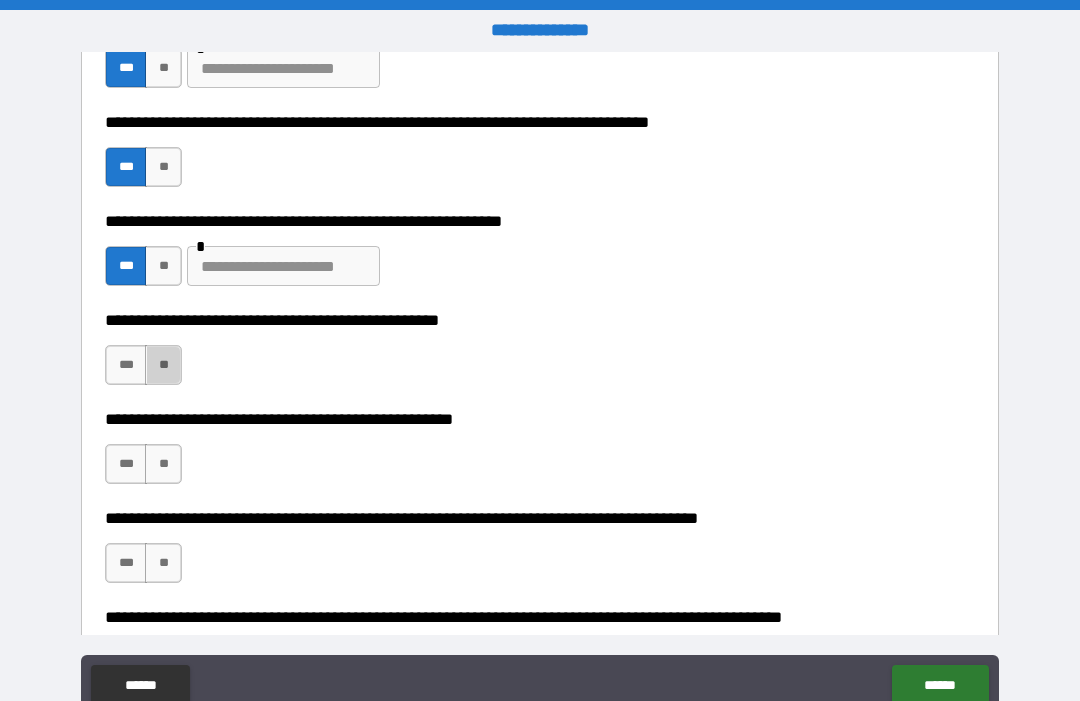 click on "**" at bounding box center (163, 365) 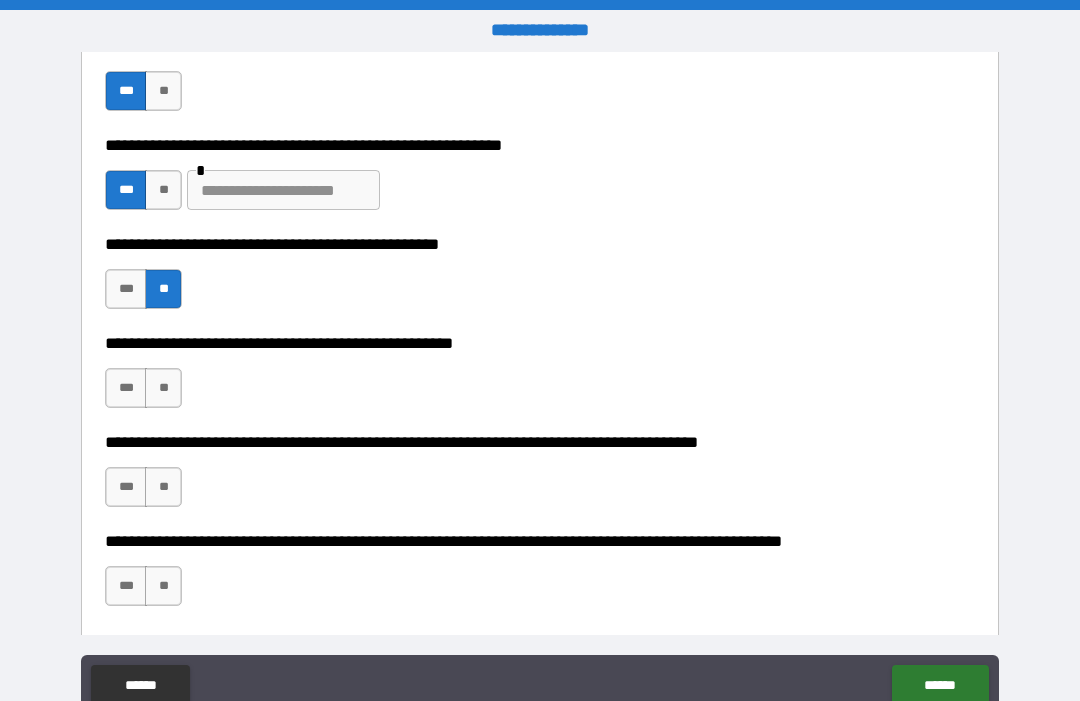 scroll, scrollTop: 592, scrollLeft: 0, axis: vertical 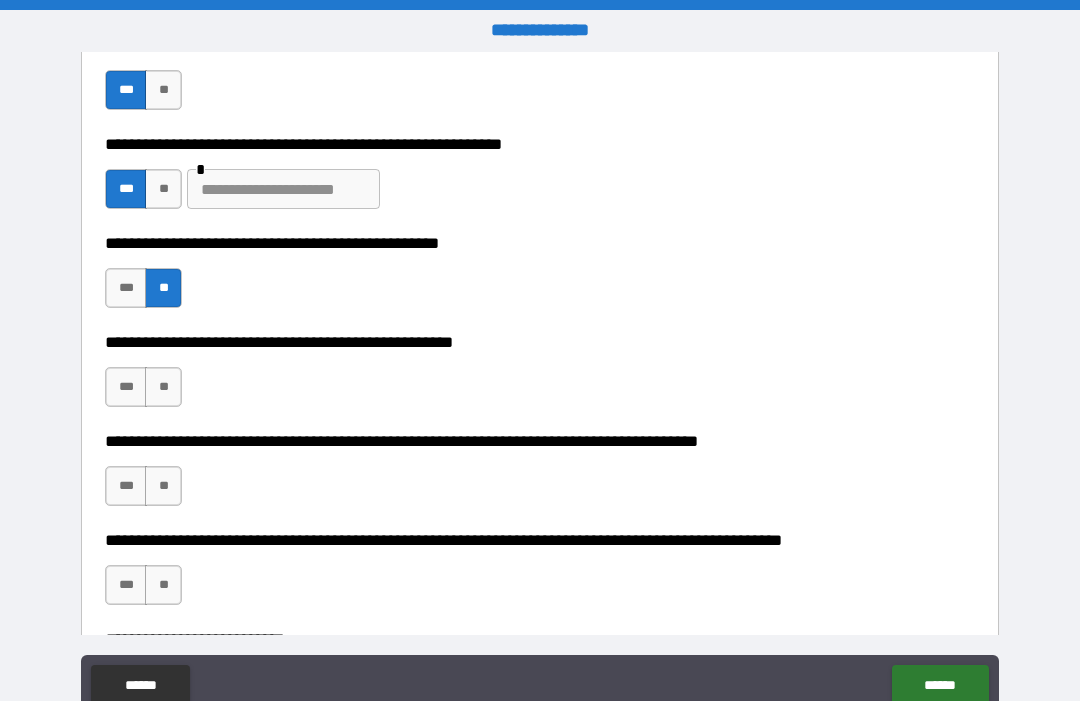 click on "**" at bounding box center (163, 387) 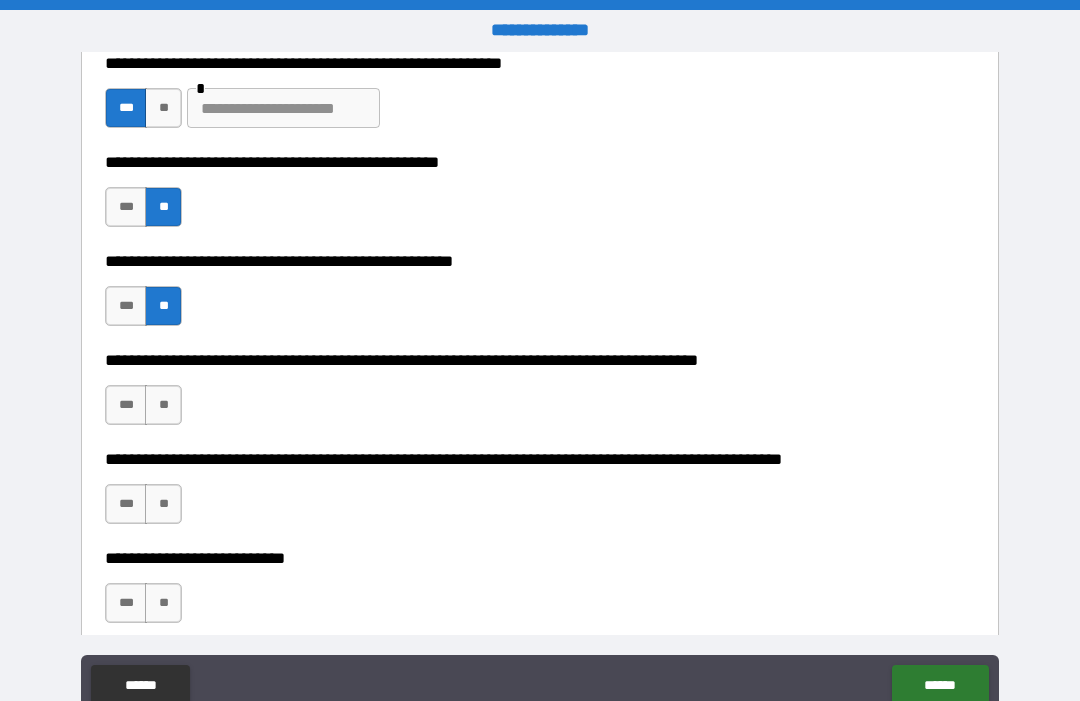 scroll, scrollTop: 674, scrollLeft: 0, axis: vertical 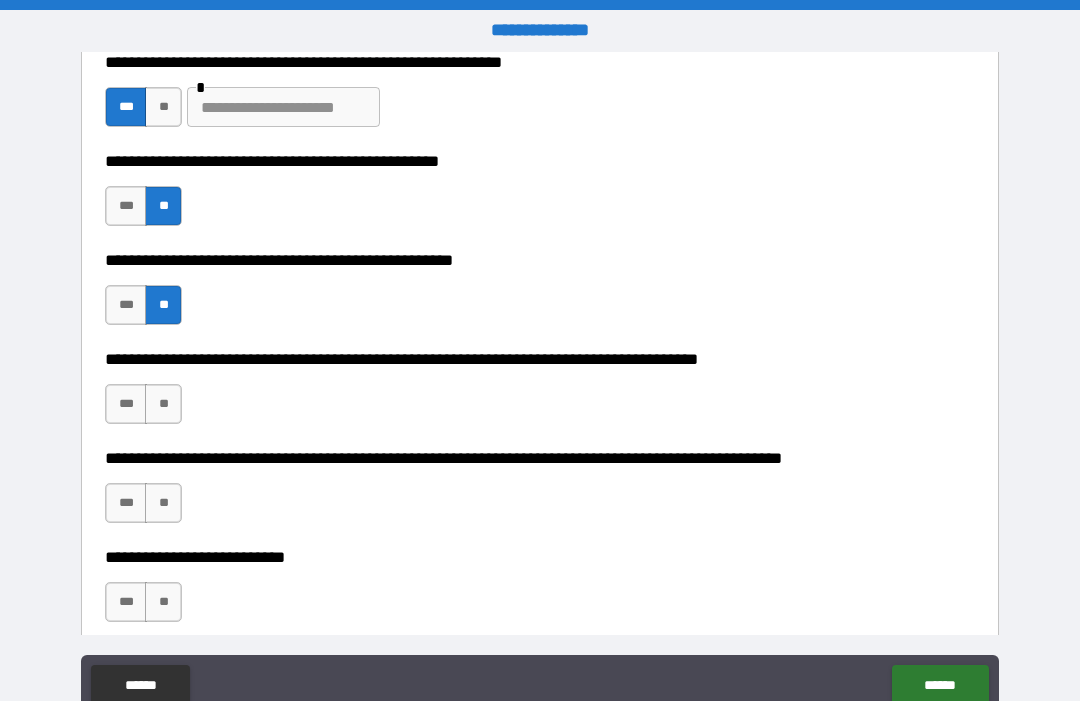 click on "***" at bounding box center (126, 404) 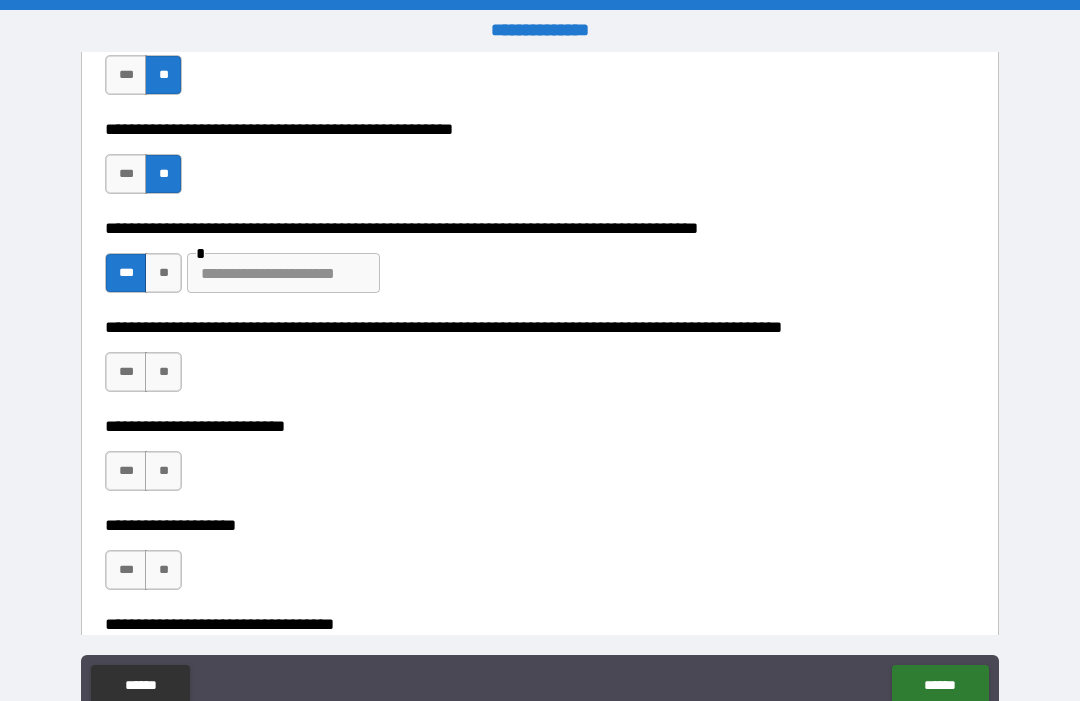 scroll, scrollTop: 806, scrollLeft: 0, axis: vertical 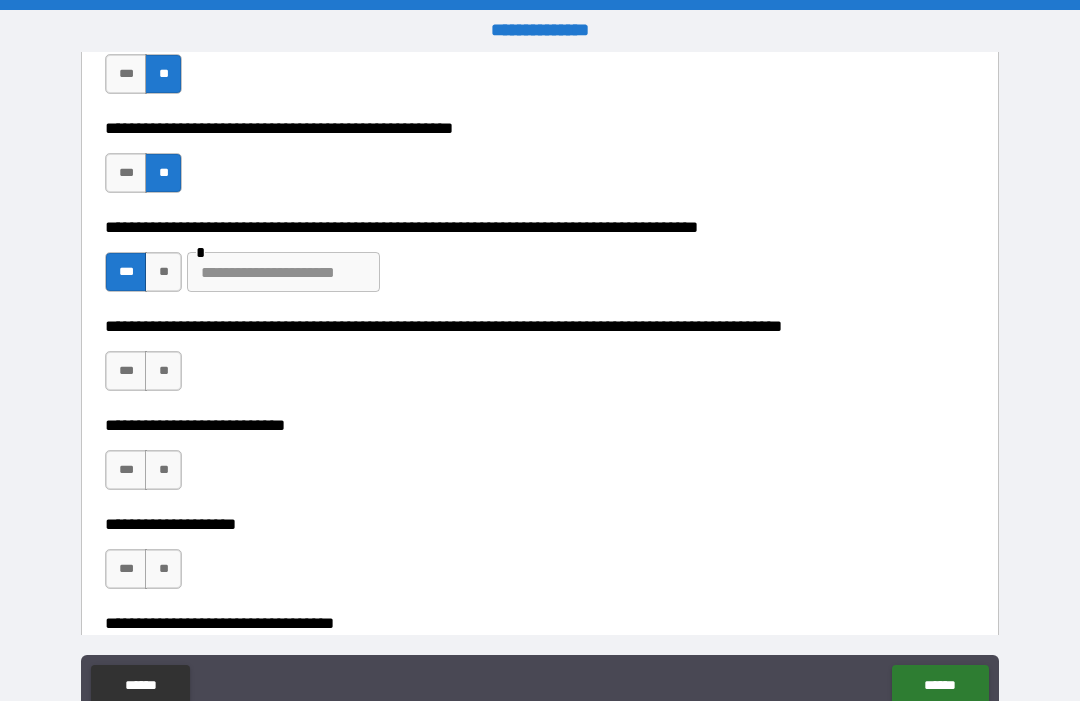 click on "***" at bounding box center (126, 371) 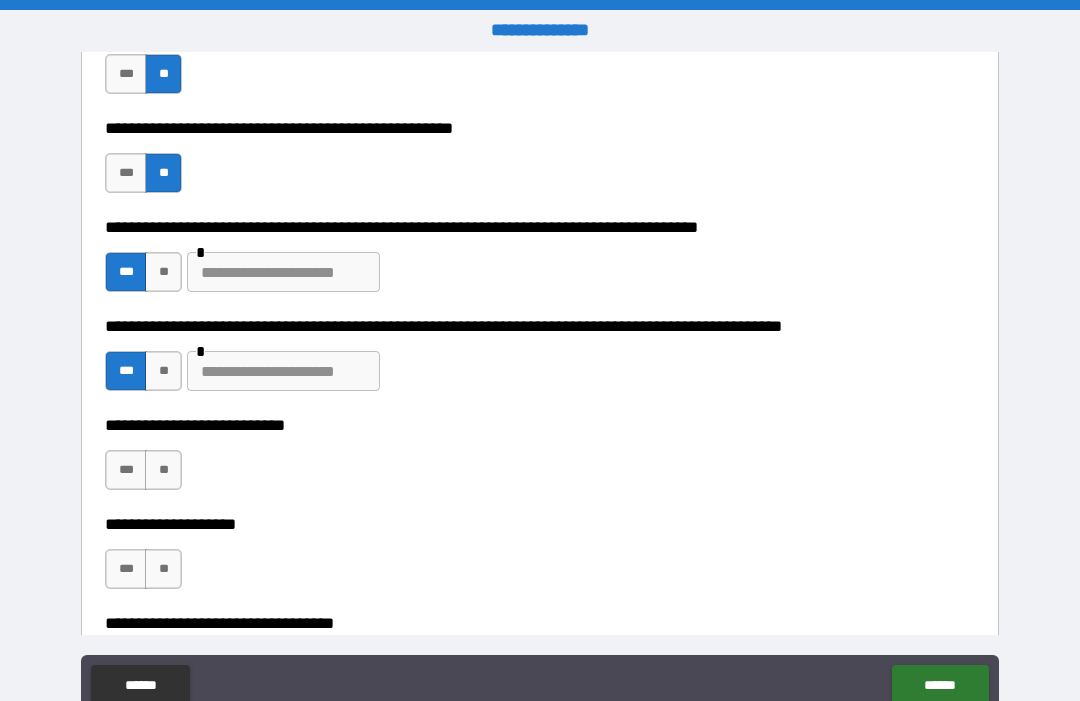click at bounding box center (283, 371) 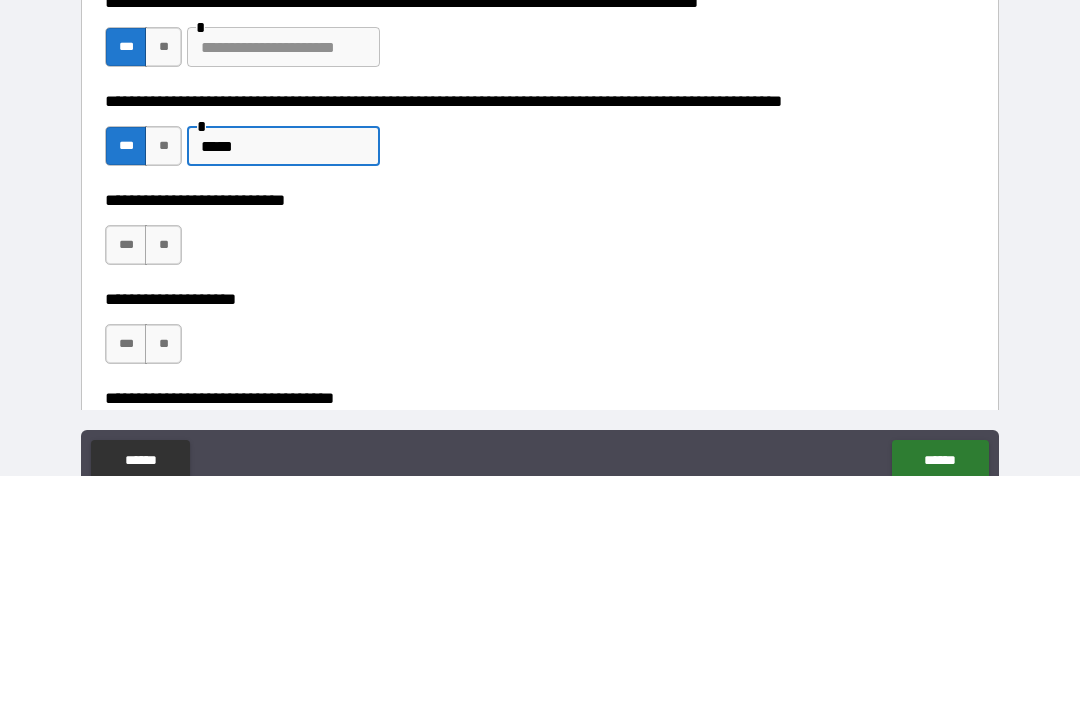 type on "****" 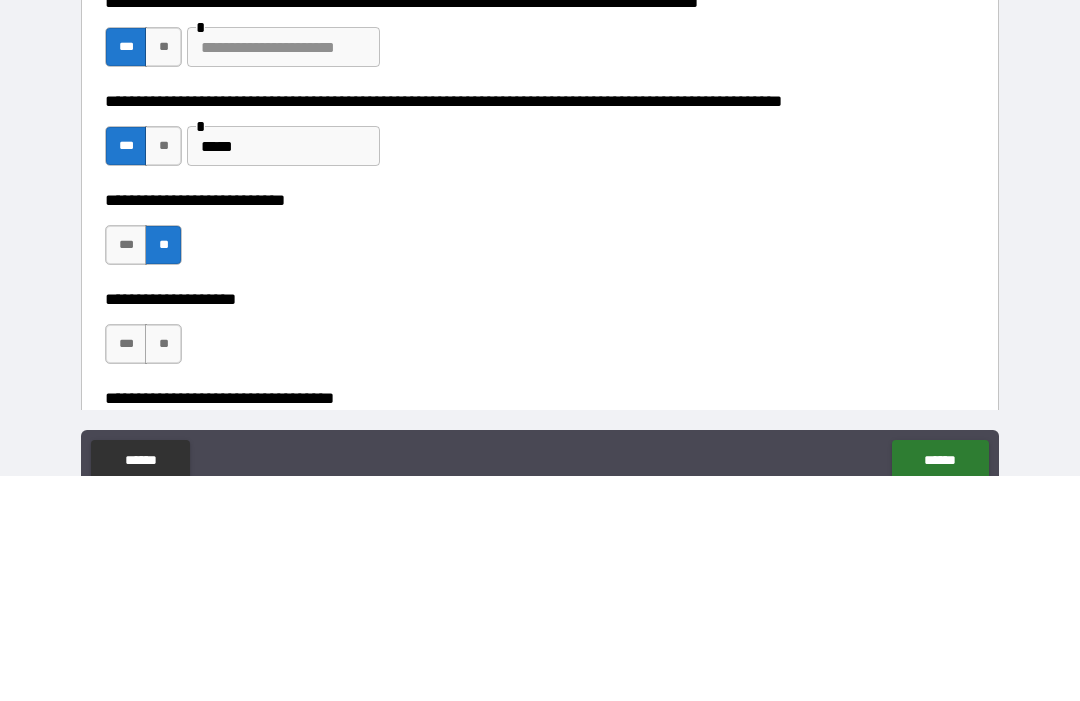 scroll, scrollTop: 67, scrollLeft: 0, axis: vertical 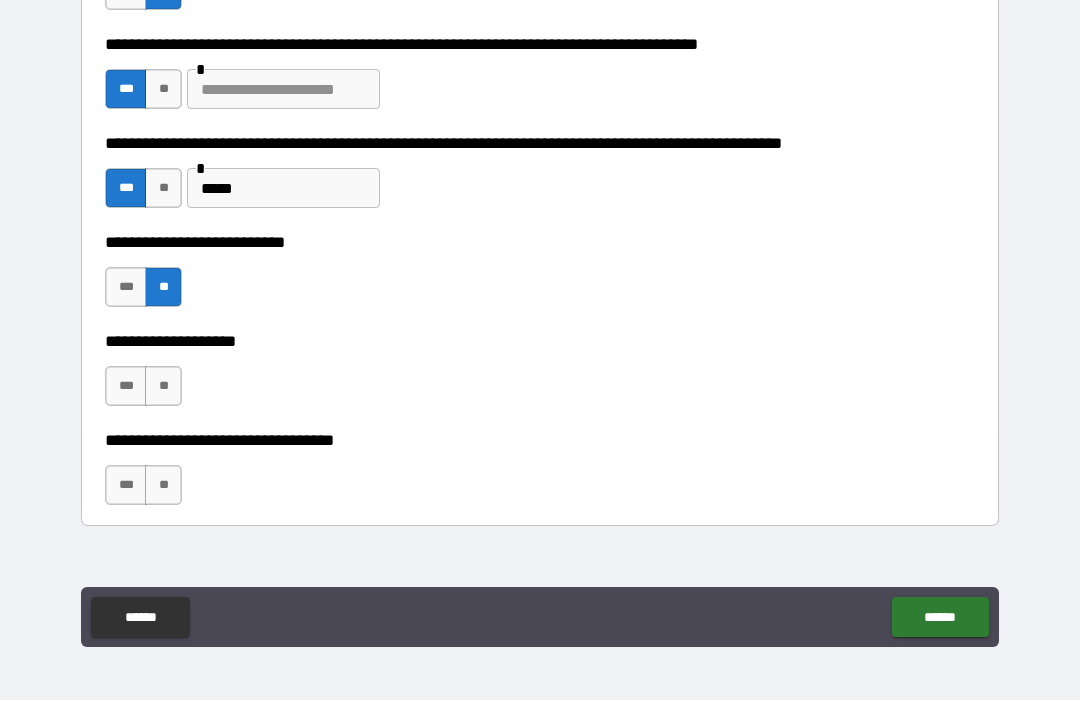 click on "**" at bounding box center (163, 387) 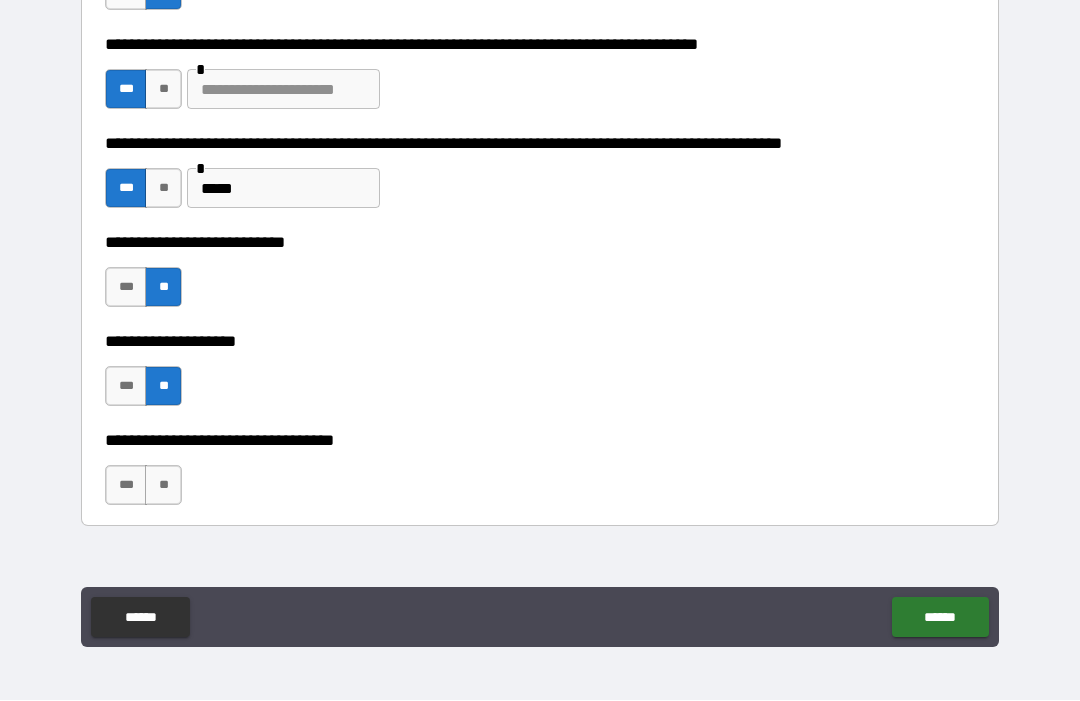 click on "**" at bounding box center (163, 486) 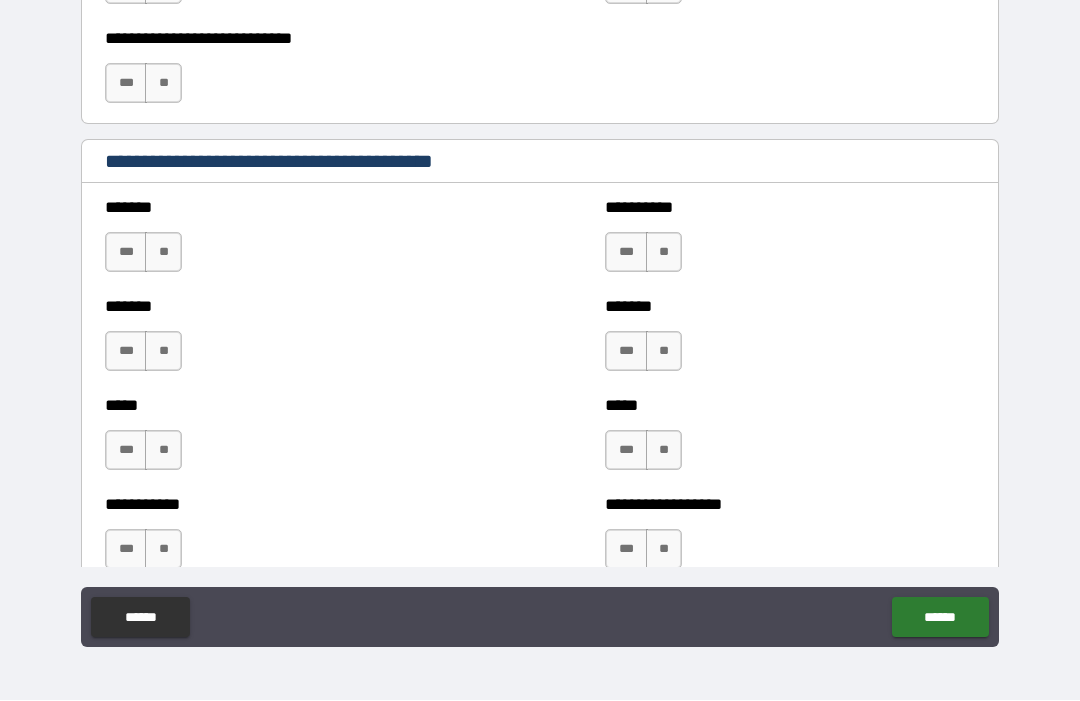 scroll, scrollTop: 1664, scrollLeft: 0, axis: vertical 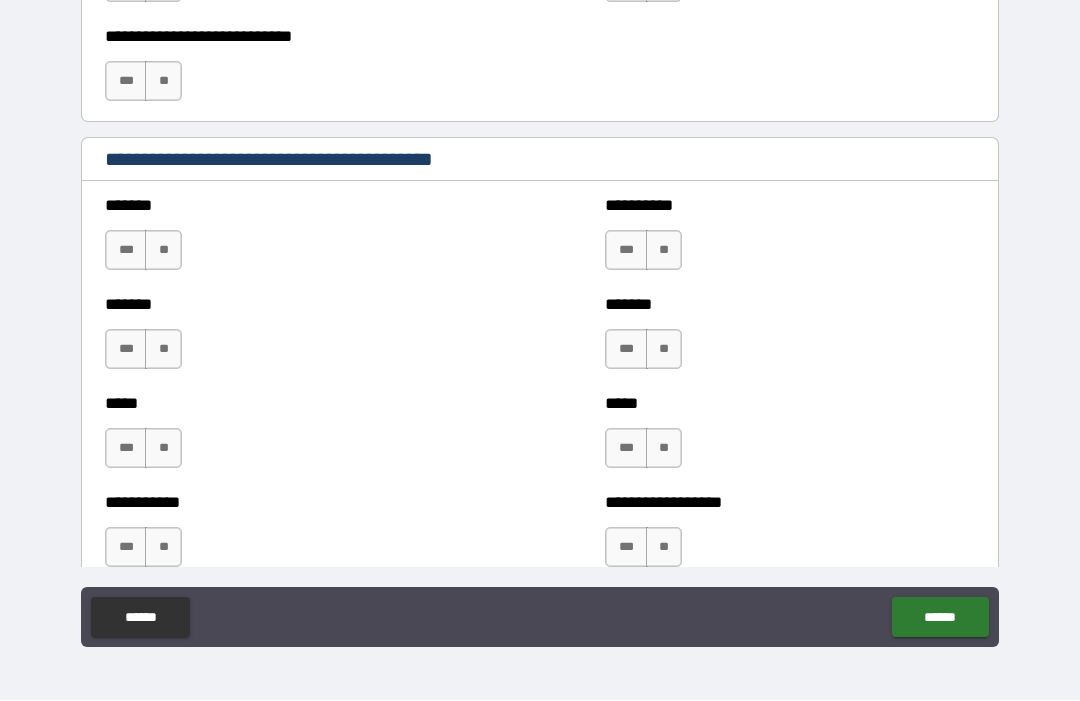 click on "***" at bounding box center [626, 251] 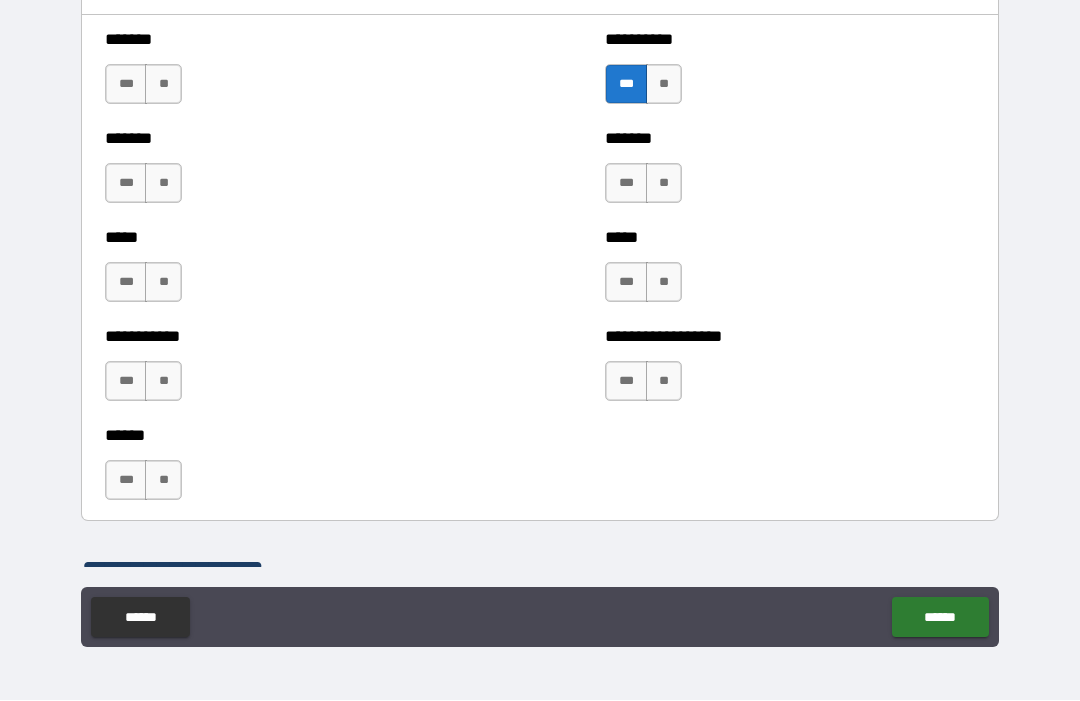 scroll, scrollTop: 1832, scrollLeft: 0, axis: vertical 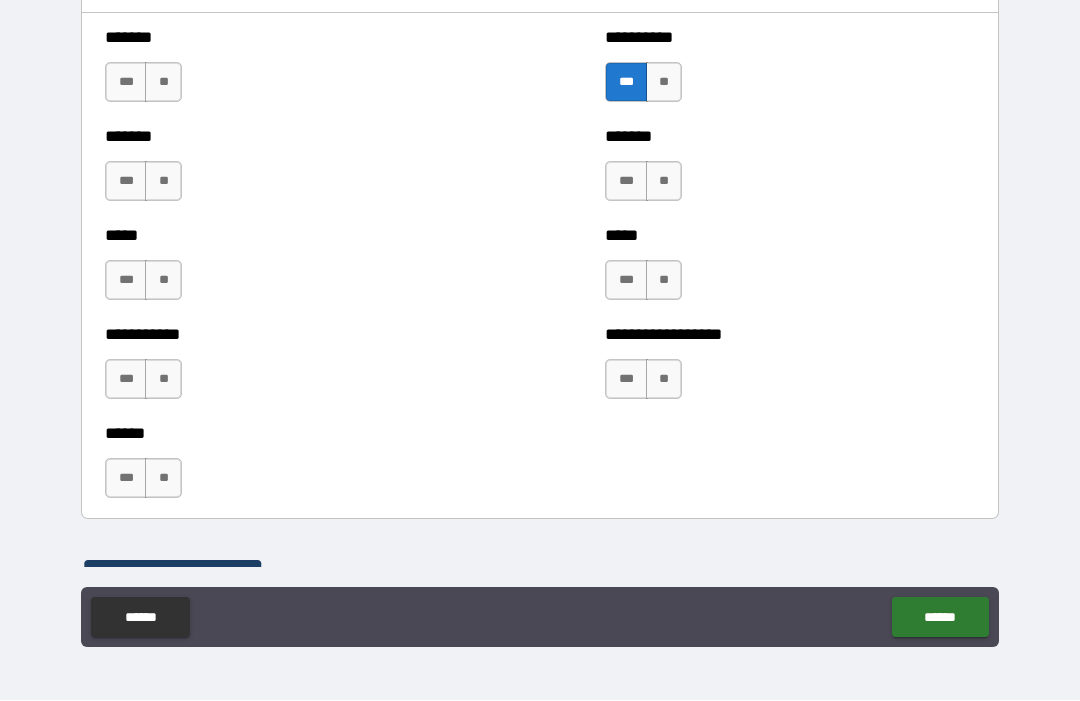 click on "***" at bounding box center (126, 479) 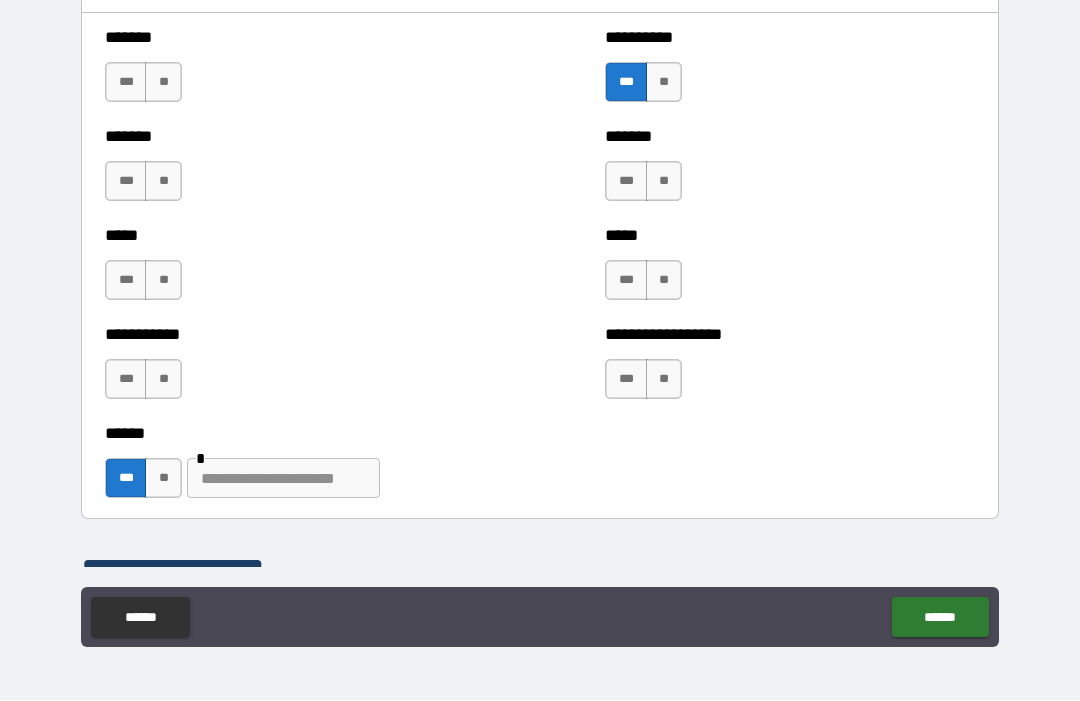 click at bounding box center [283, 479] 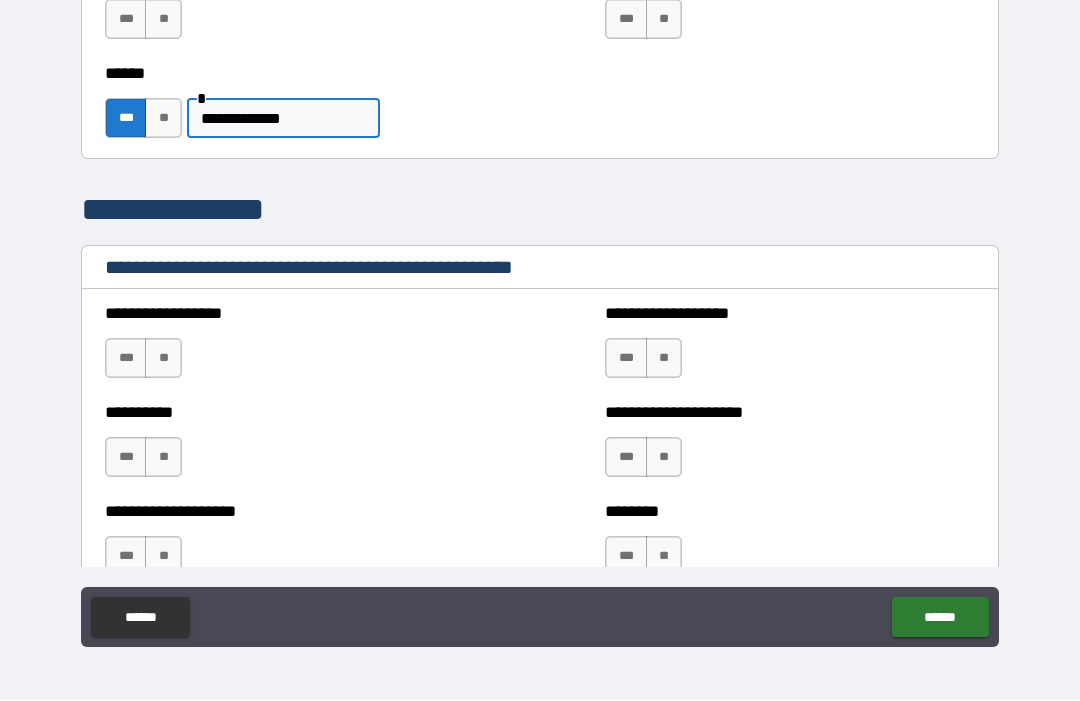 scroll, scrollTop: 2195, scrollLeft: 0, axis: vertical 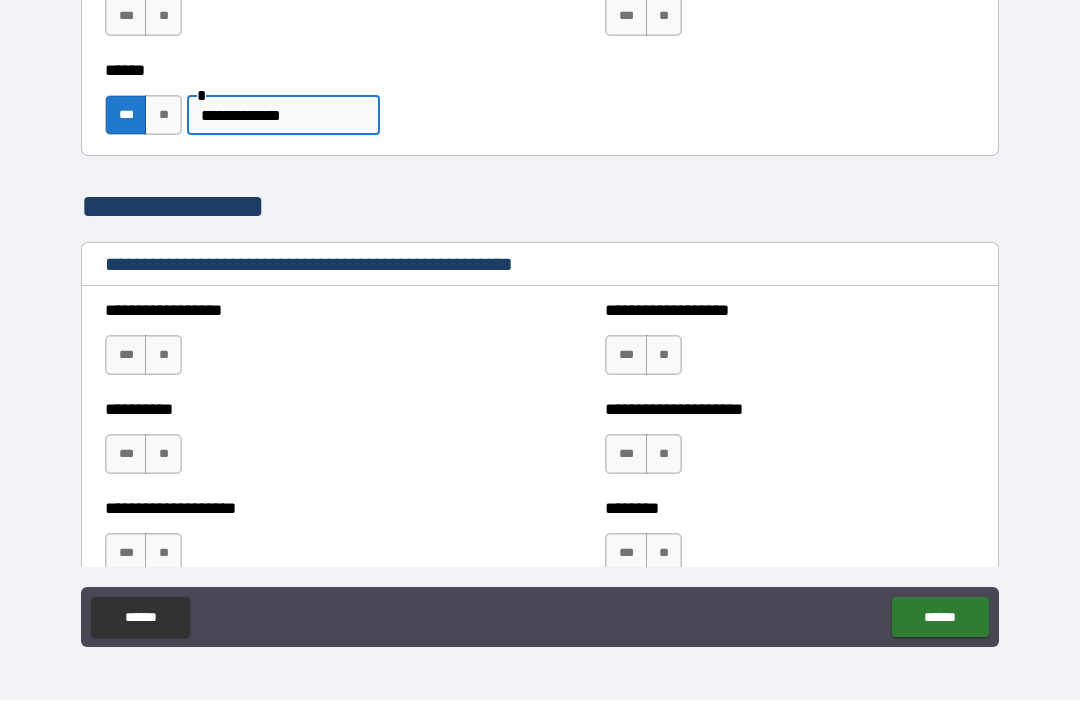 type on "**********" 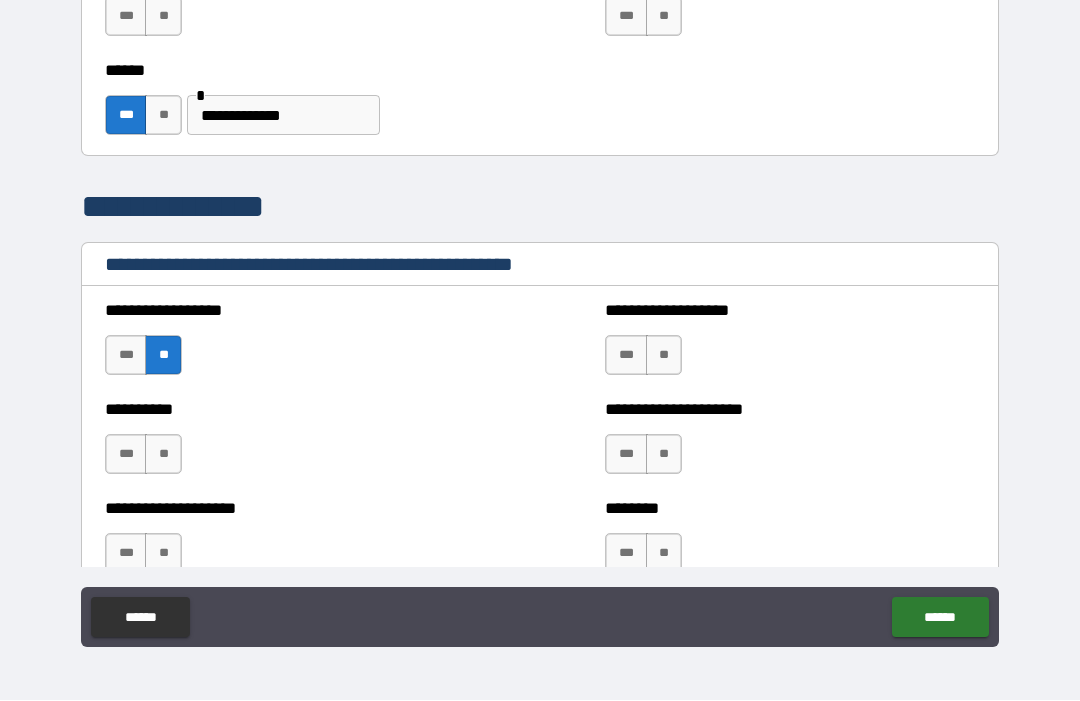 click on "**" at bounding box center [664, 356] 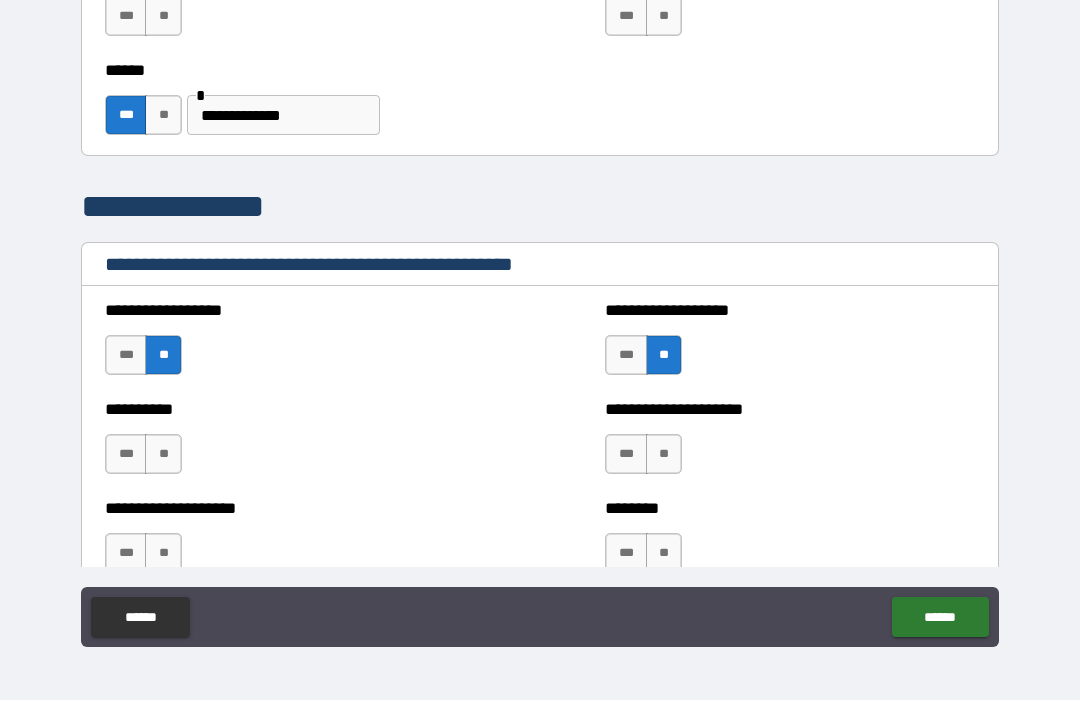 click on "**" at bounding box center [163, 455] 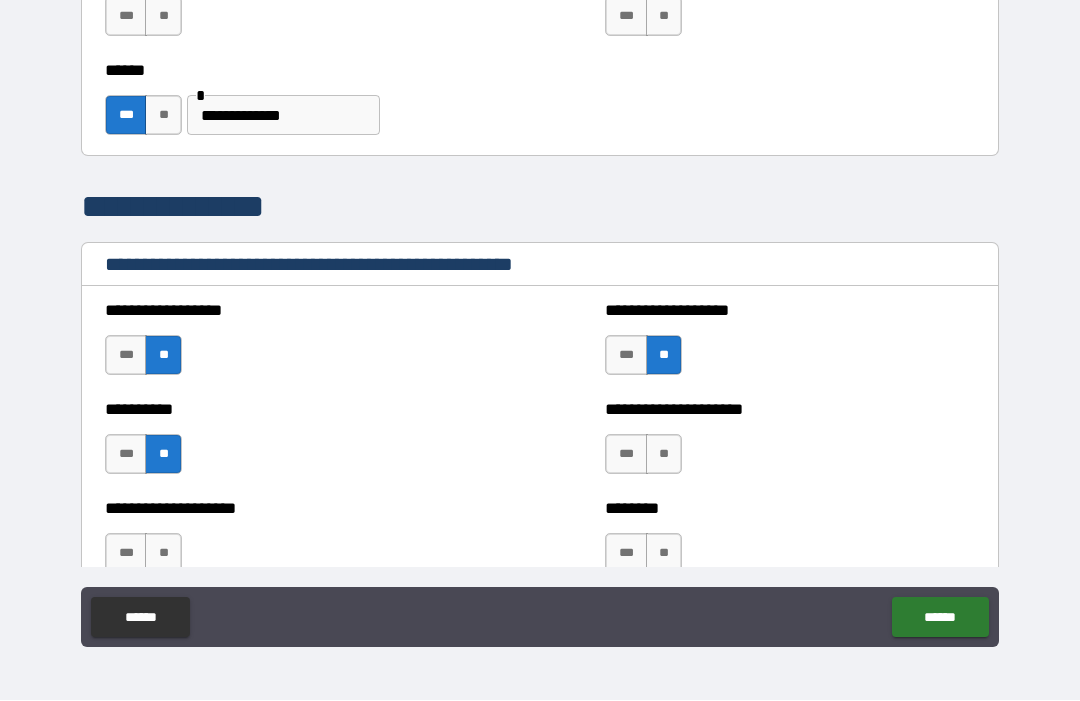 click on "***" at bounding box center (626, 455) 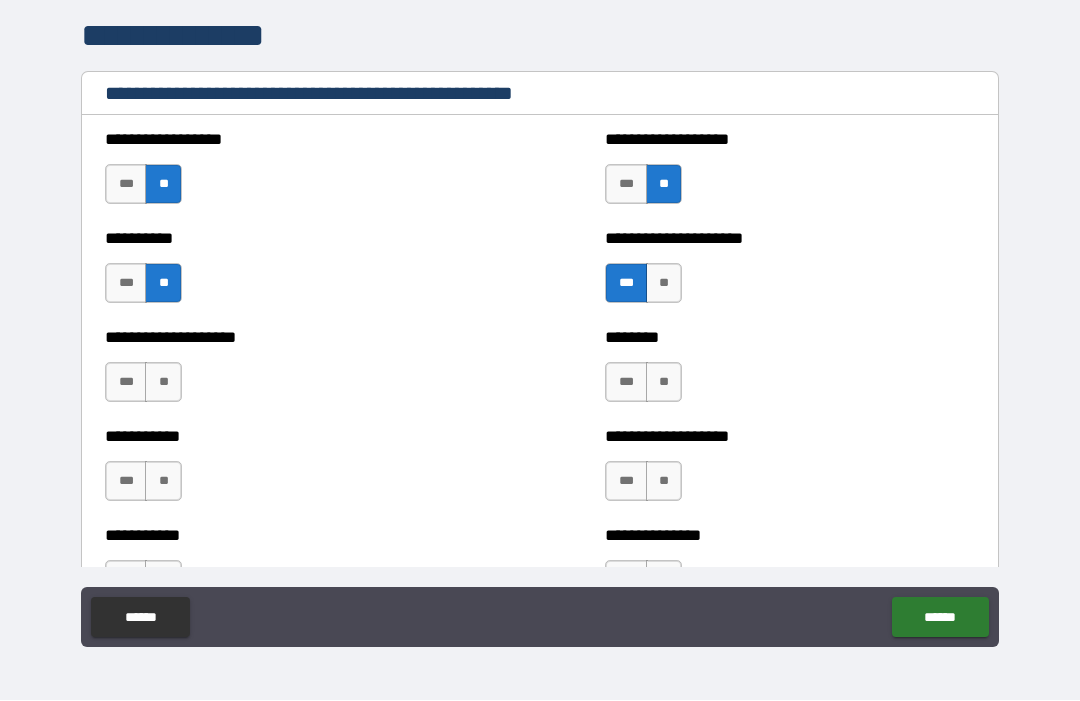 scroll, scrollTop: 2368, scrollLeft: 0, axis: vertical 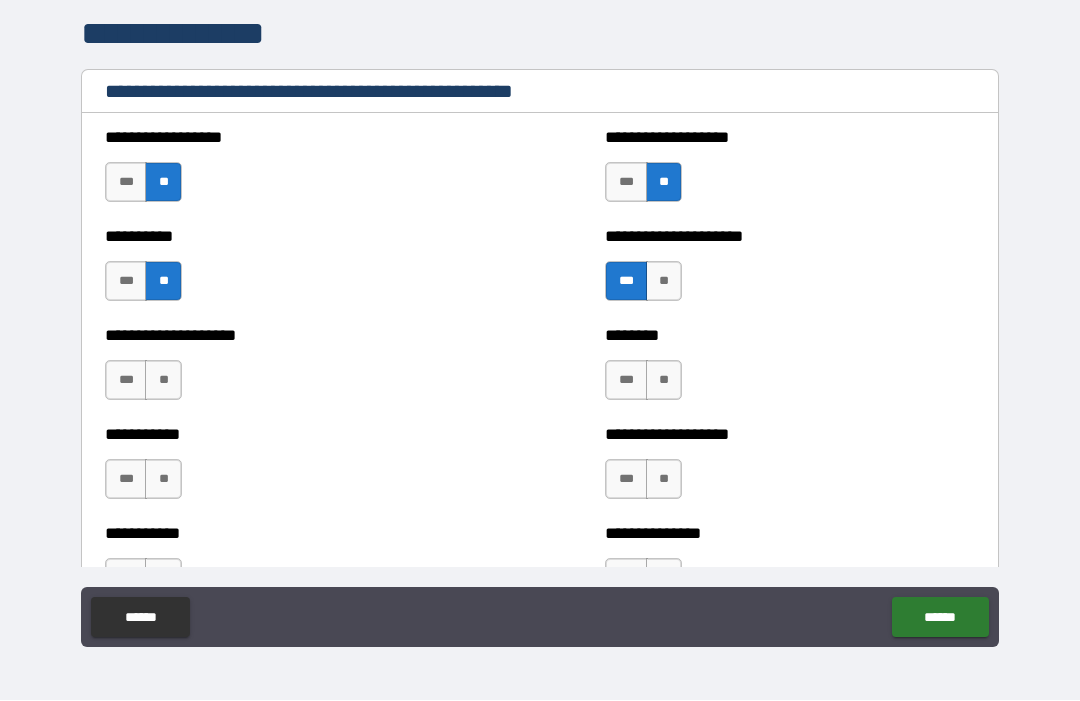 click on "**" at bounding box center (163, 381) 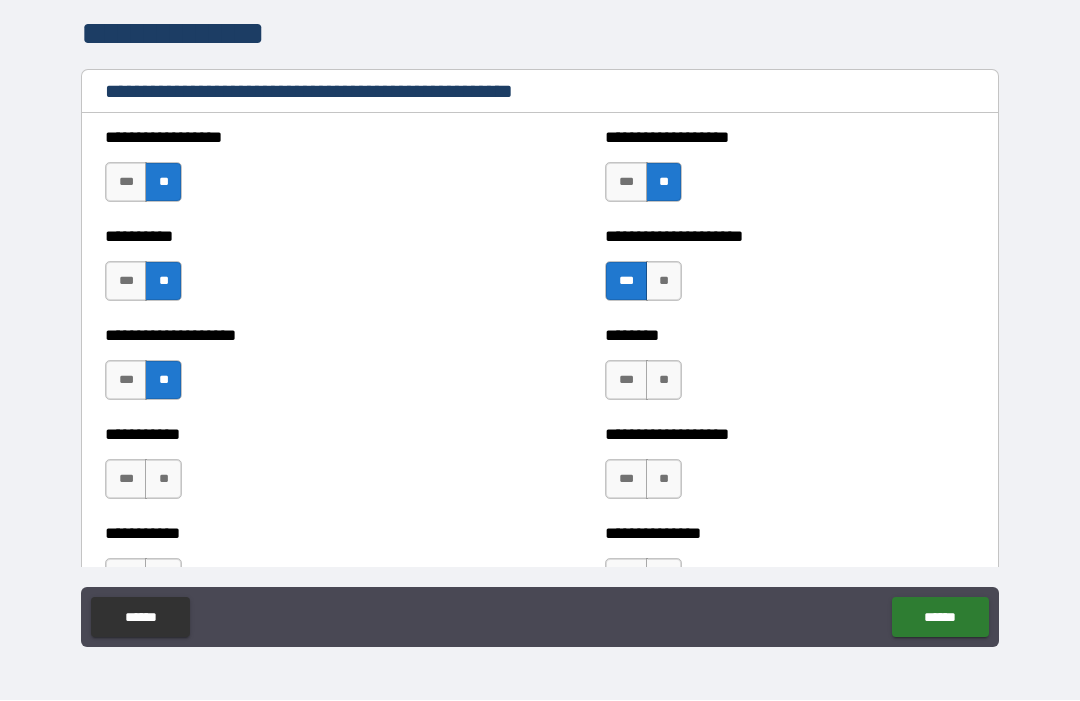 click on "**" at bounding box center (664, 381) 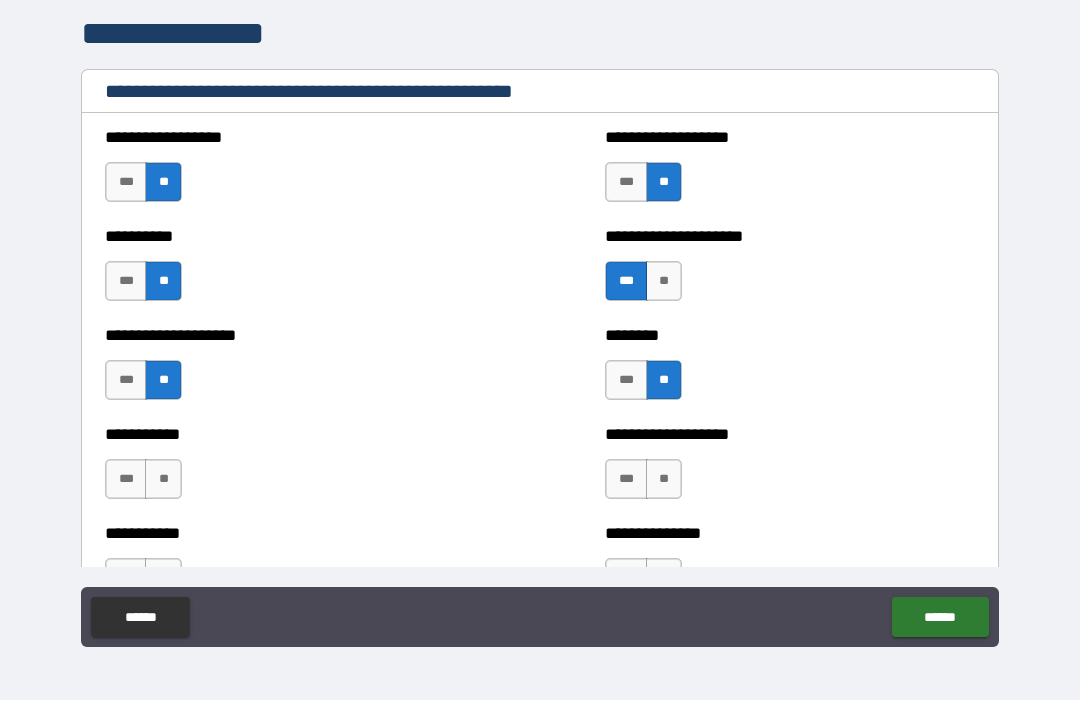 click on "**" at bounding box center [163, 480] 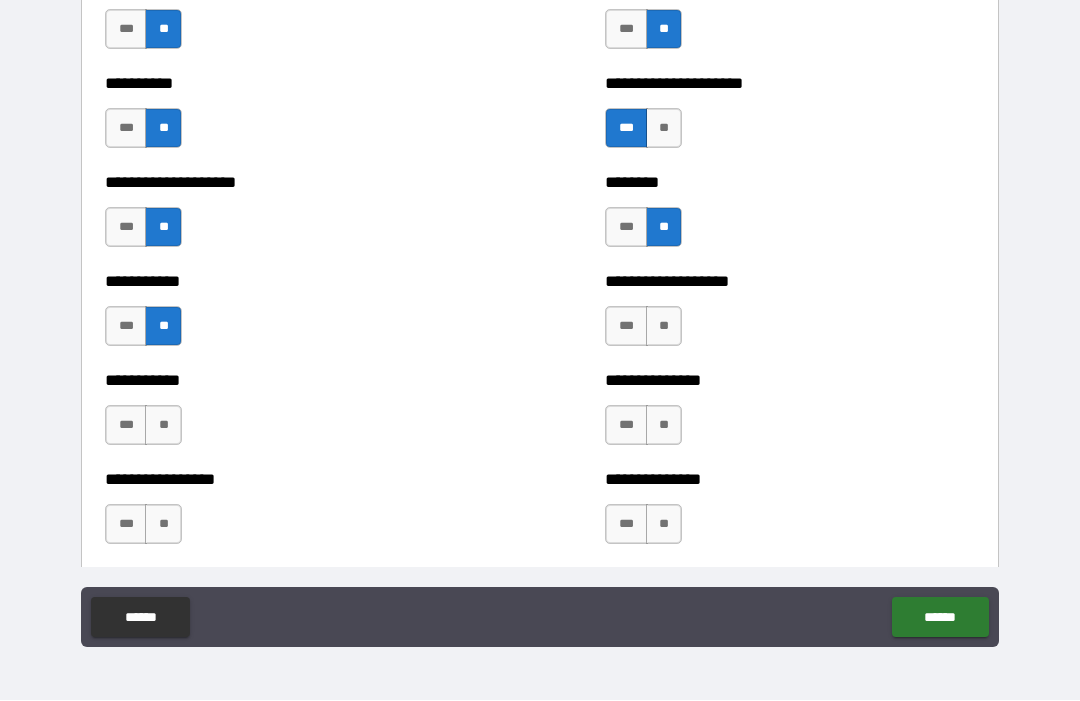 scroll, scrollTop: 2535, scrollLeft: 0, axis: vertical 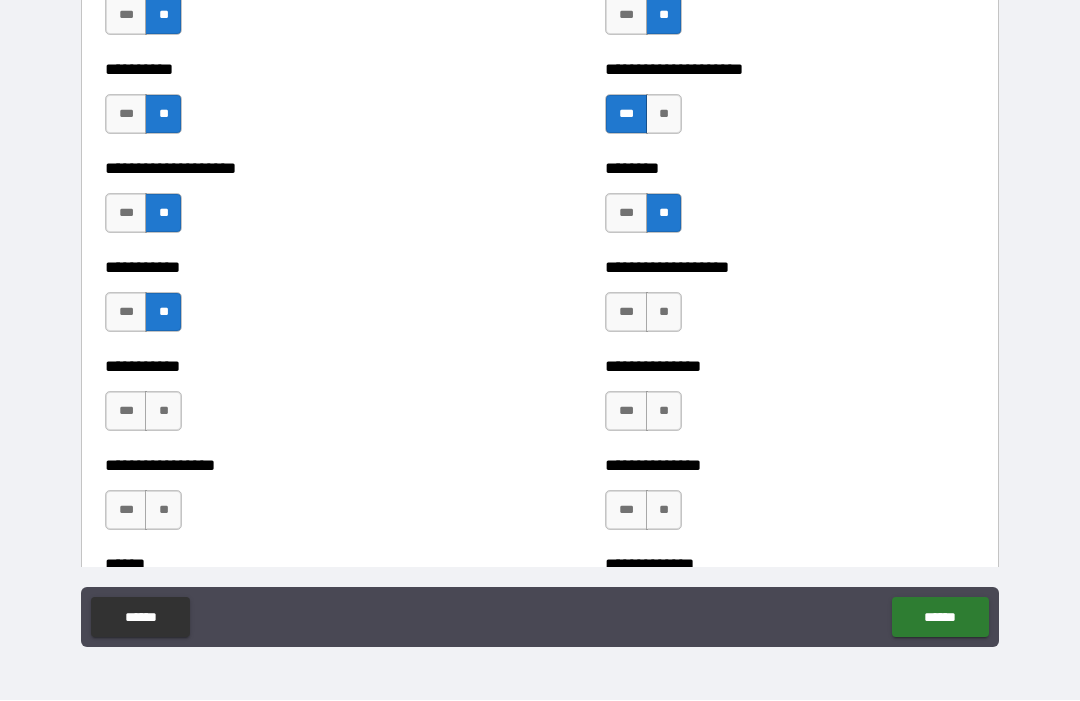 click on "**" at bounding box center (664, 313) 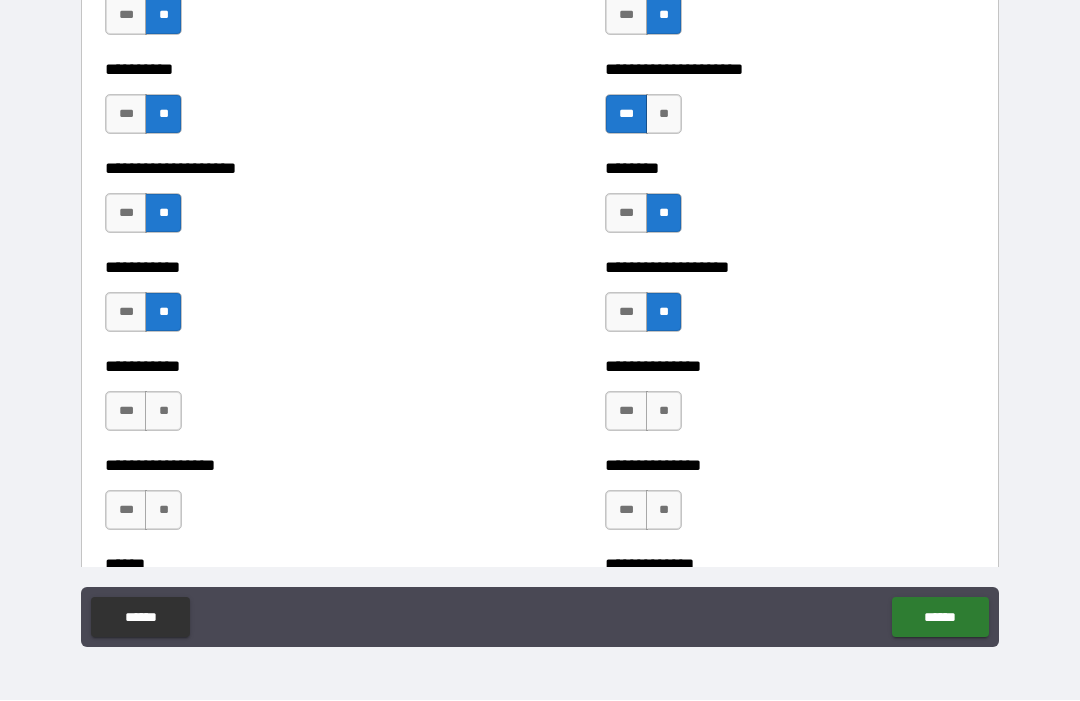 click on "**" at bounding box center (163, 412) 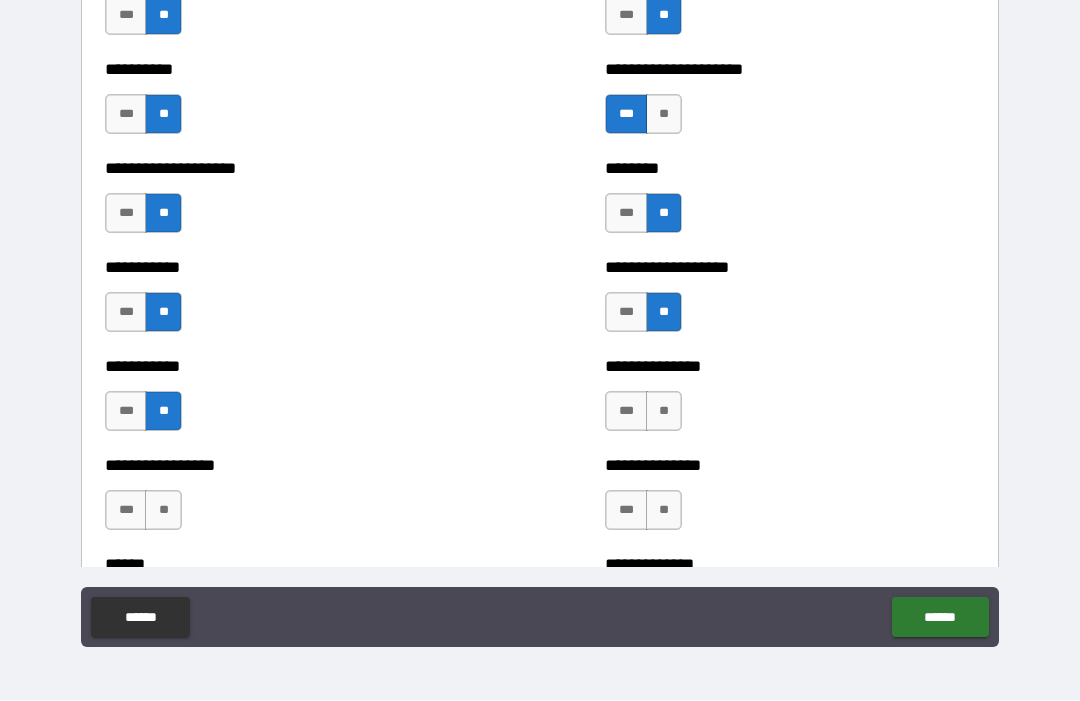 click on "**" at bounding box center (664, 412) 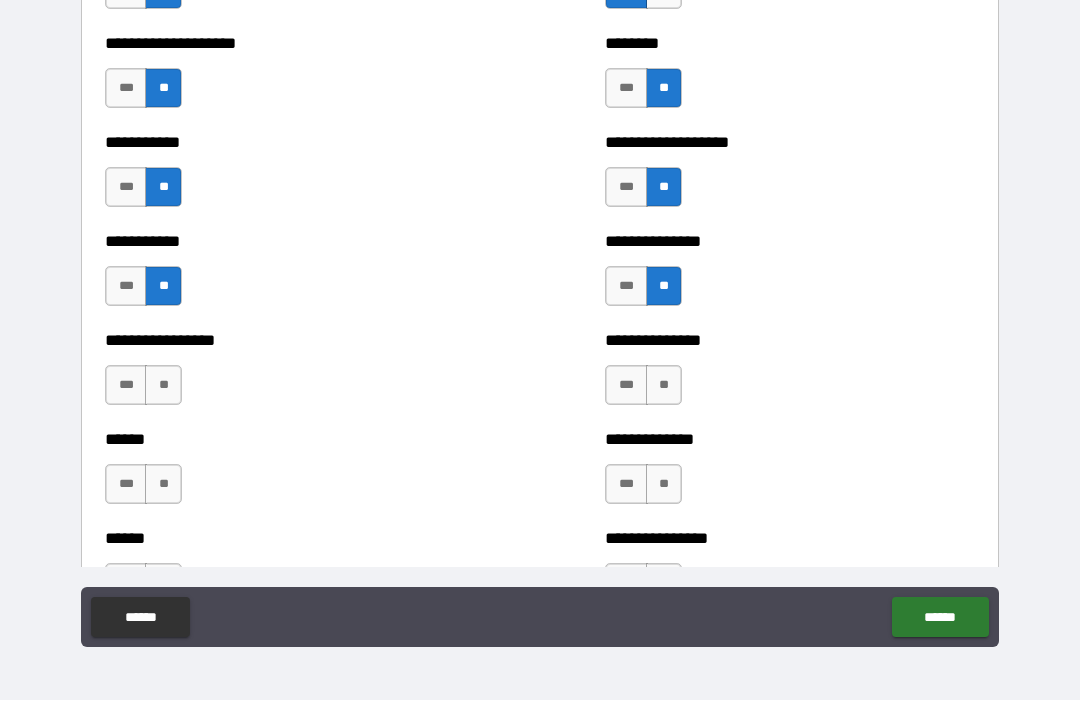 scroll, scrollTop: 2671, scrollLeft: 0, axis: vertical 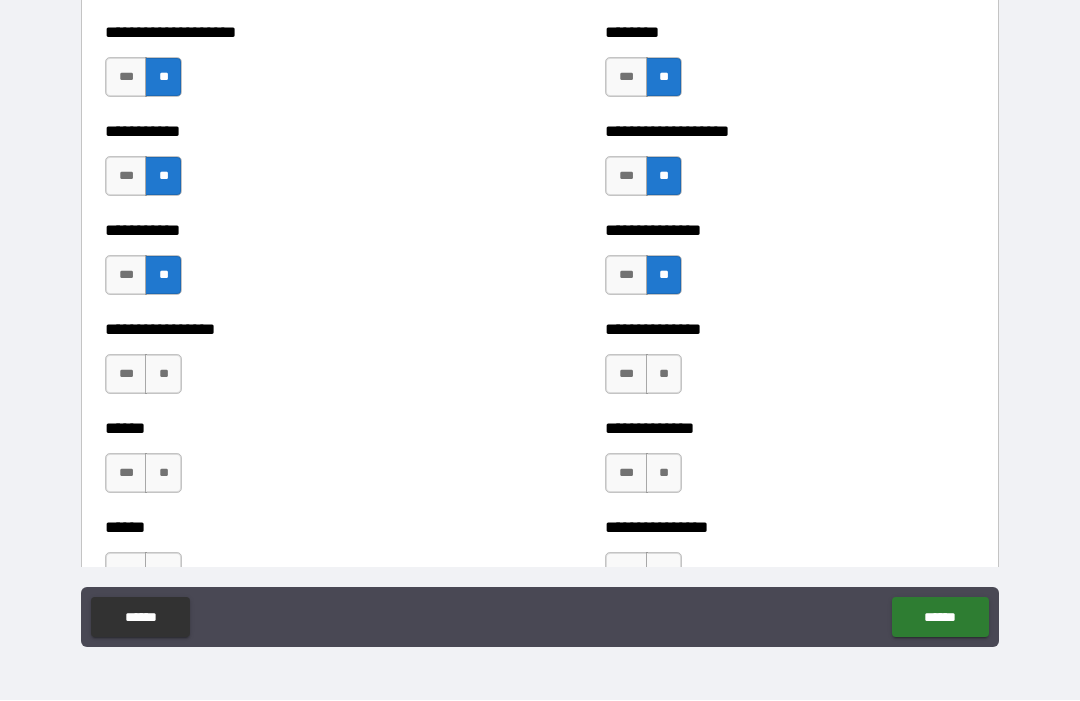 click on "**" at bounding box center [163, 375] 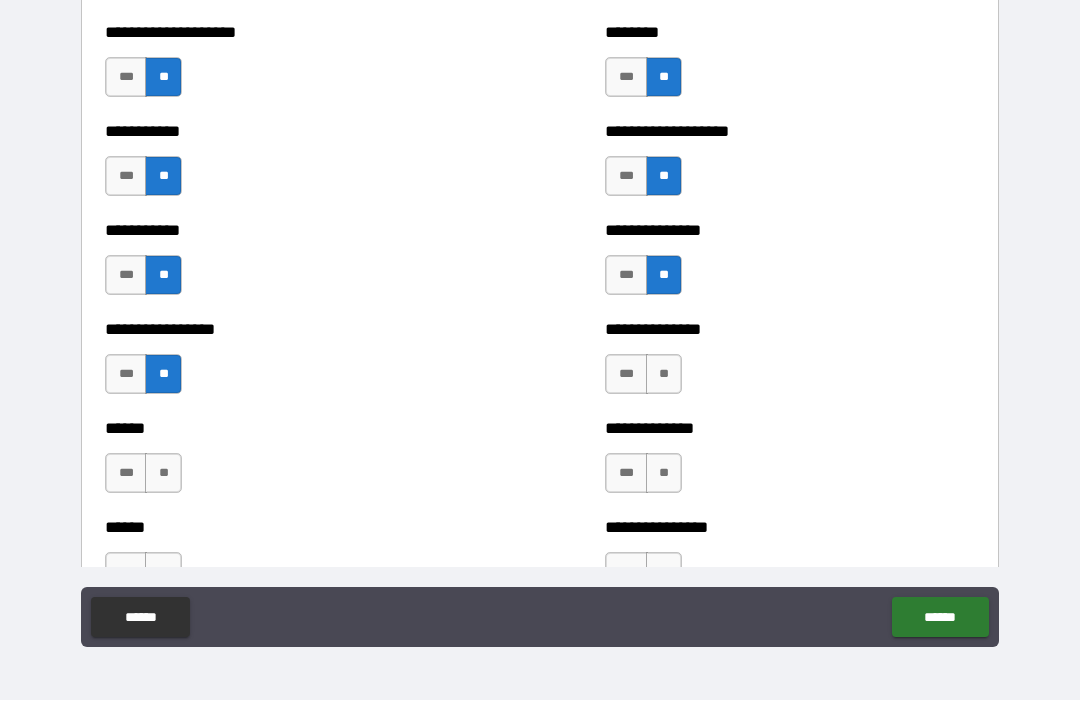 click on "**" at bounding box center (664, 375) 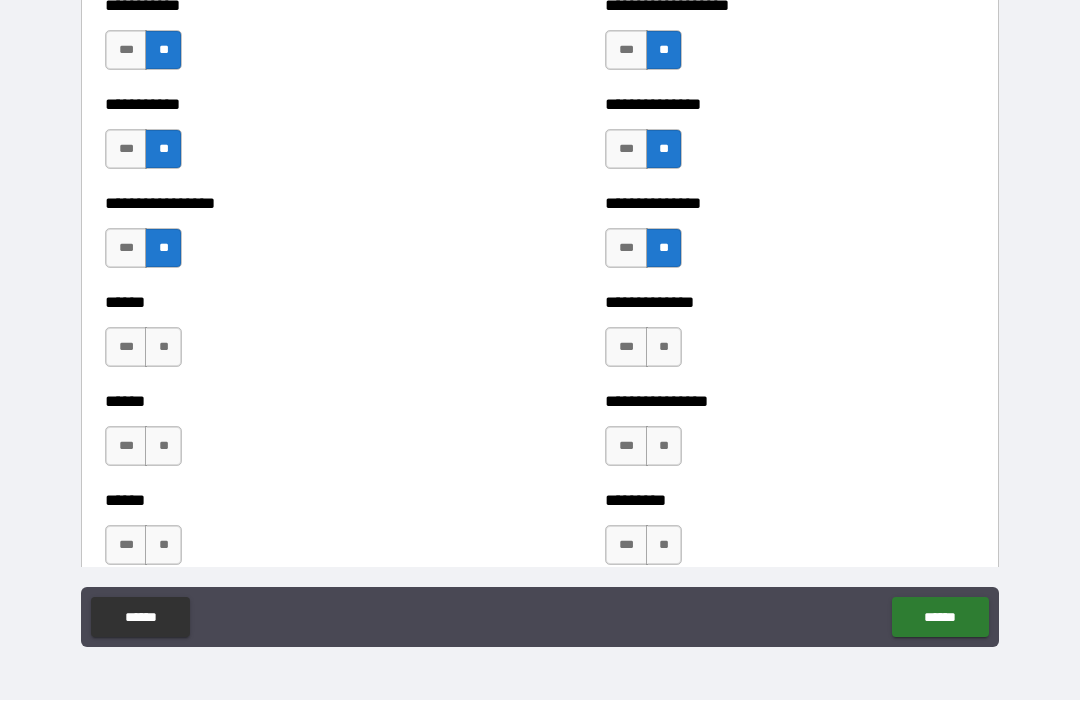 scroll, scrollTop: 2798, scrollLeft: 0, axis: vertical 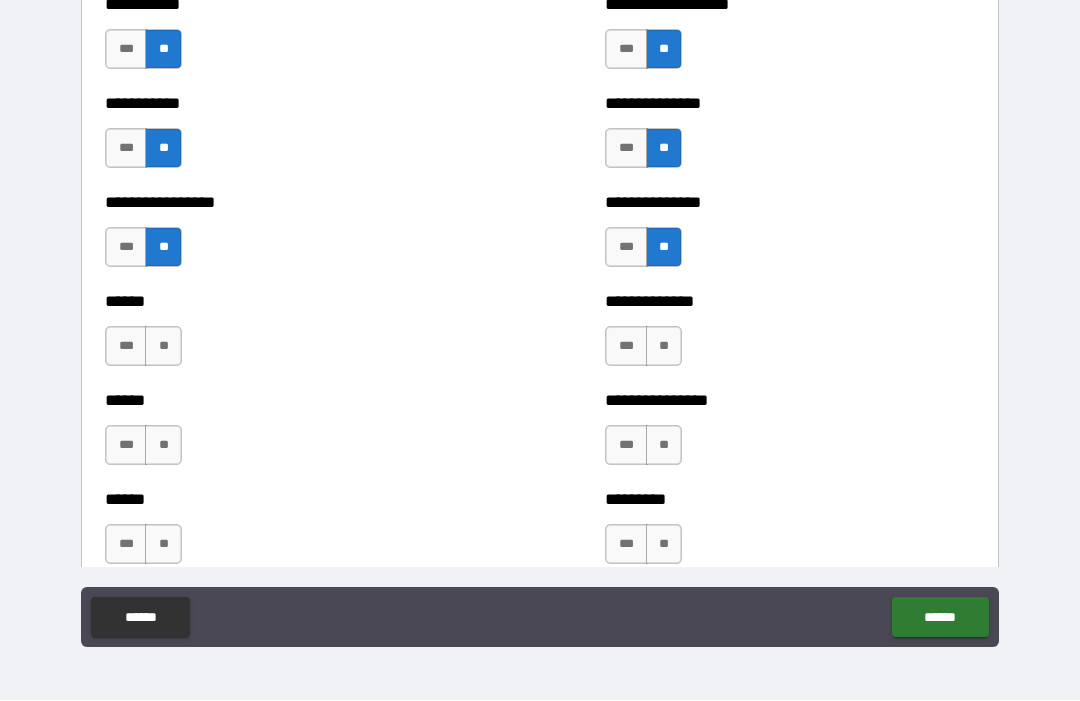 click on "**" at bounding box center [163, 347] 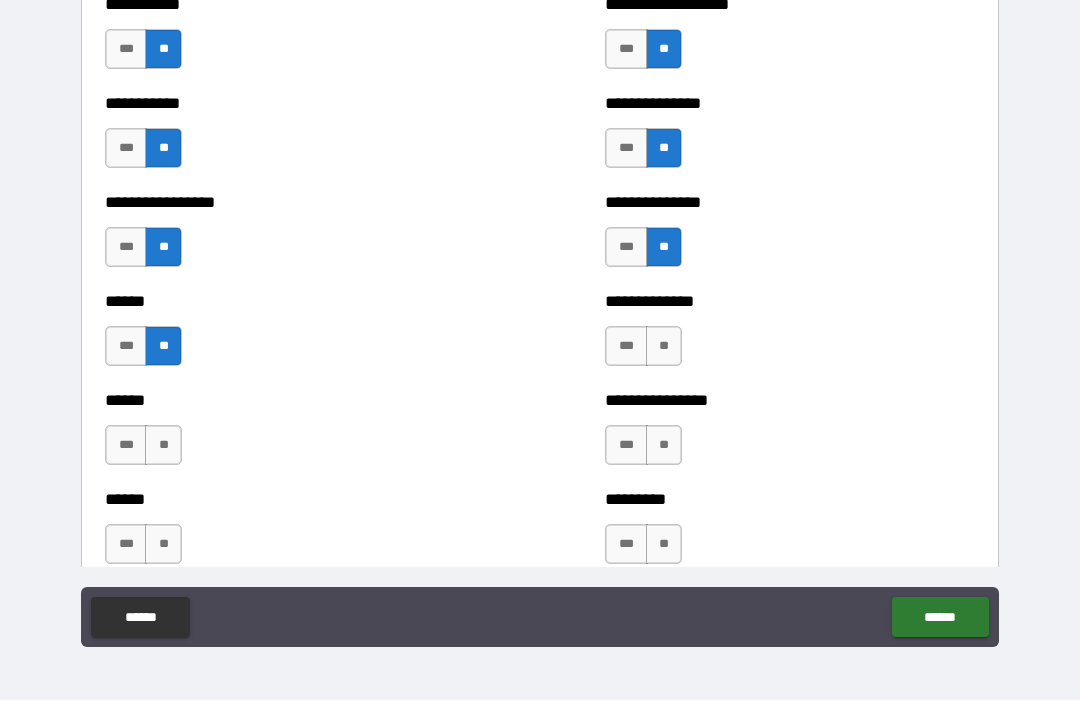 click on "**" at bounding box center (664, 347) 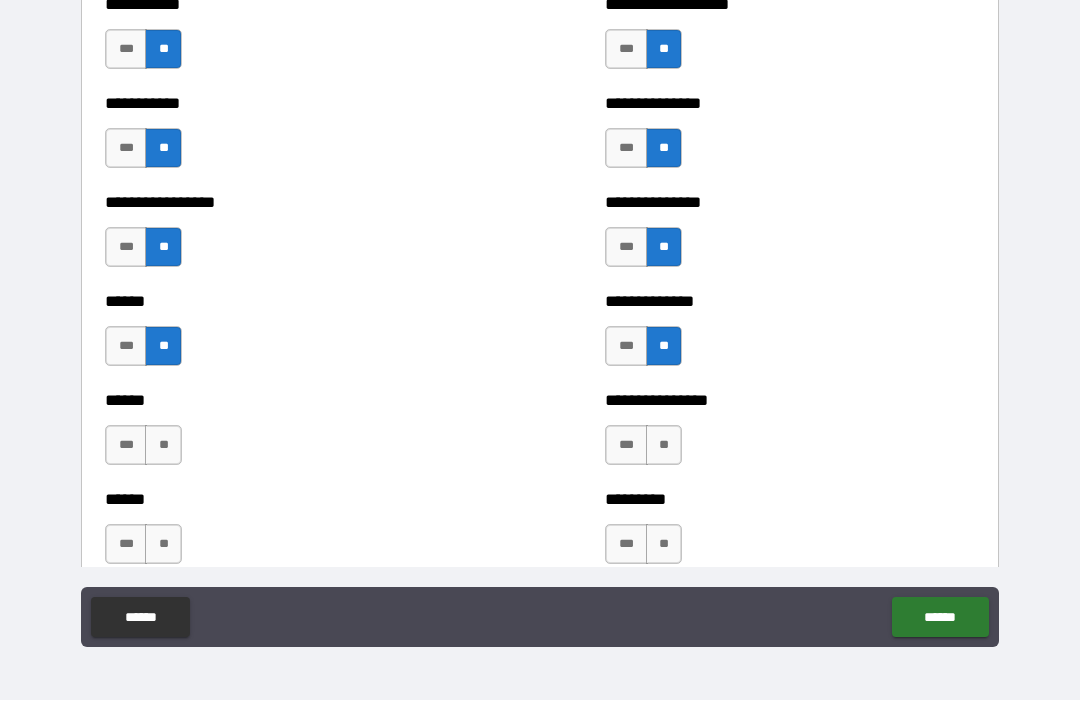click on "**" at bounding box center [163, 446] 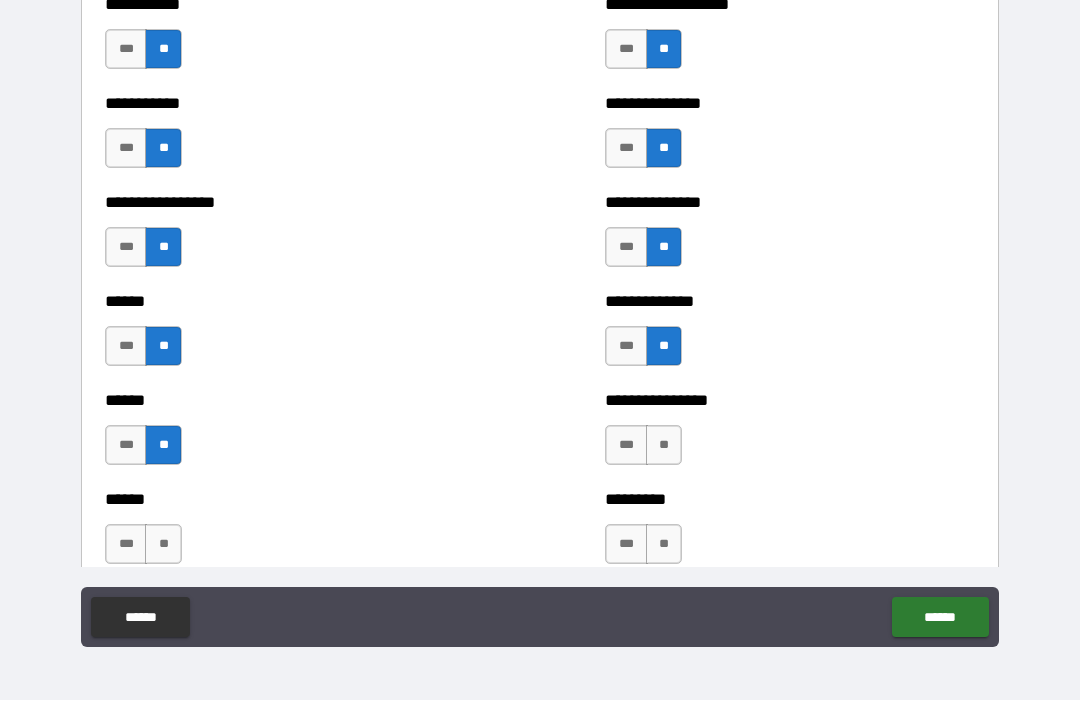 click on "**" at bounding box center (664, 446) 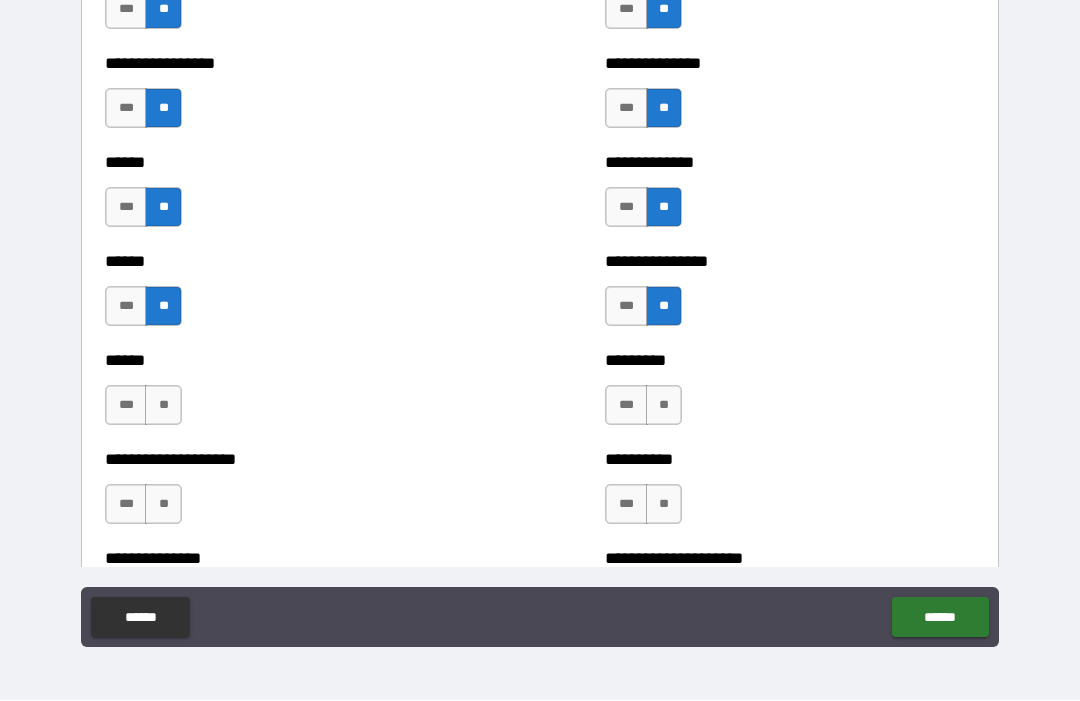 scroll, scrollTop: 2938, scrollLeft: 0, axis: vertical 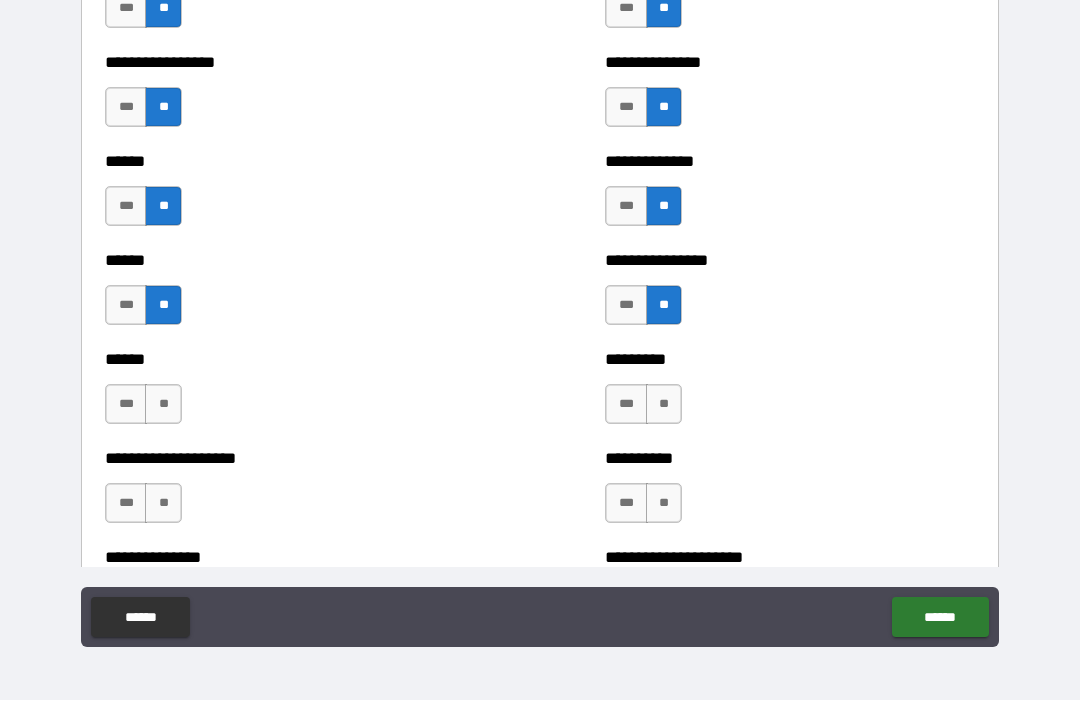 click on "**" at bounding box center (163, 405) 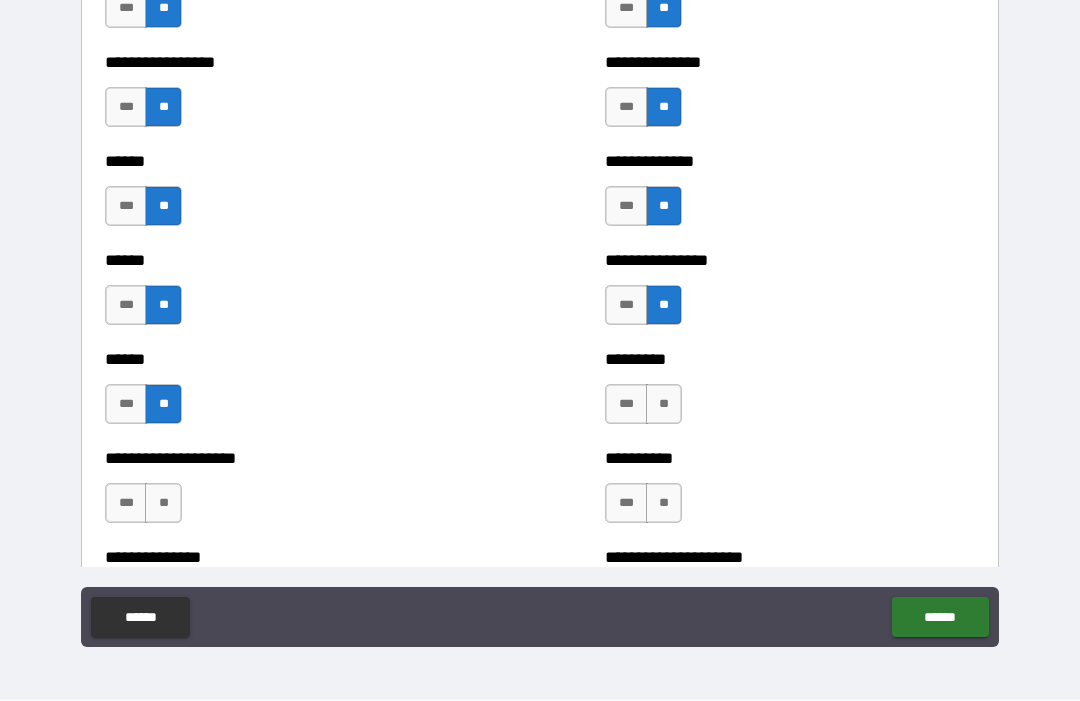 click on "**" at bounding box center (664, 405) 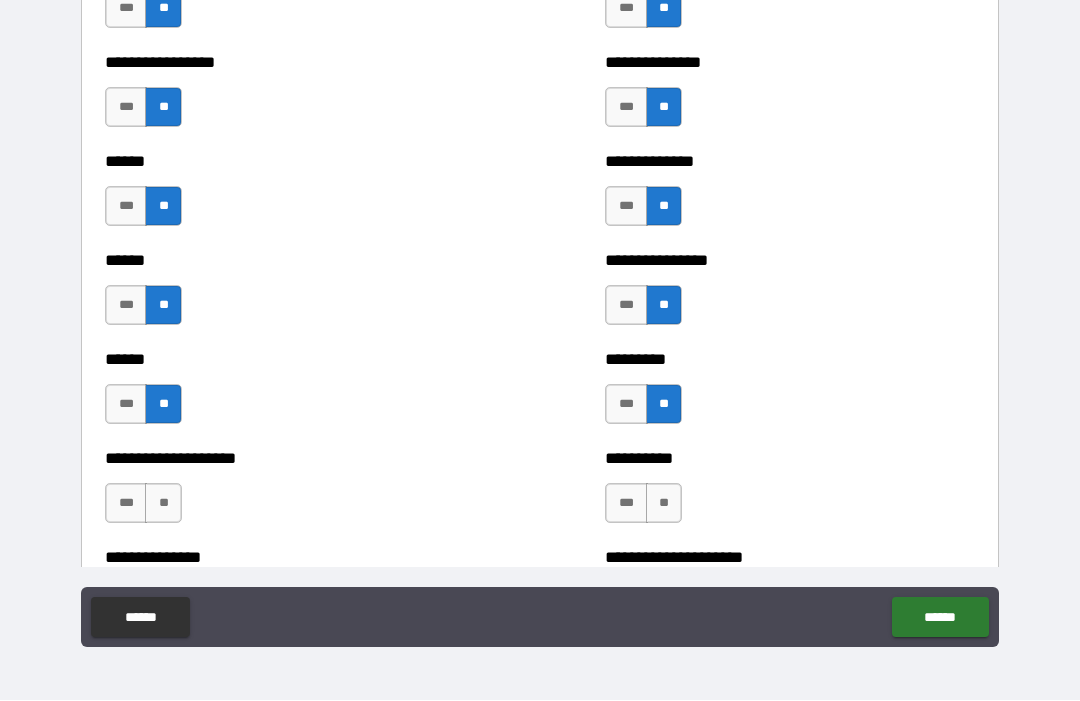 click on "***" at bounding box center [126, 504] 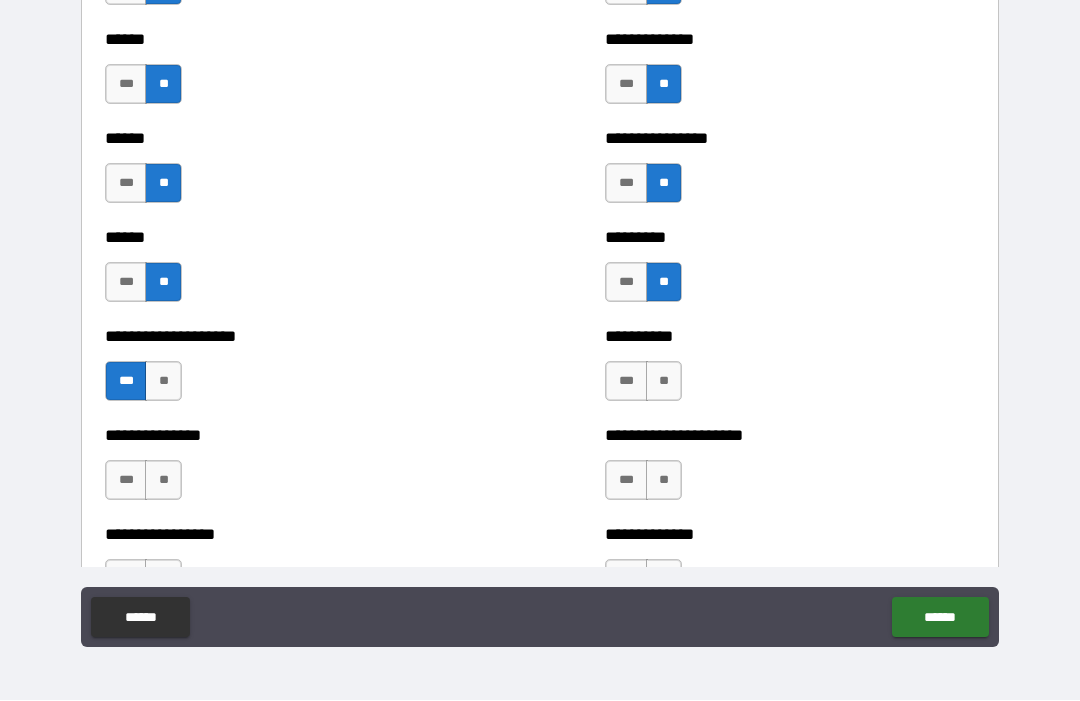 scroll, scrollTop: 3077, scrollLeft: 0, axis: vertical 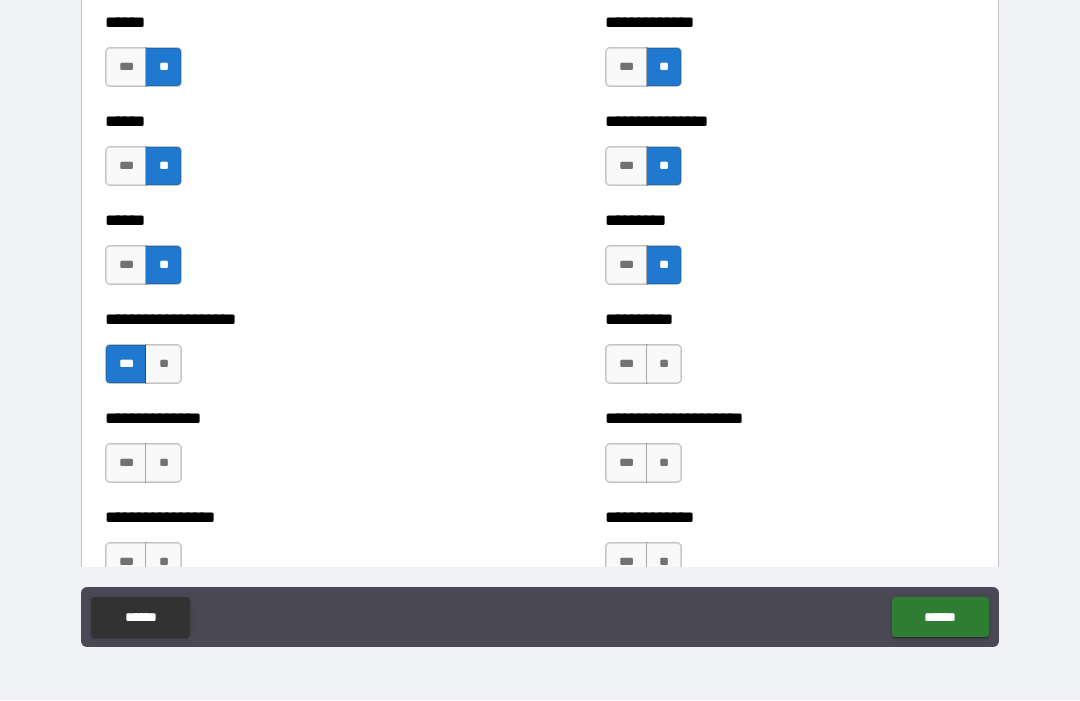 click on "**" at bounding box center [664, 365] 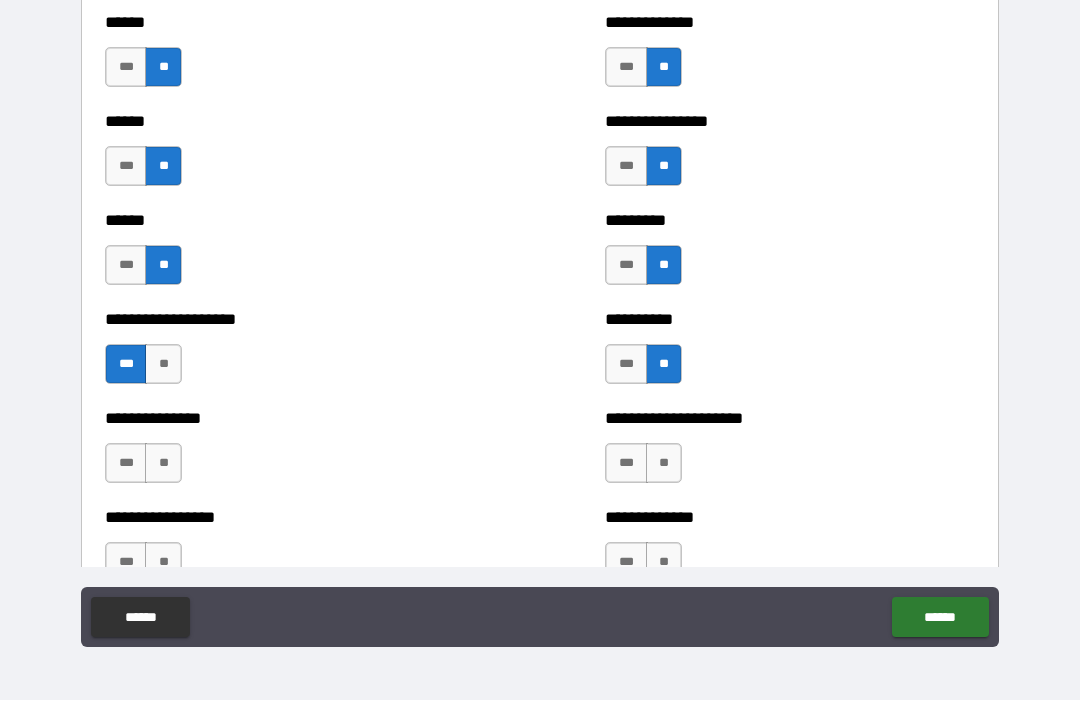 click on "***" at bounding box center [126, 464] 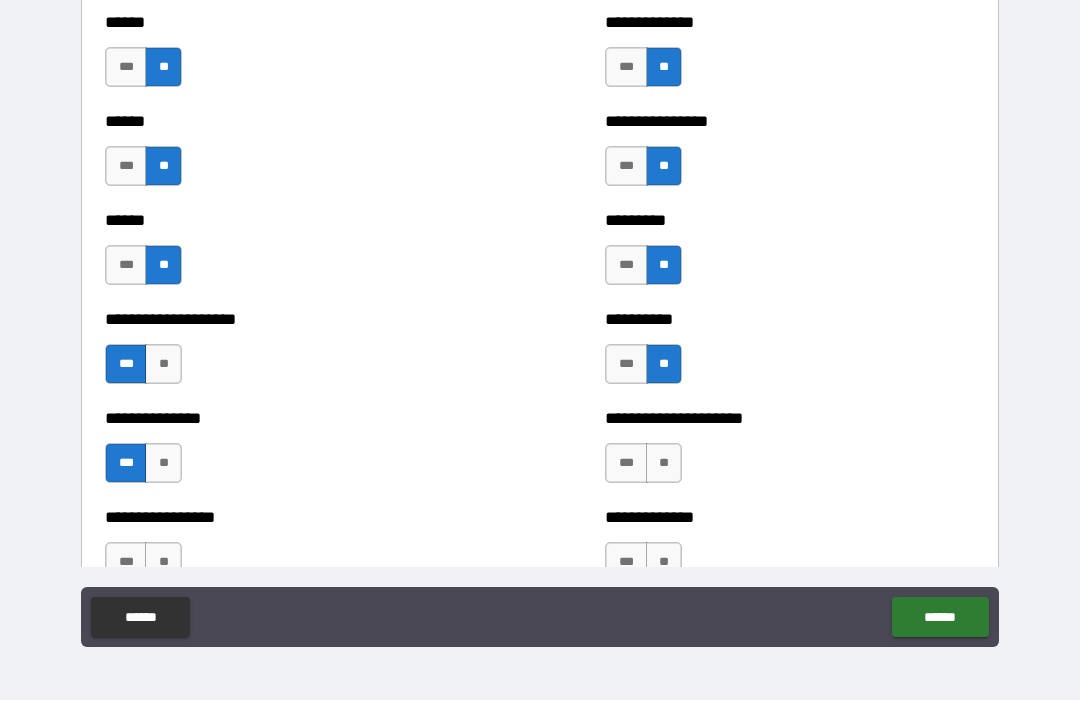 click on "**" at bounding box center [664, 464] 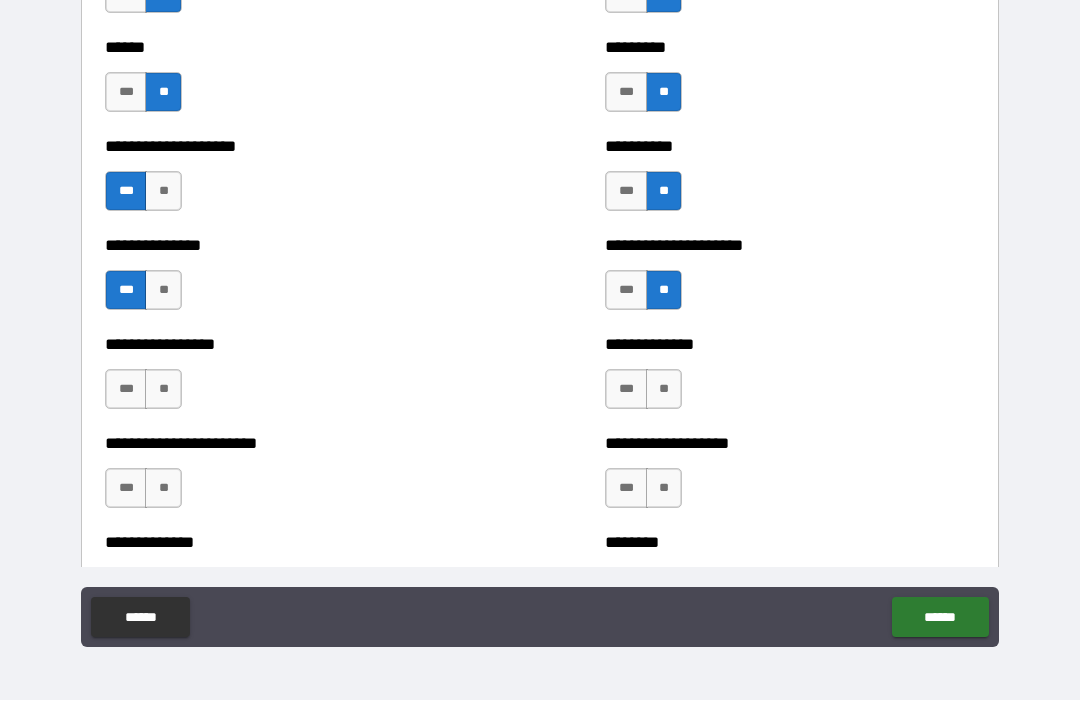 scroll, scrollTop: 3253, scrollLeft: 0, axis: vertical 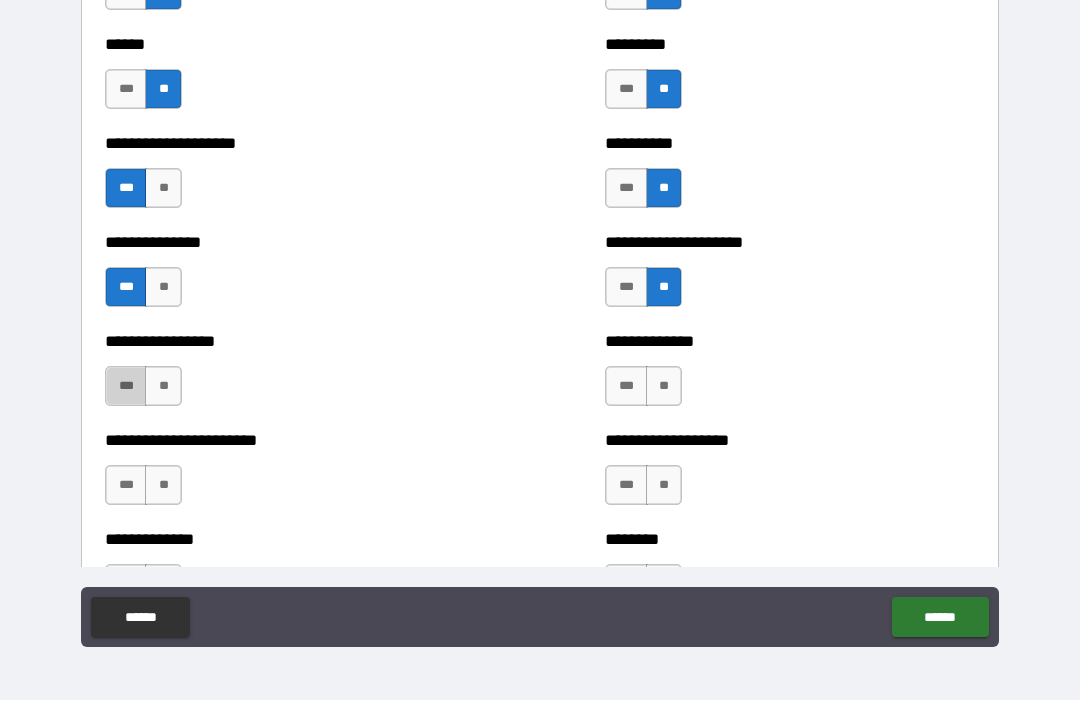 click on "***" at bounding box center [126, 387] 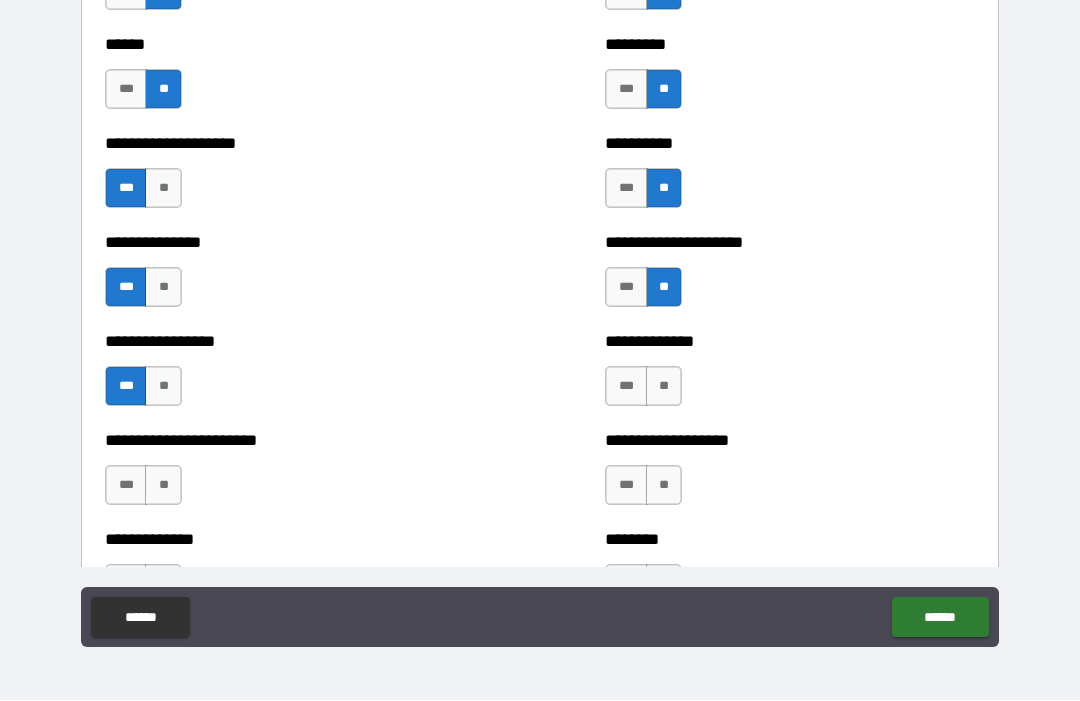 click on "**" at bounding box center (664, 387) 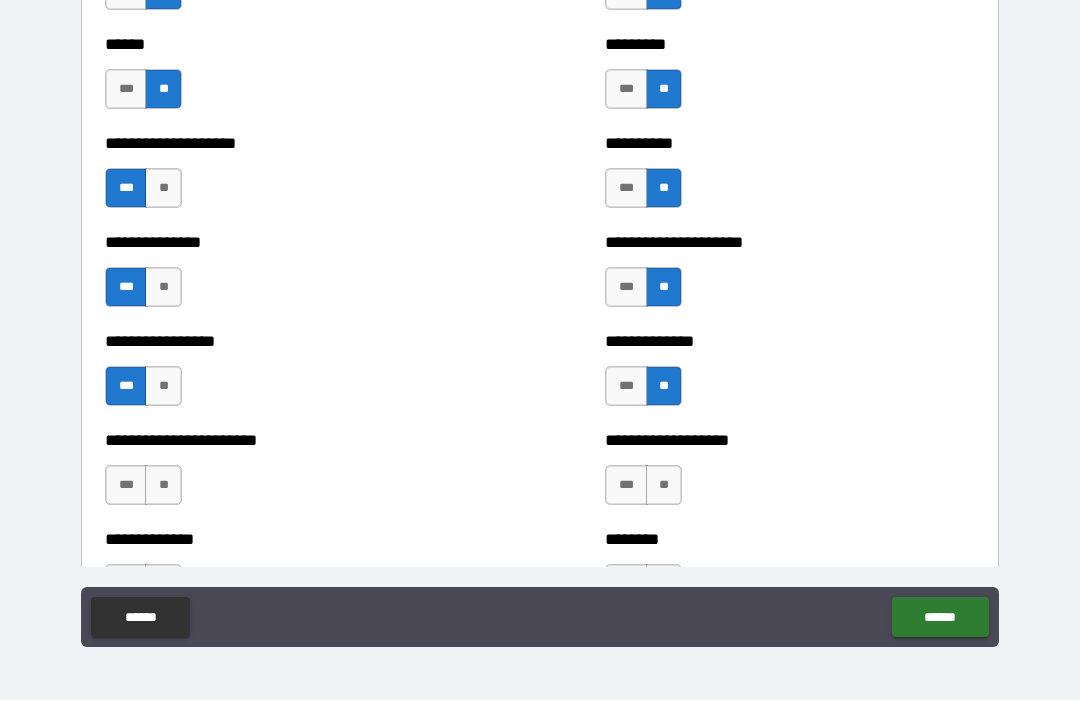 click on "**" at bounding box center (163, 486) 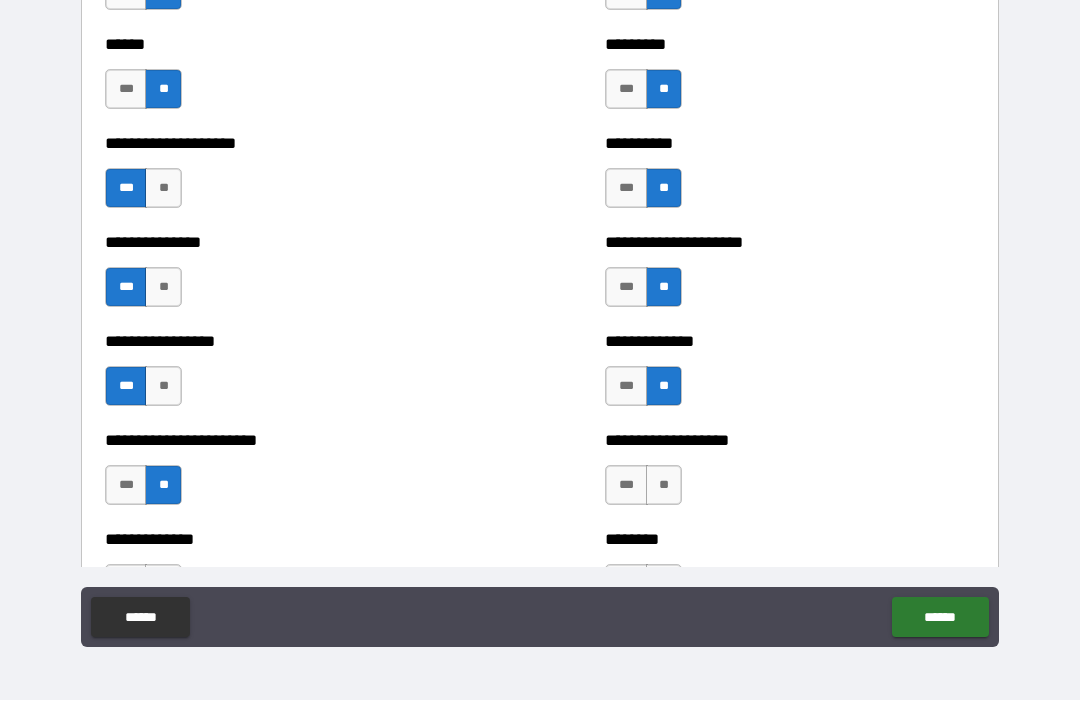 click on "**" at bounding box center (664, 486) 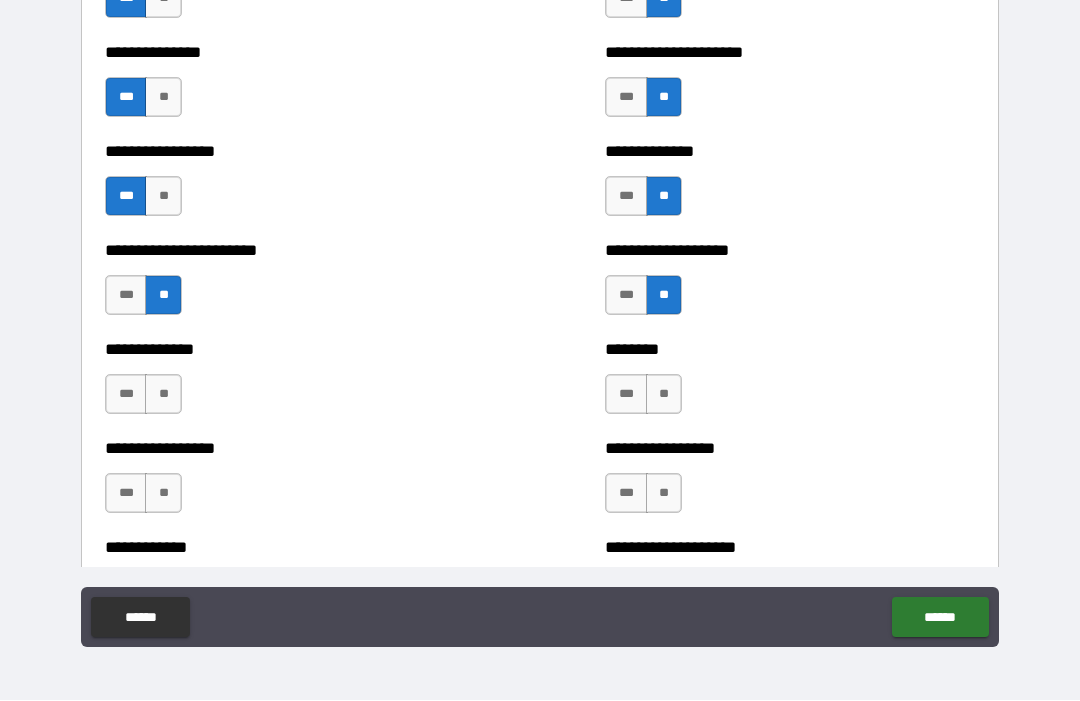 scroll, scrollTop: 3452, scrollLeft: 0, axis: vertical 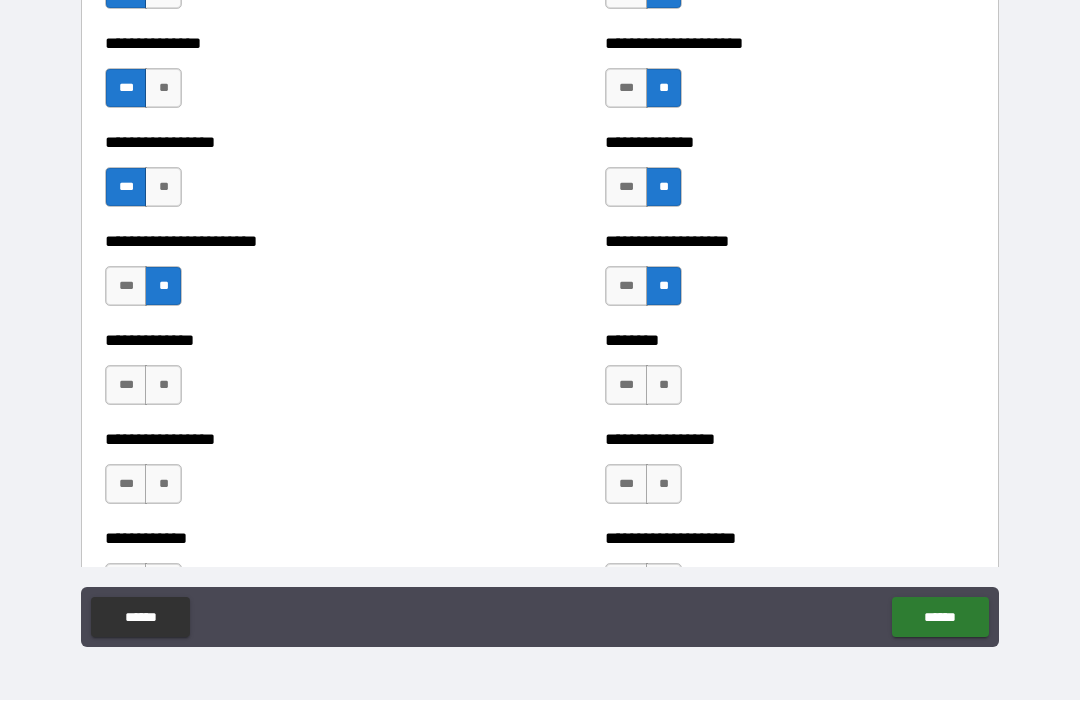 click on "***" at bounding box center (126, 386) 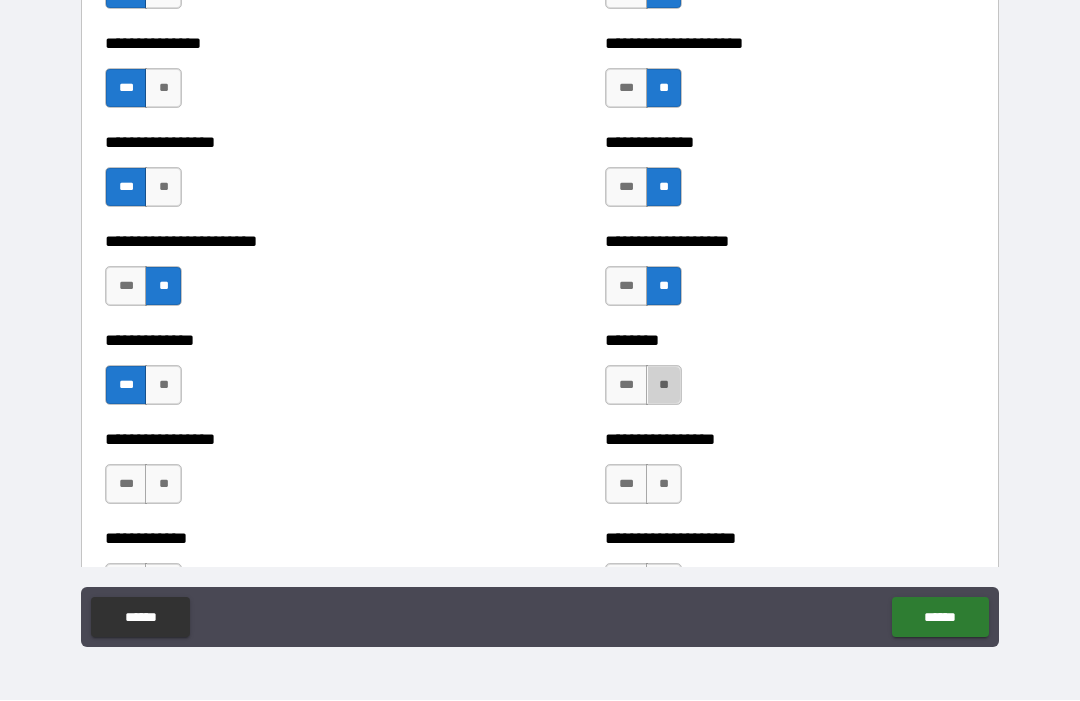 click on "**" at bounding box center [664, 386] 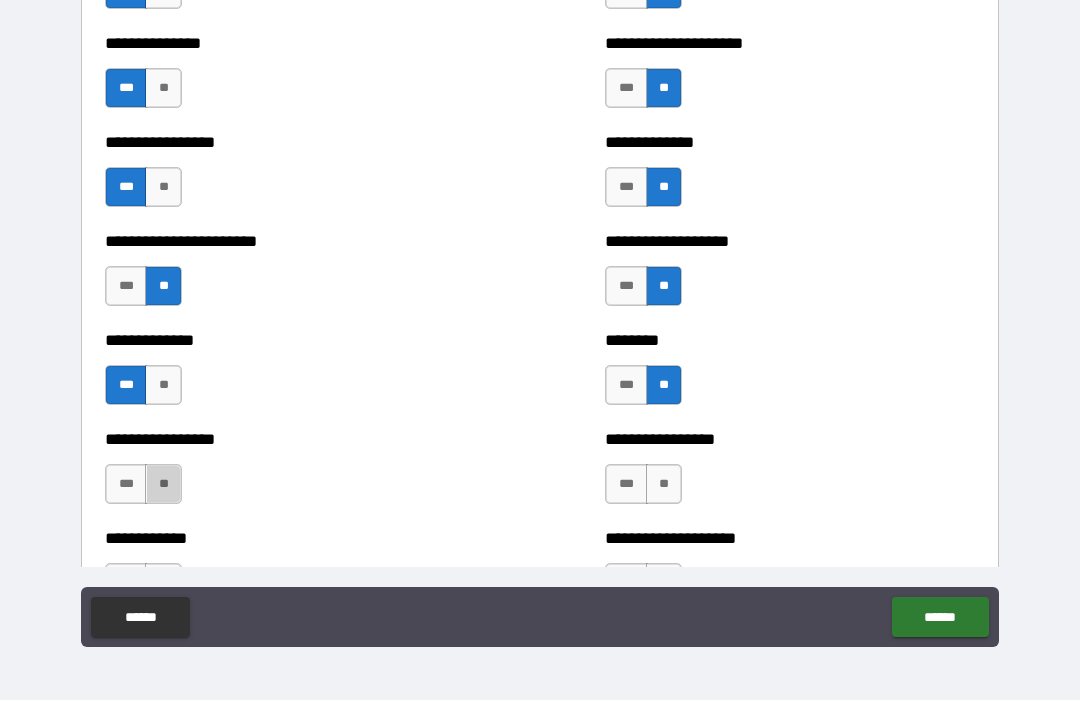 click on "**" at bounding box center (163, 485) 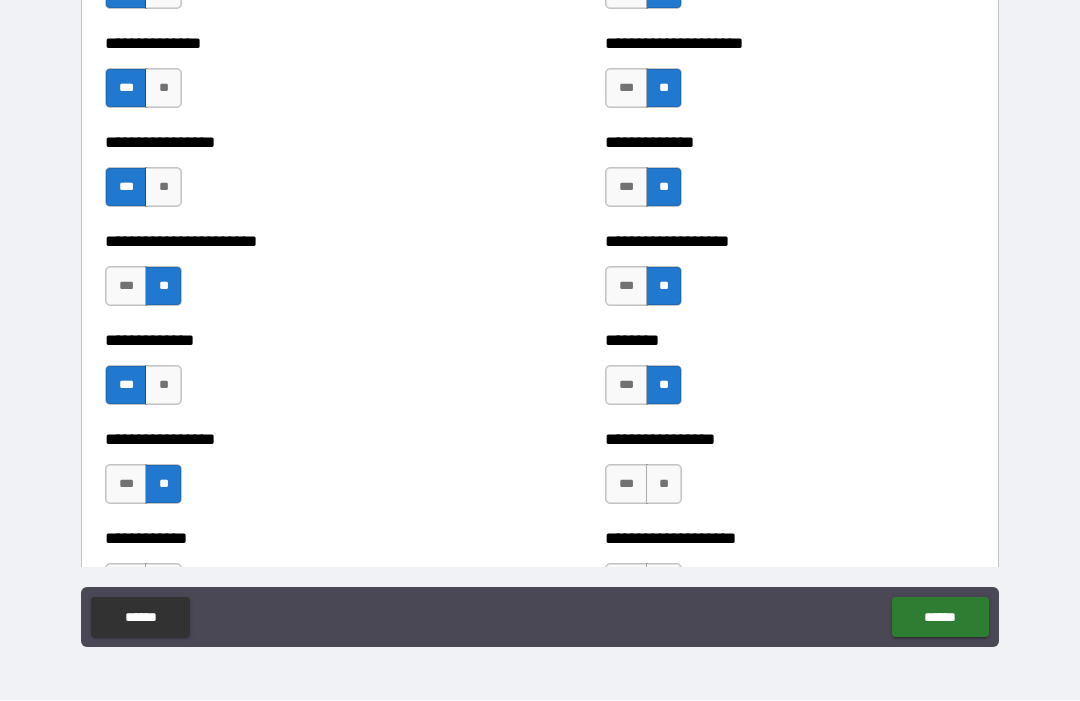click on "**" at bounding box center [664, 485] 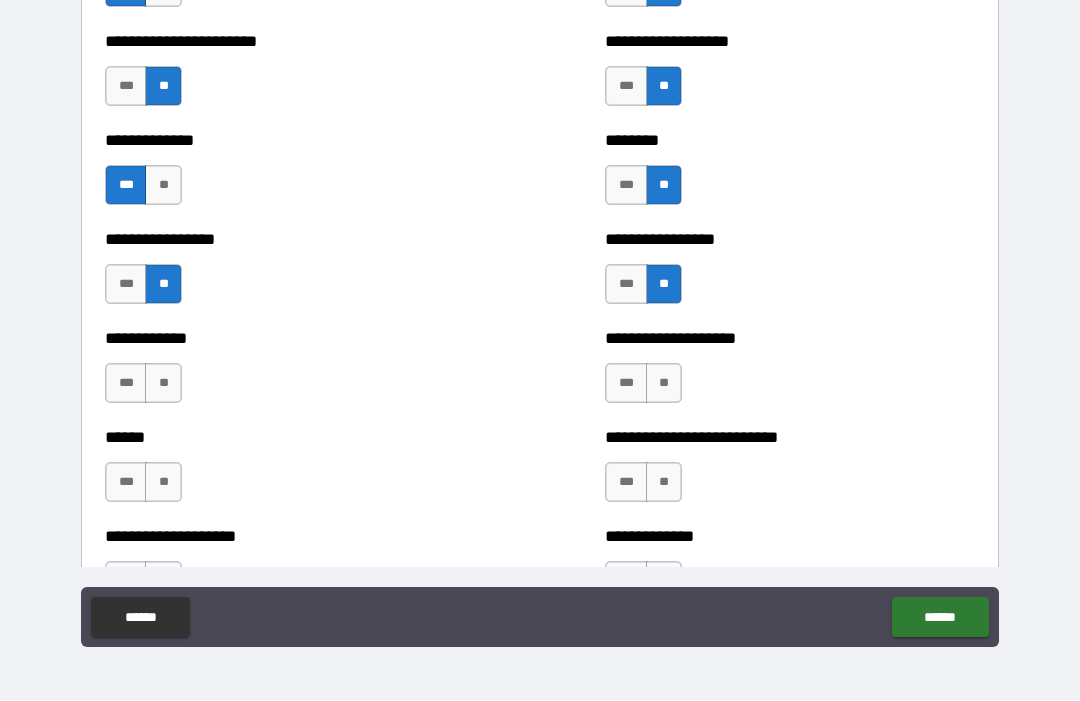 scroll, scrollTop: 3653, scrollLeft: 0, axis: vertical 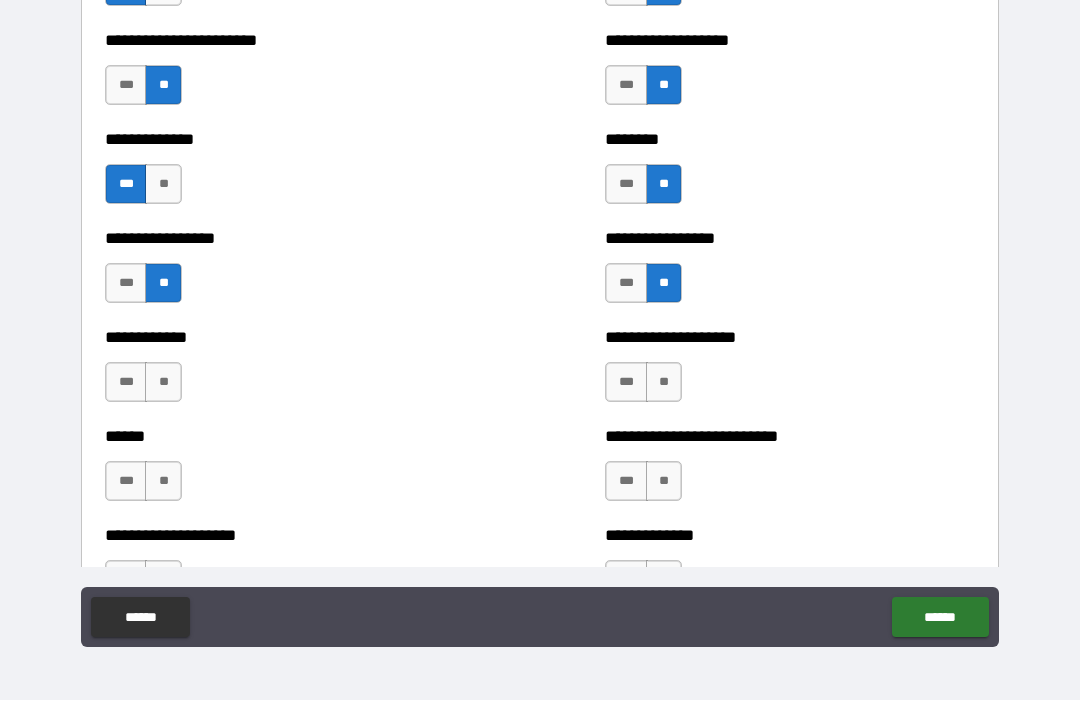 click on "**" at bounding box center (163, 383) 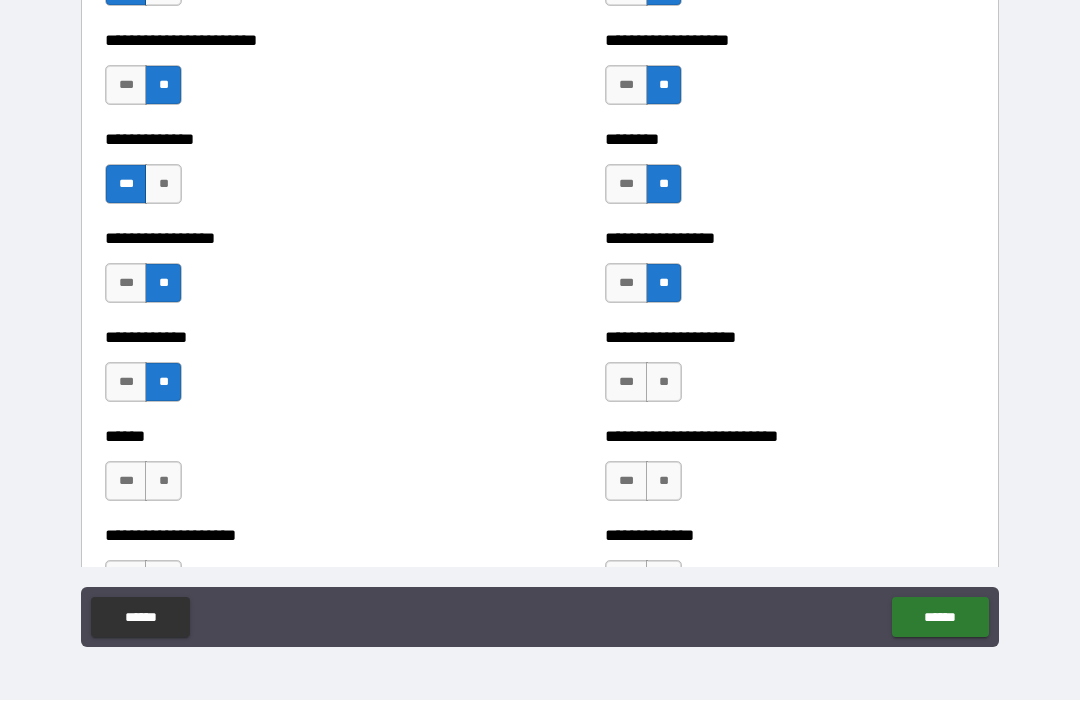 click on "**" at bounding box center (664, 383) 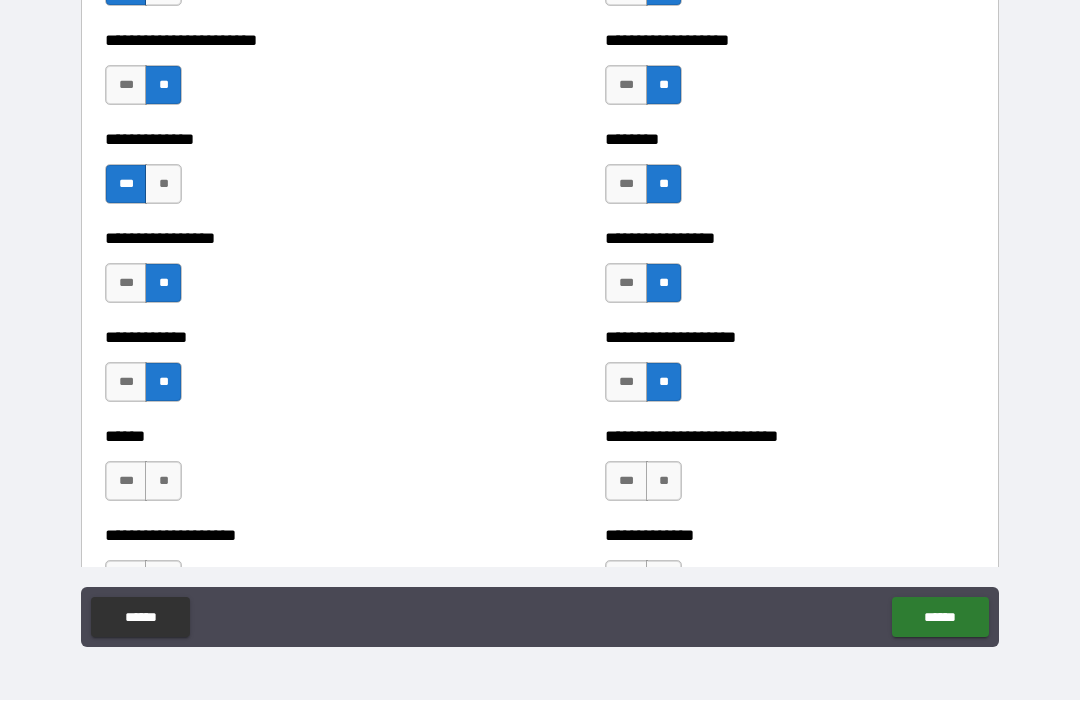 click on "***" at bounding box center (126, 482) 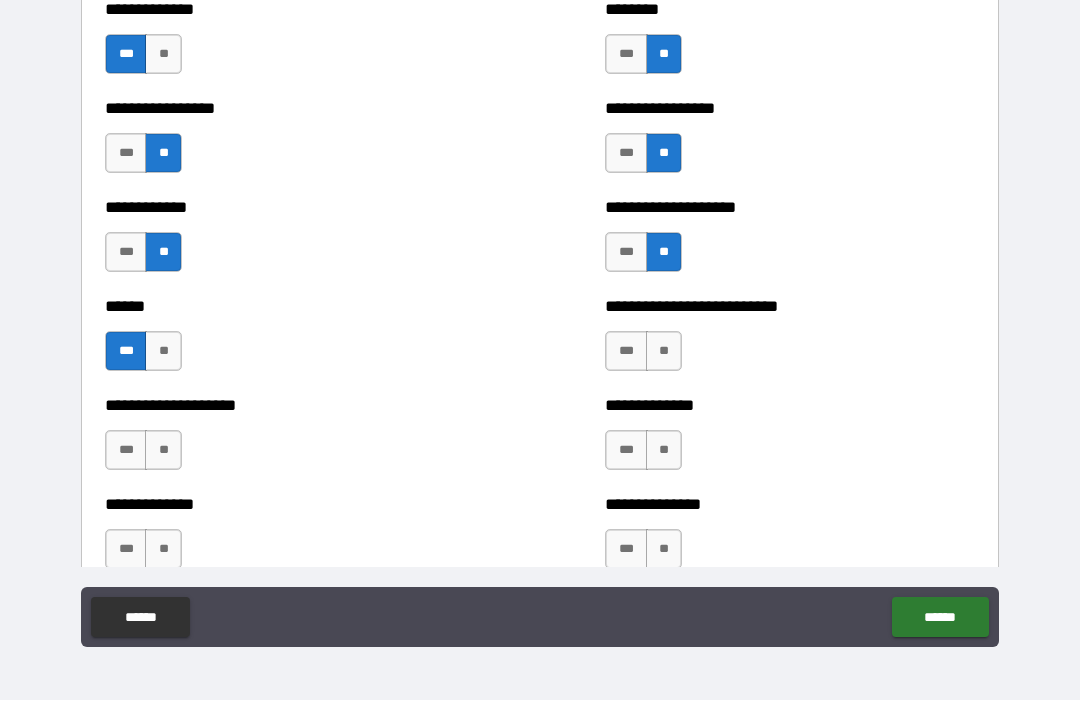 scroll, scrollTop: 3786, scrollLeft: 0, axis: vertical 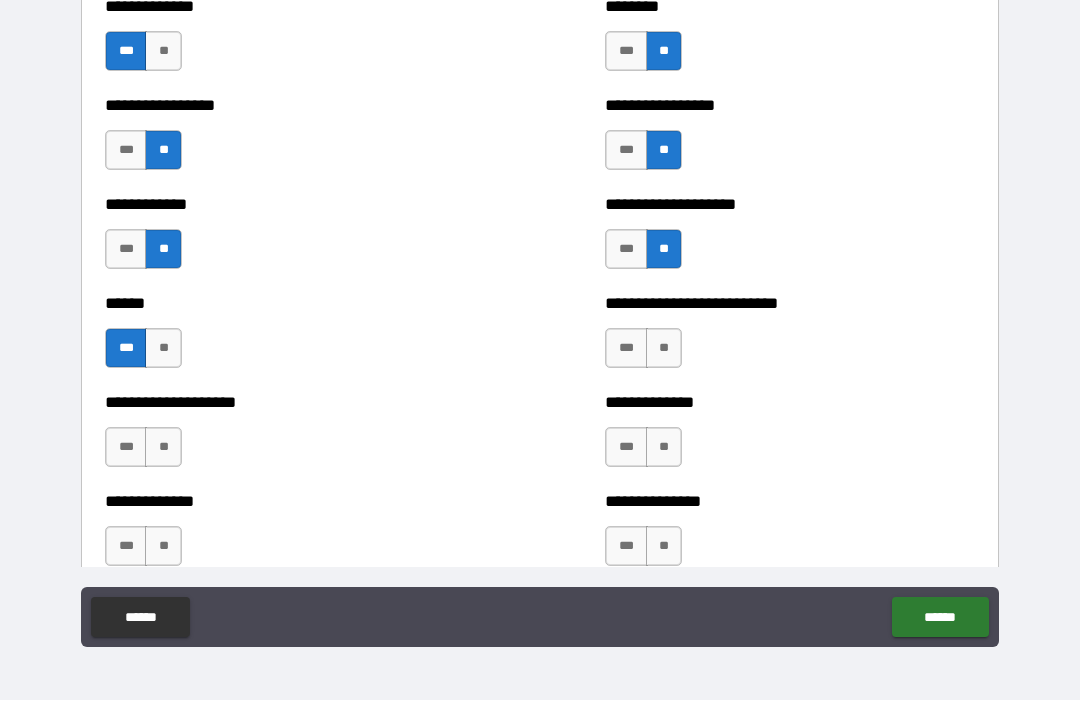 click on "**" at bounding box center [664, 349] 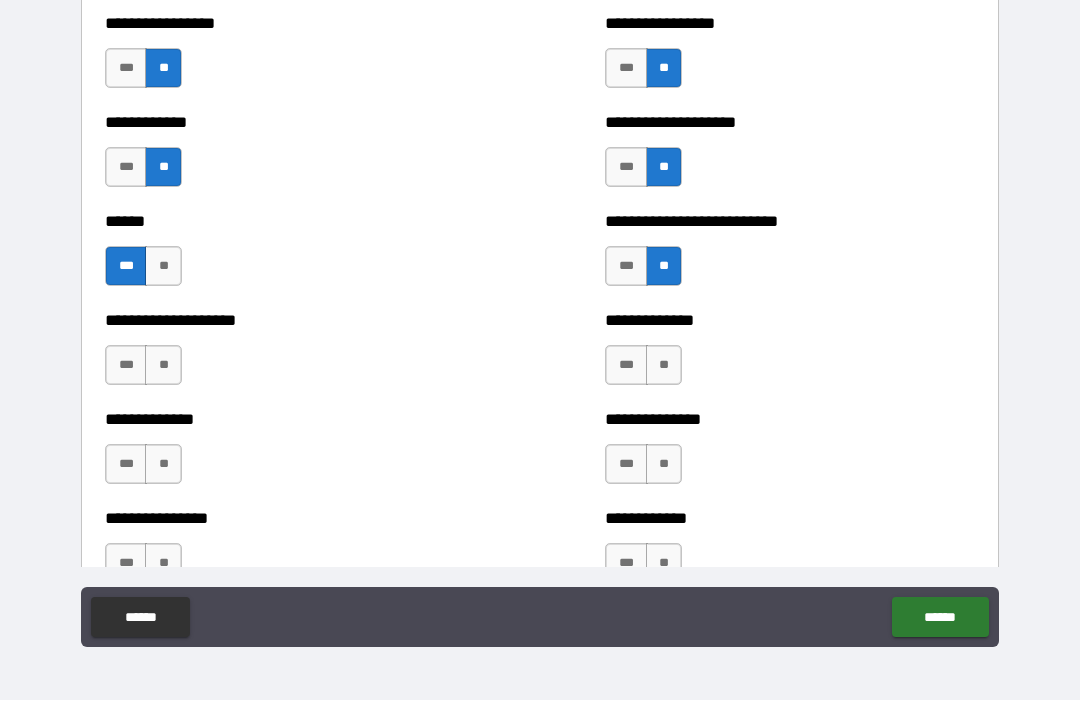 scroll, scrollTop: 3869, scrollLeft: 0, axis: vertical 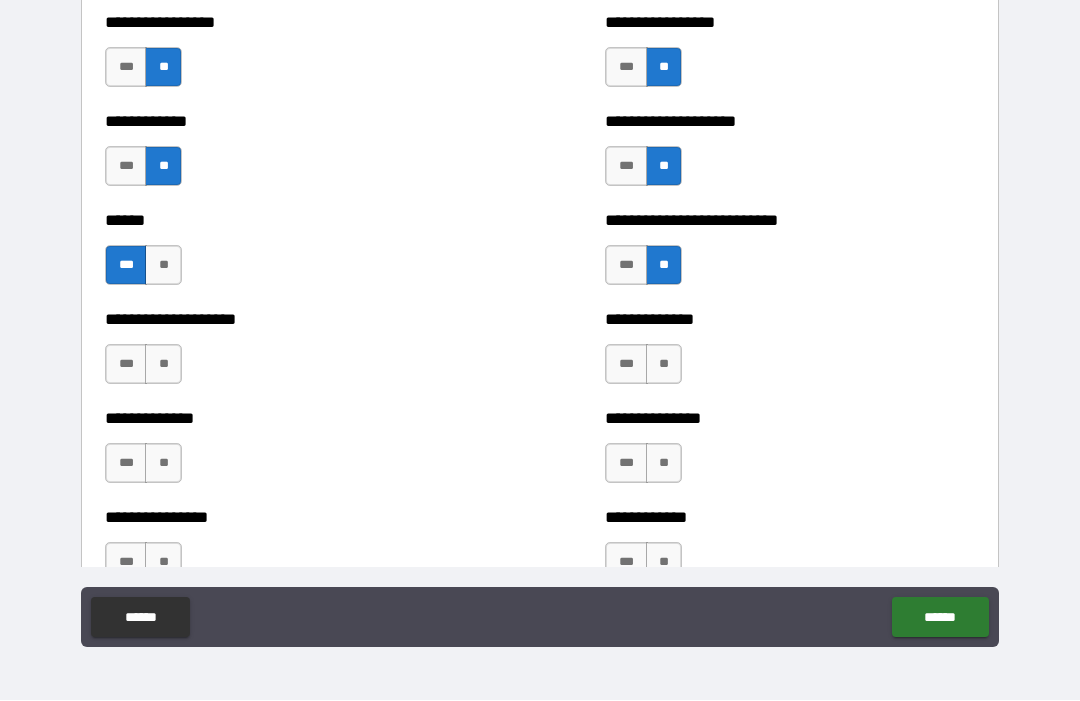click on "***" at bounding box center [126, 365] 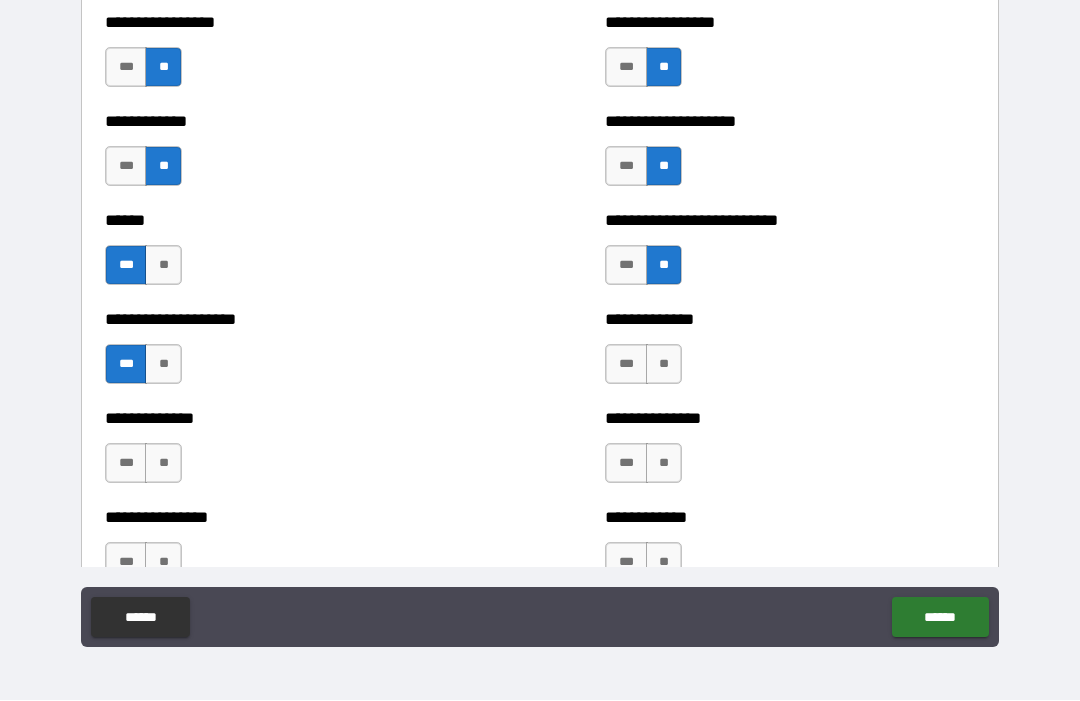 click on "***" at bounding box center (626, 365) 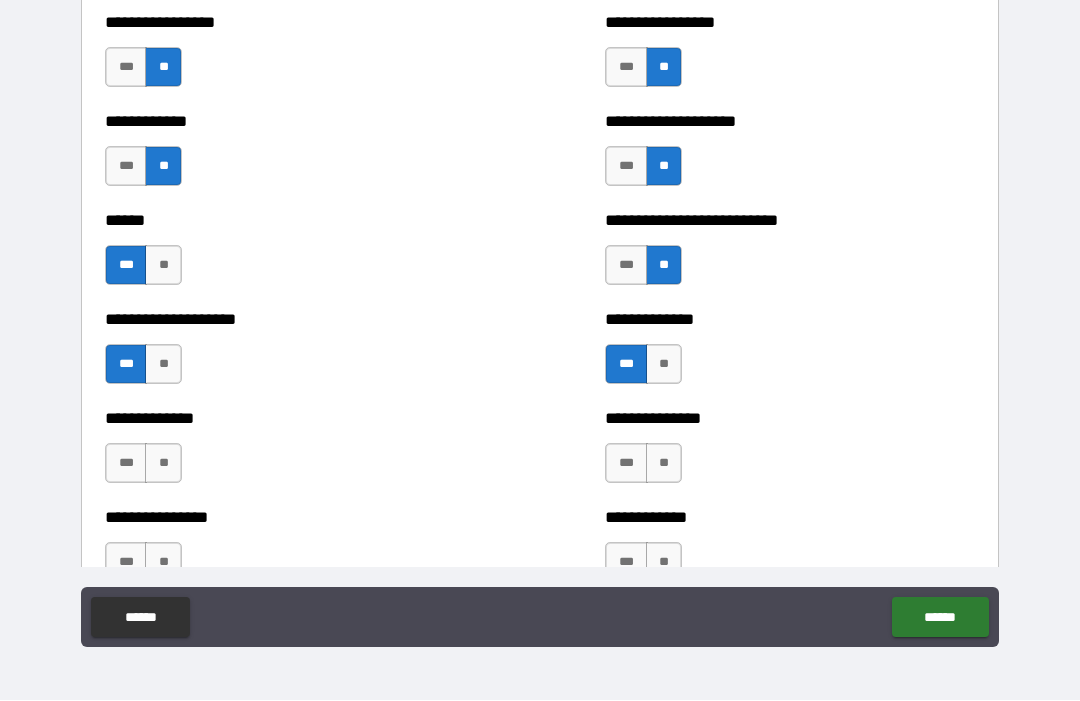 click on "**" at bounding box center [163, 464] 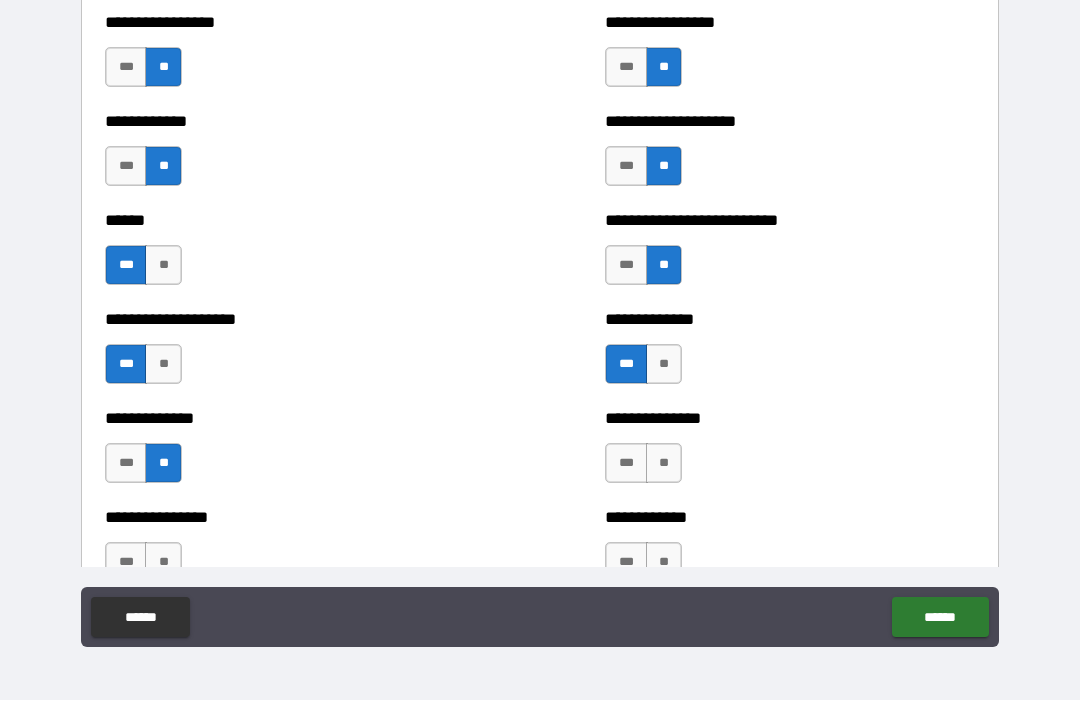 click on "**" at bounding box center (664, 464) 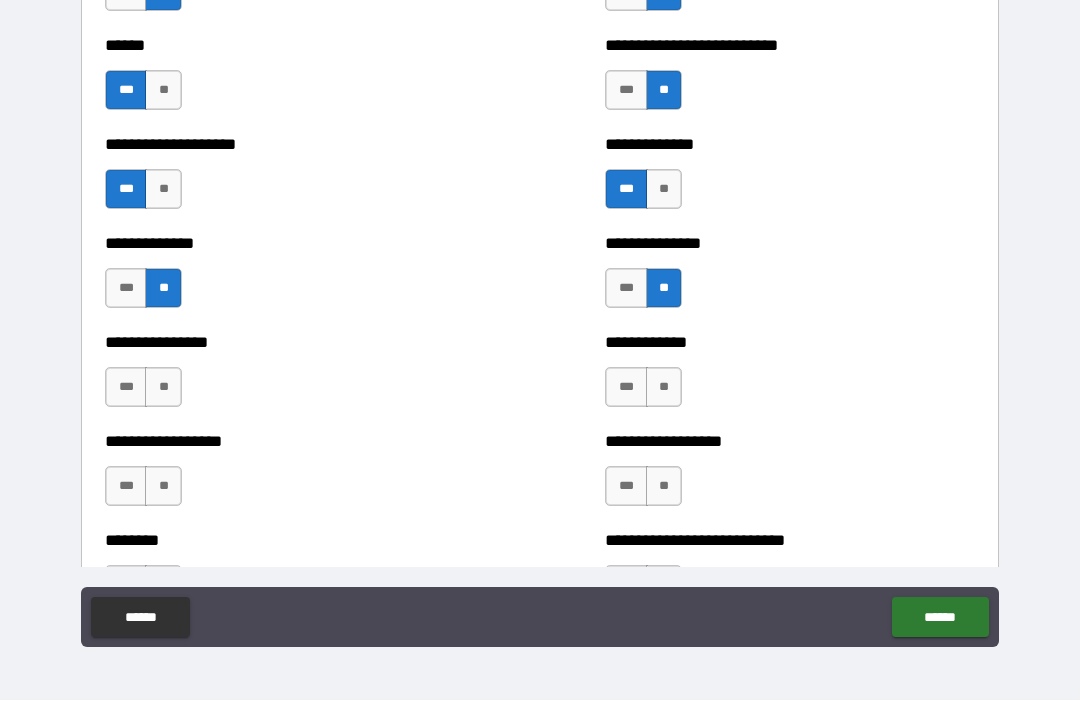 scroll, scrollTop: 4045, scrollLeft: 0, axis: vertical 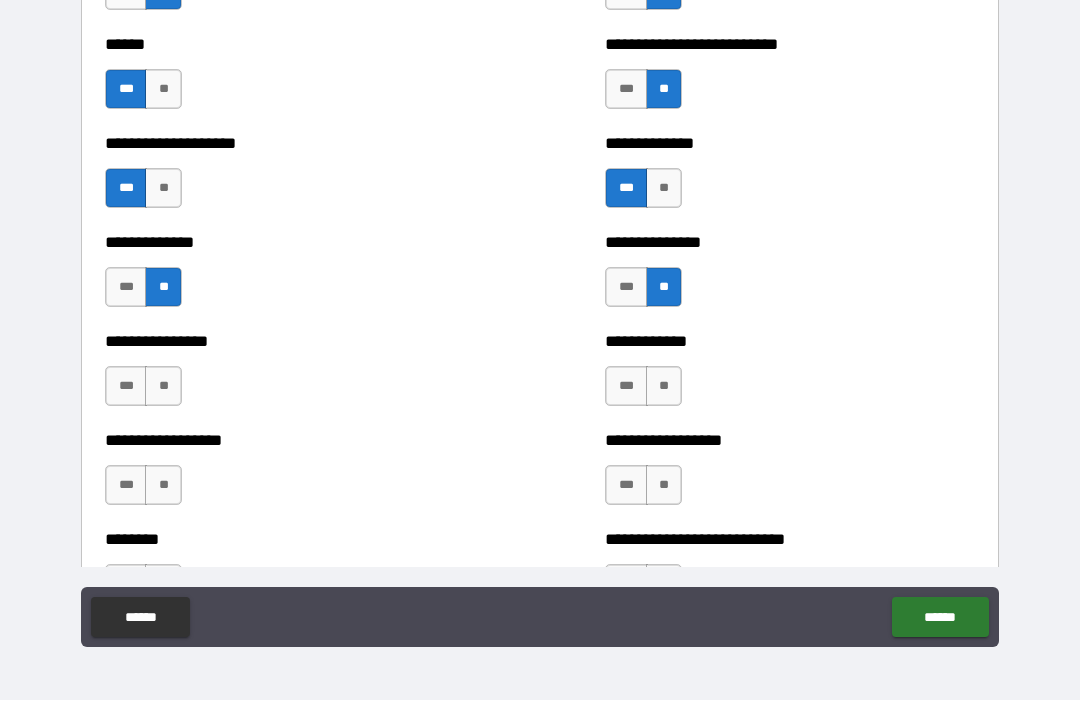 click on "**" at bounding box center [163, 387] 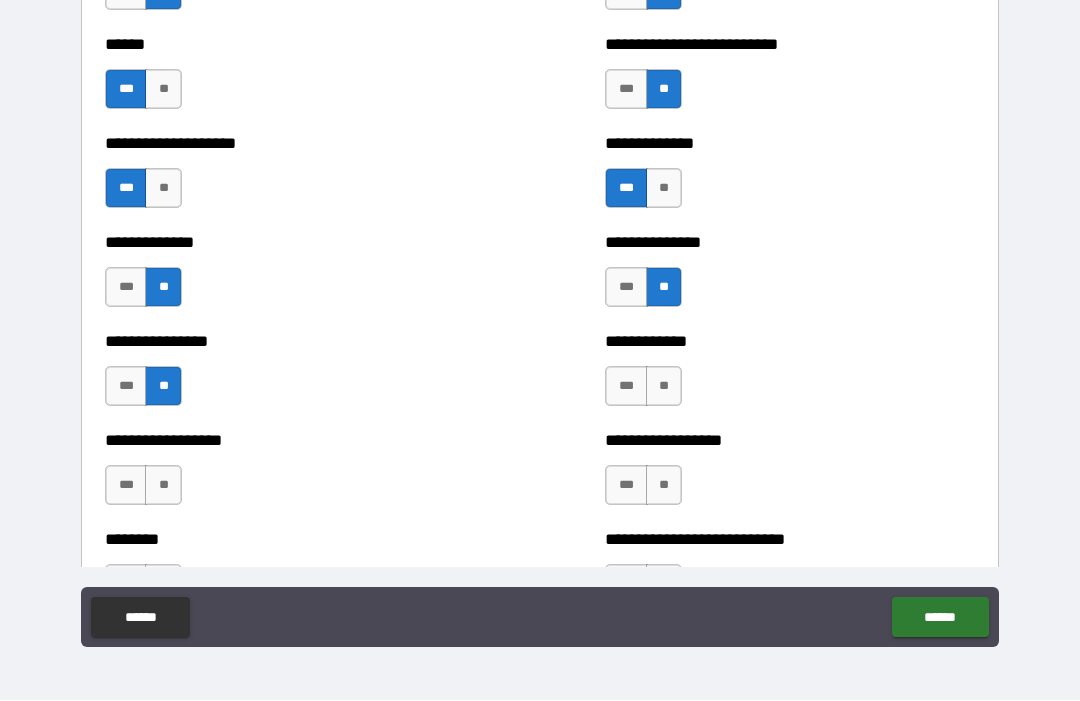 click on "**" at bounding box center [664, 387] 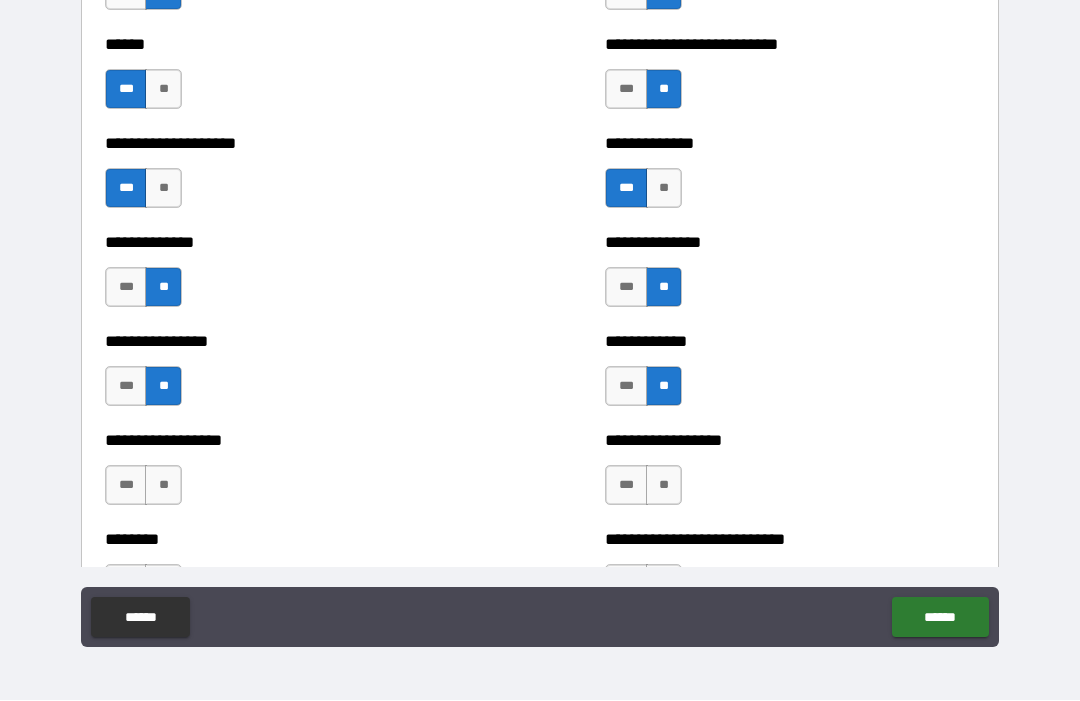 click on "**" at bounding box center [163, 486] 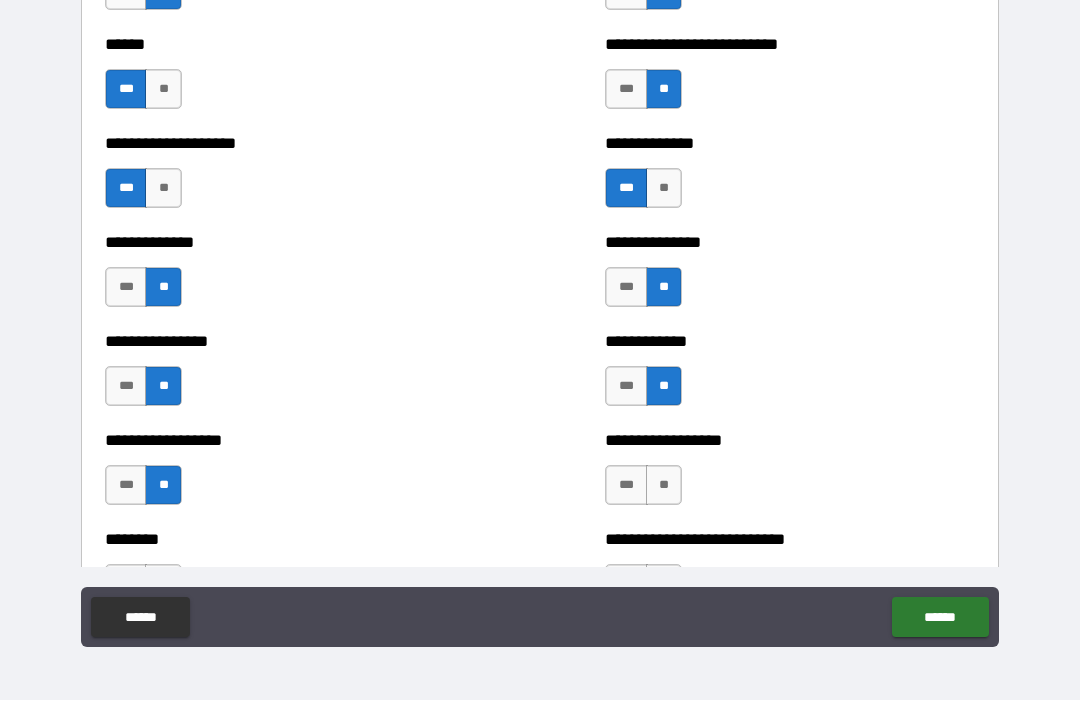click on "**" at bounding box center (664, 486) 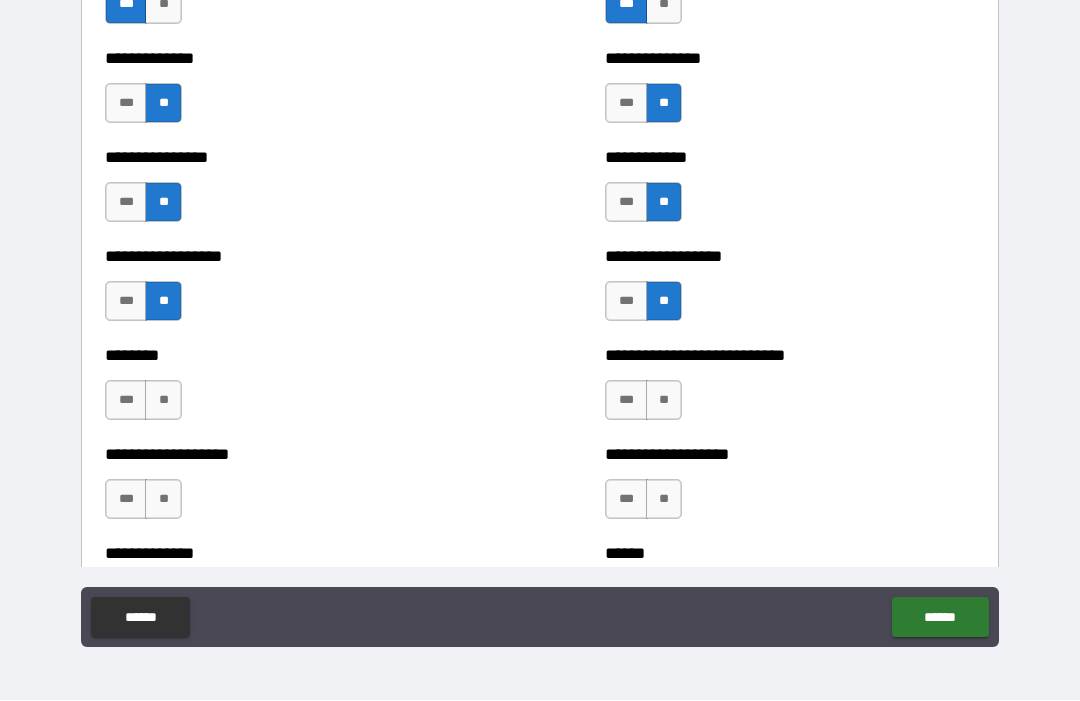 scroll, scrollTop: 4231, scrollLeft: 0, axis: vertical 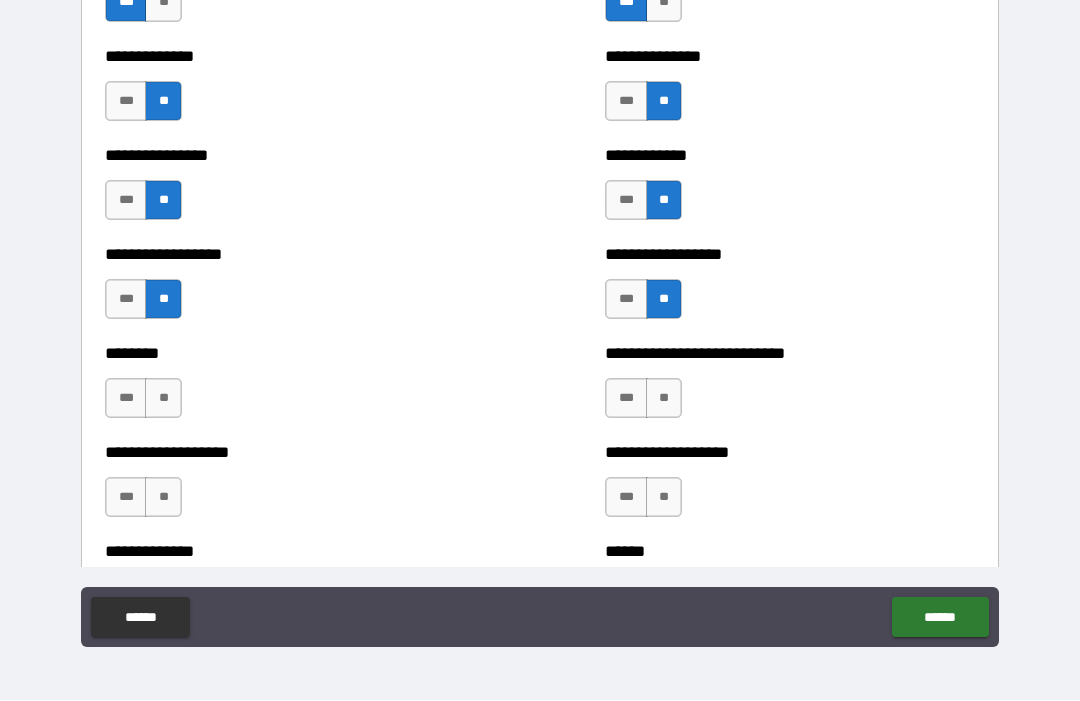 click on "**" at bounding box center [163, 399] 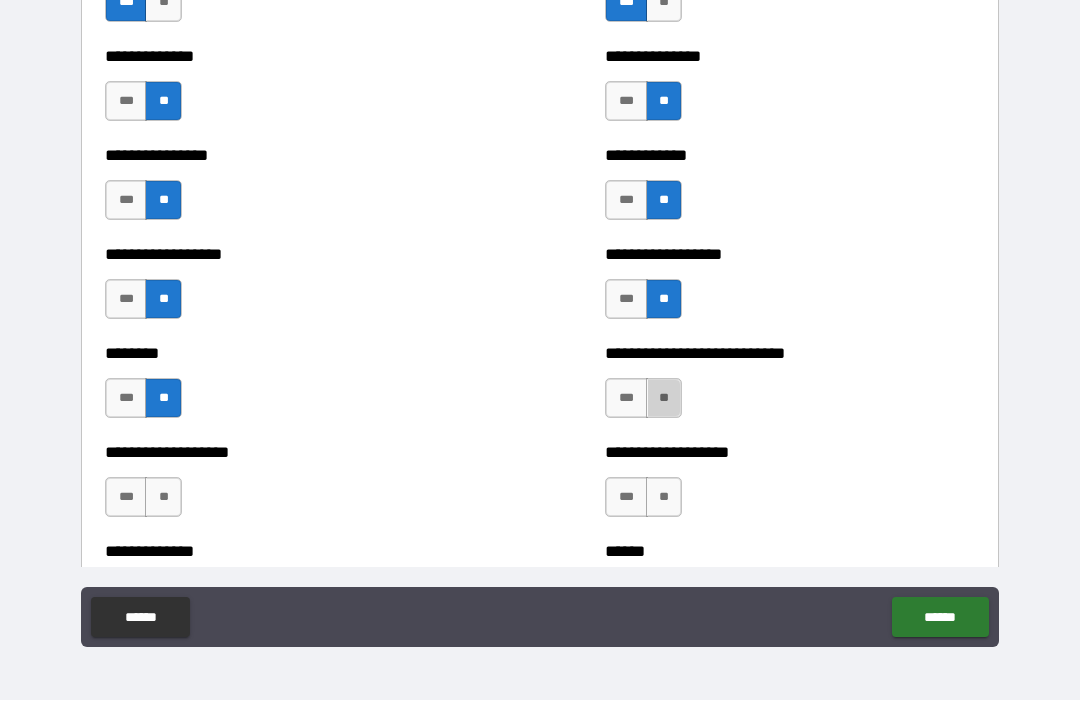 click on "**" at bounding box center (664, 399) 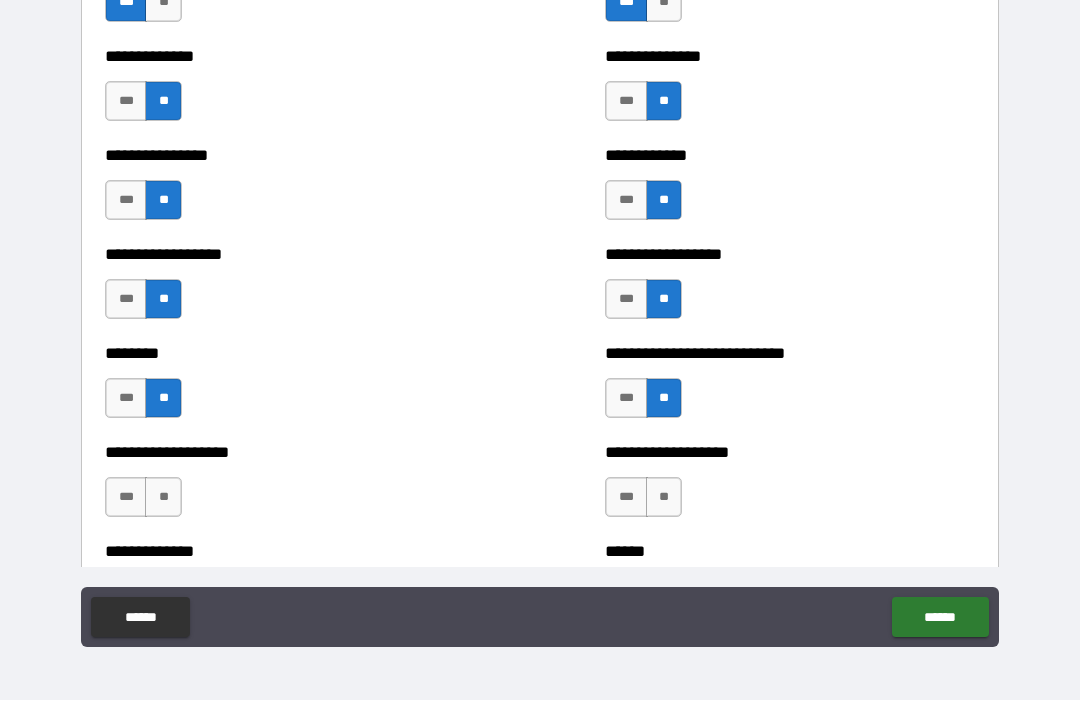 click on "**" at bounding box center (163, 498) 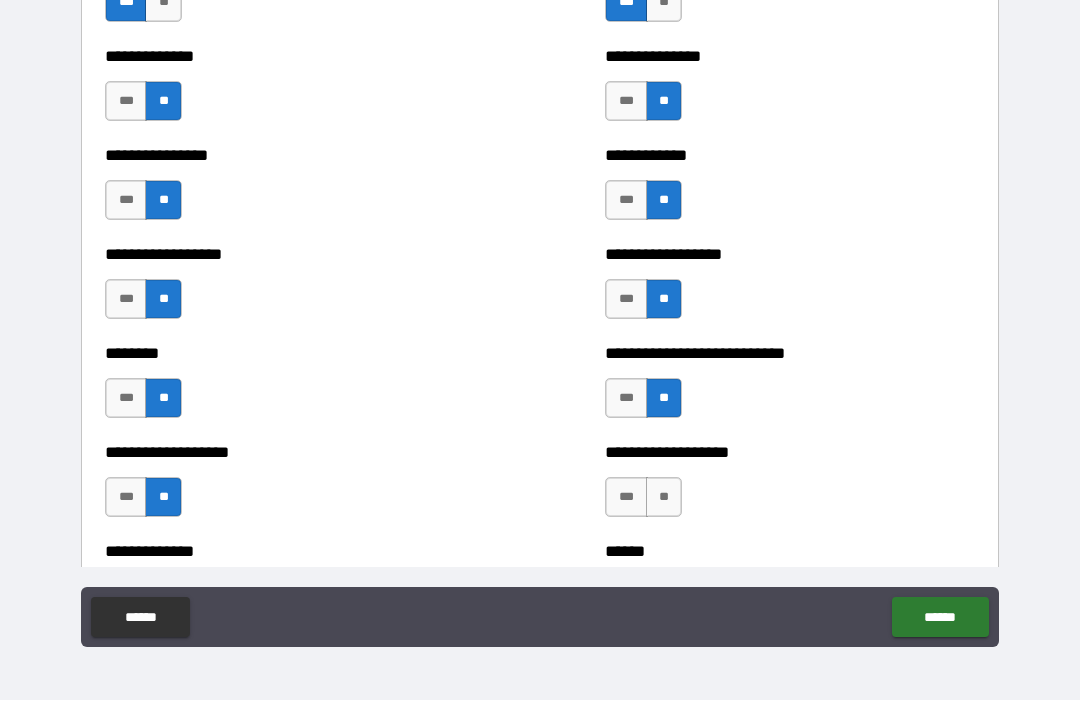 click on "**" at bounding box center [664, 498] 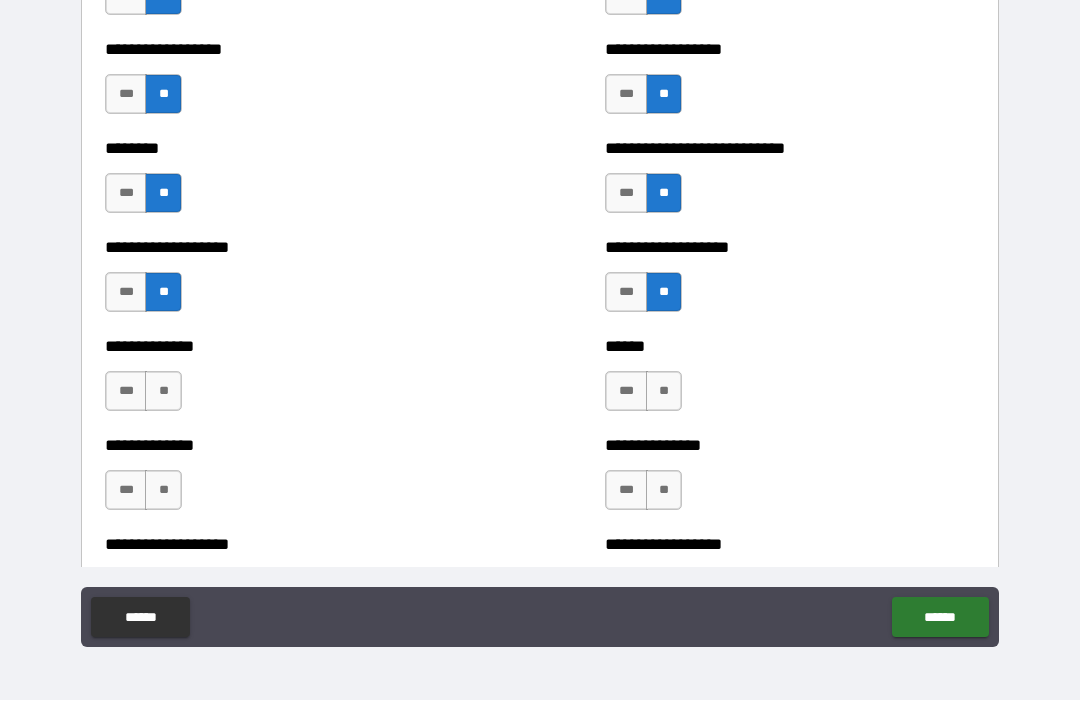 scroll, scrollTop: 4460, scrollLeft: 0, axis: vertical 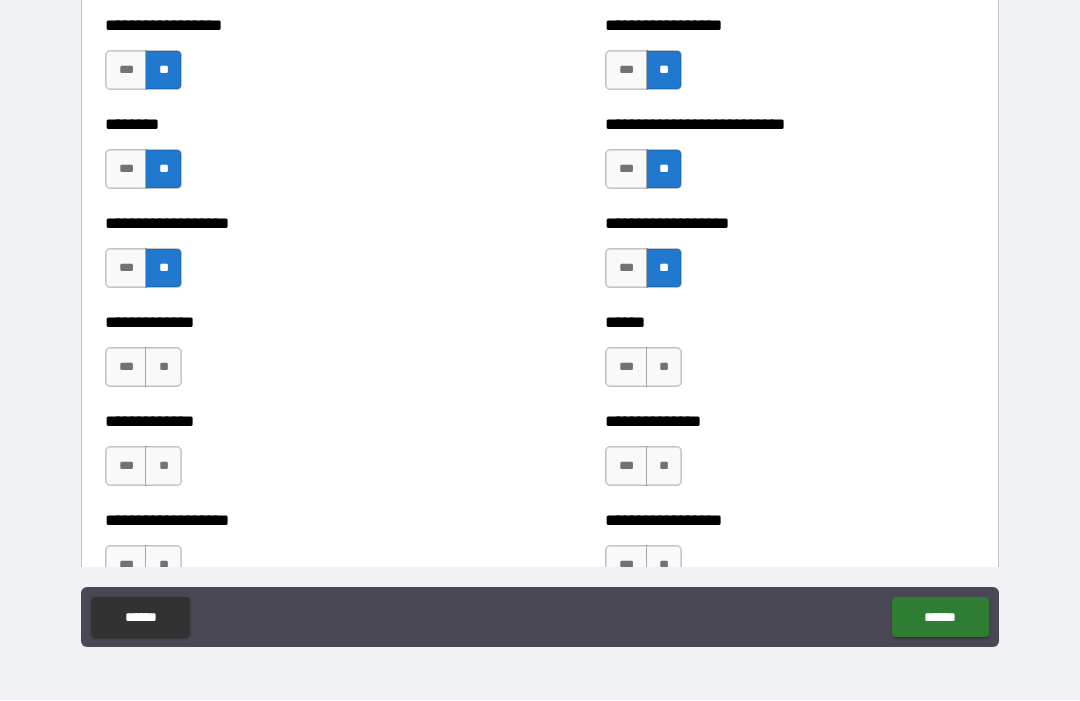 click on "**" at bounding box center [163, 368] 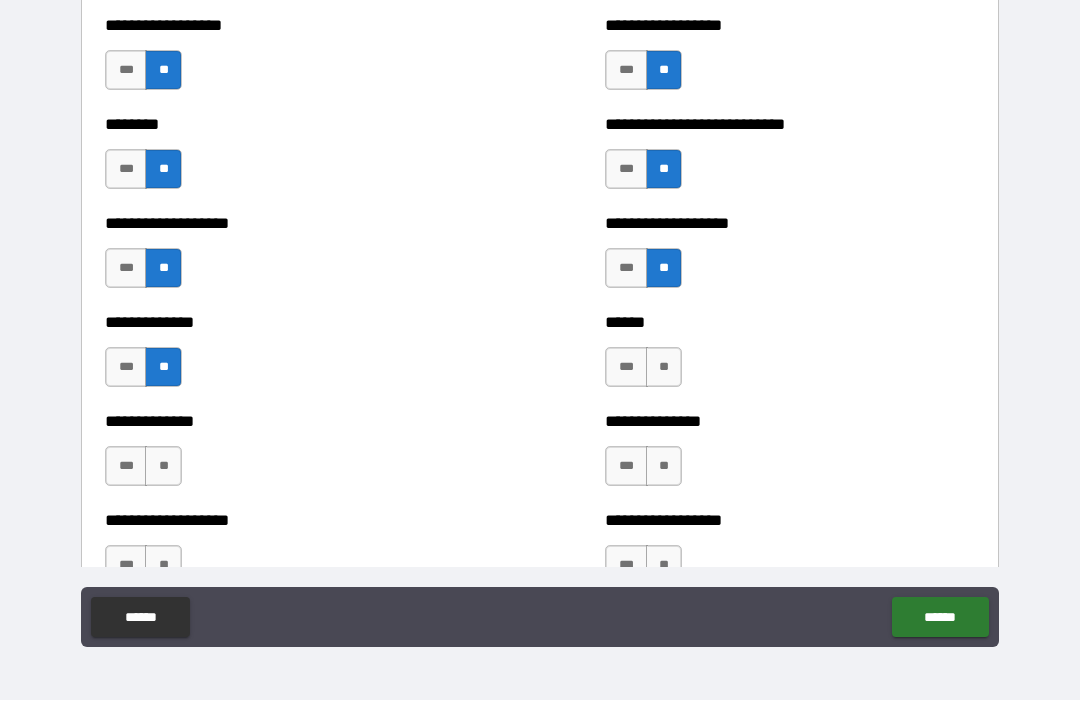 click on "**" at bounding box center (664, 368) 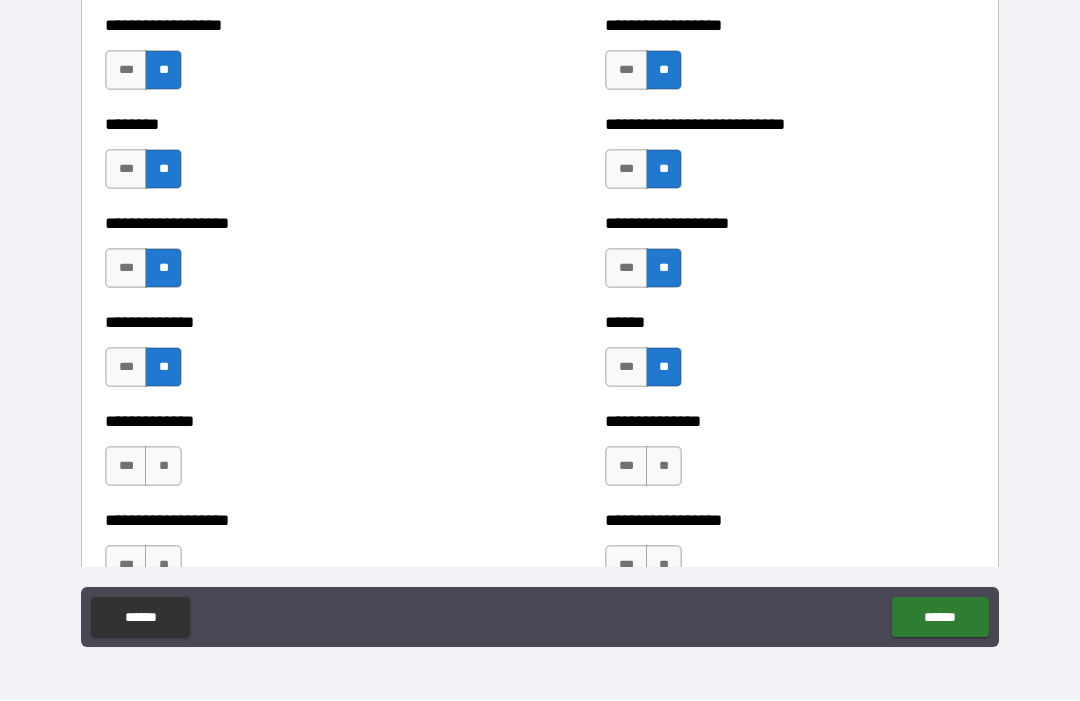 click on "**" at bounding box center [163, 467] 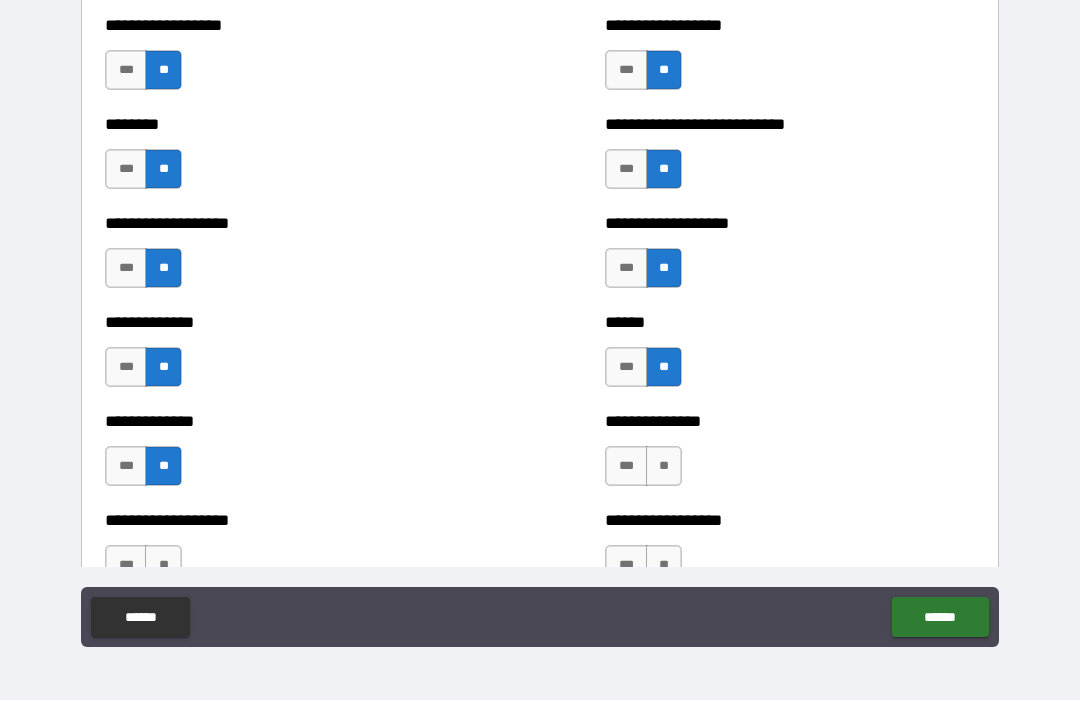 click on "**" at bounding box center (664, 467) 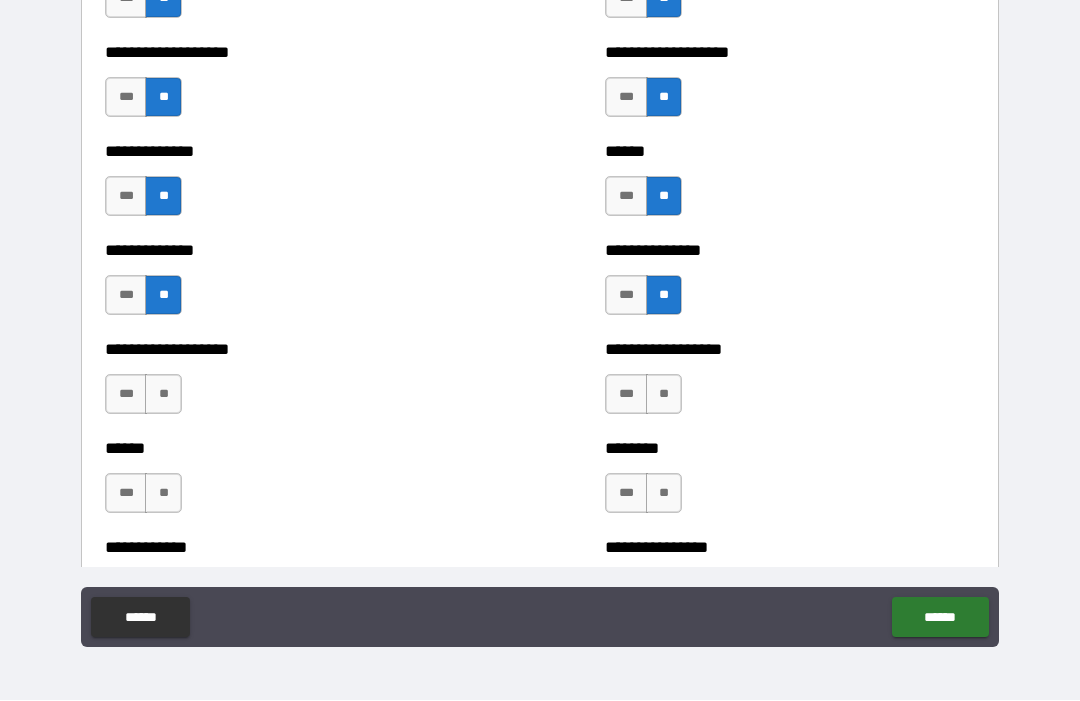 scroll, scrollTop: 4632, scrollLeft: 0, axis: vertical 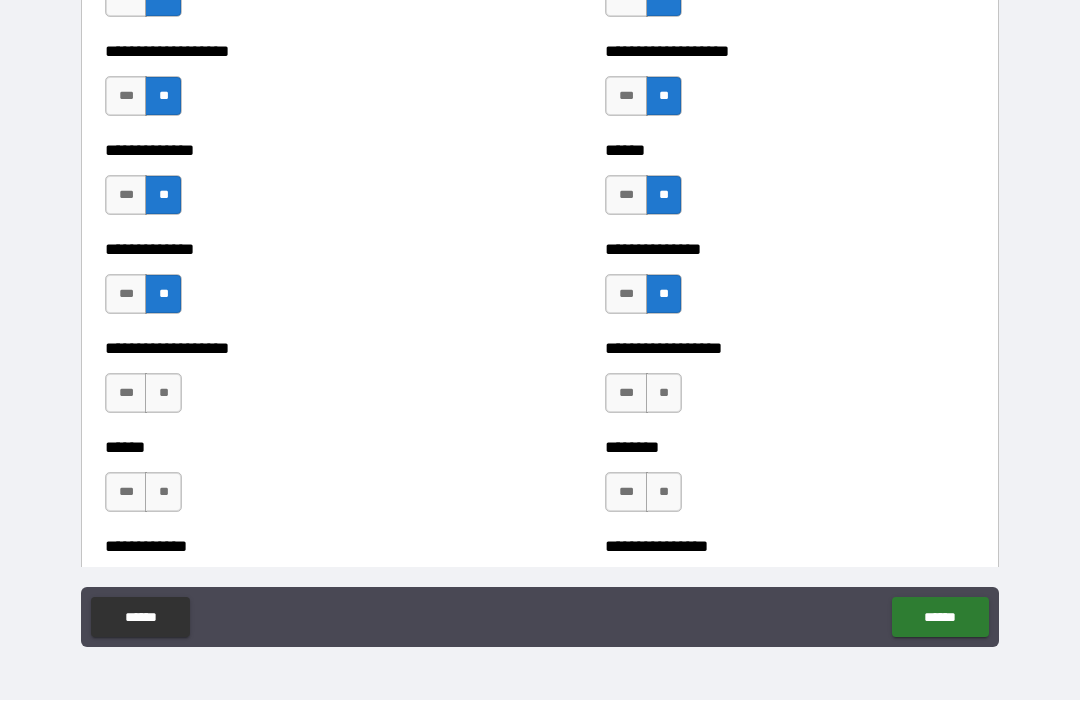 click on "**" at bounding box center (163, 394) 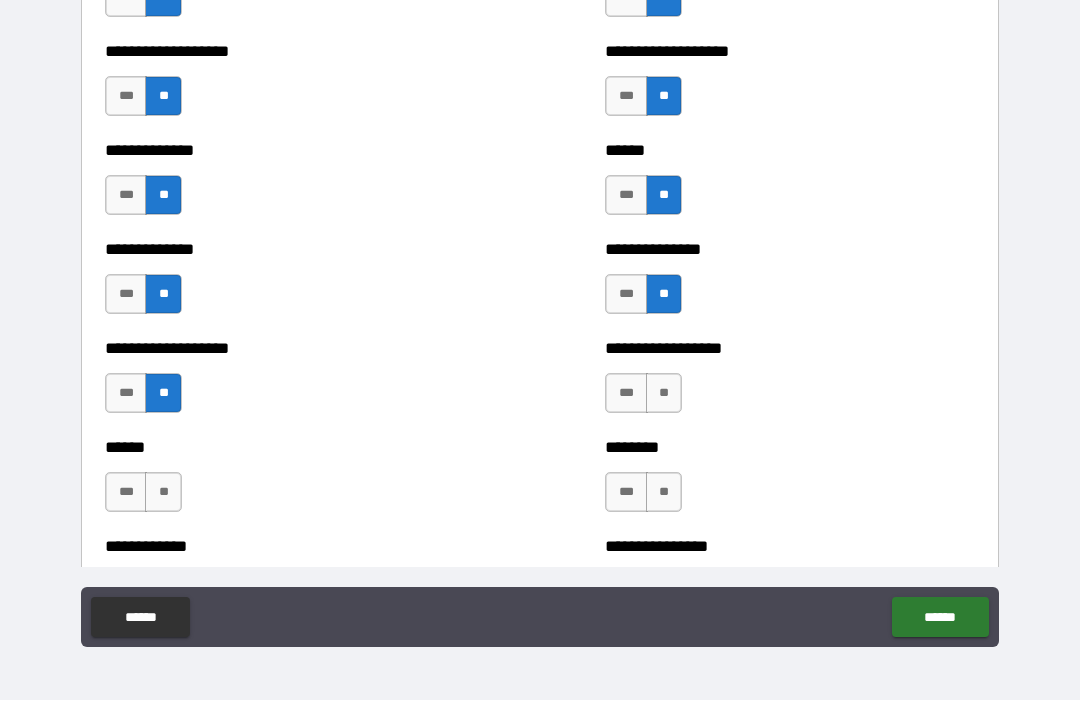 click on "**" at bounding box center [664, 394] 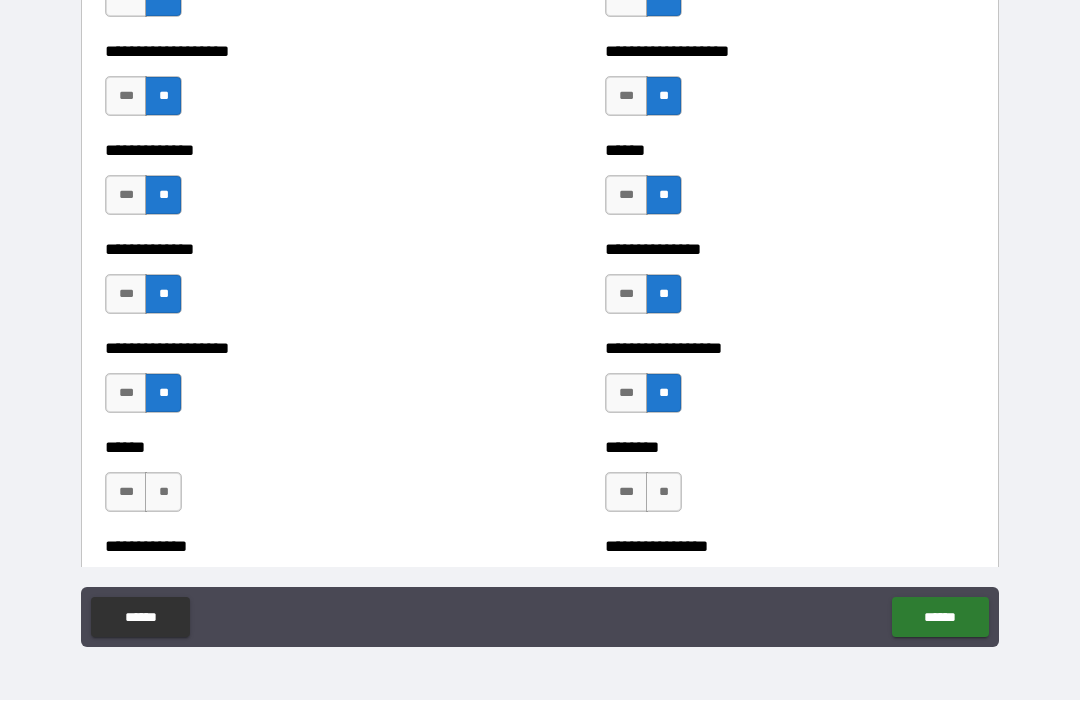 click on "***" at bounding box center (126, 493) 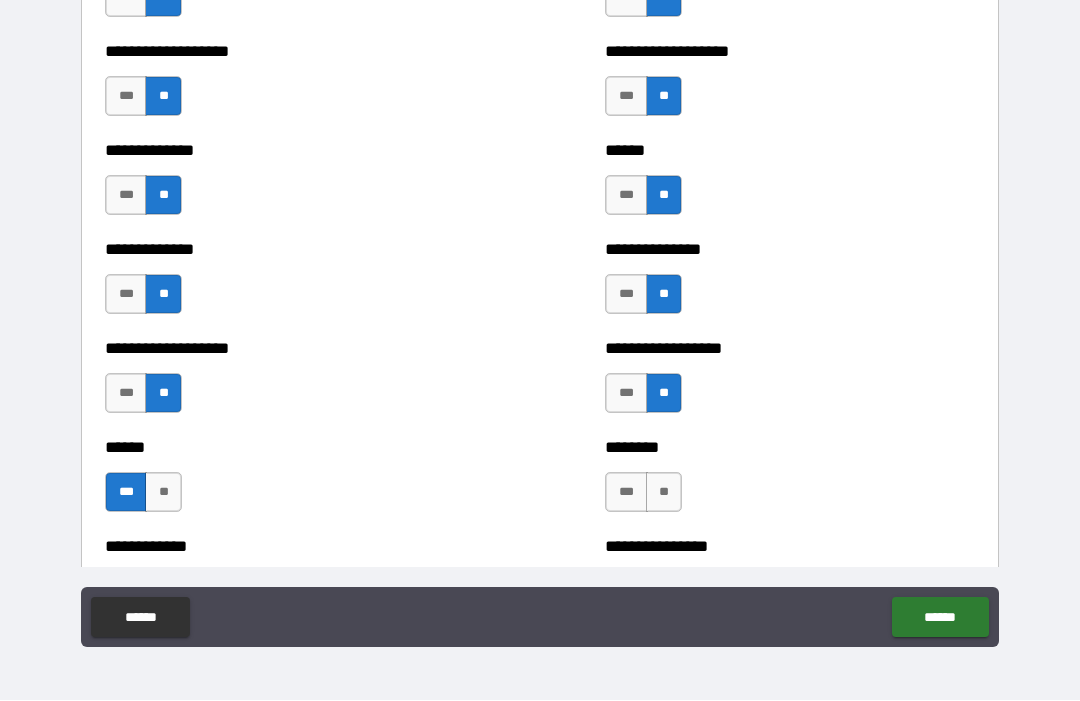 click on "**" at bounding box center [664, 493] 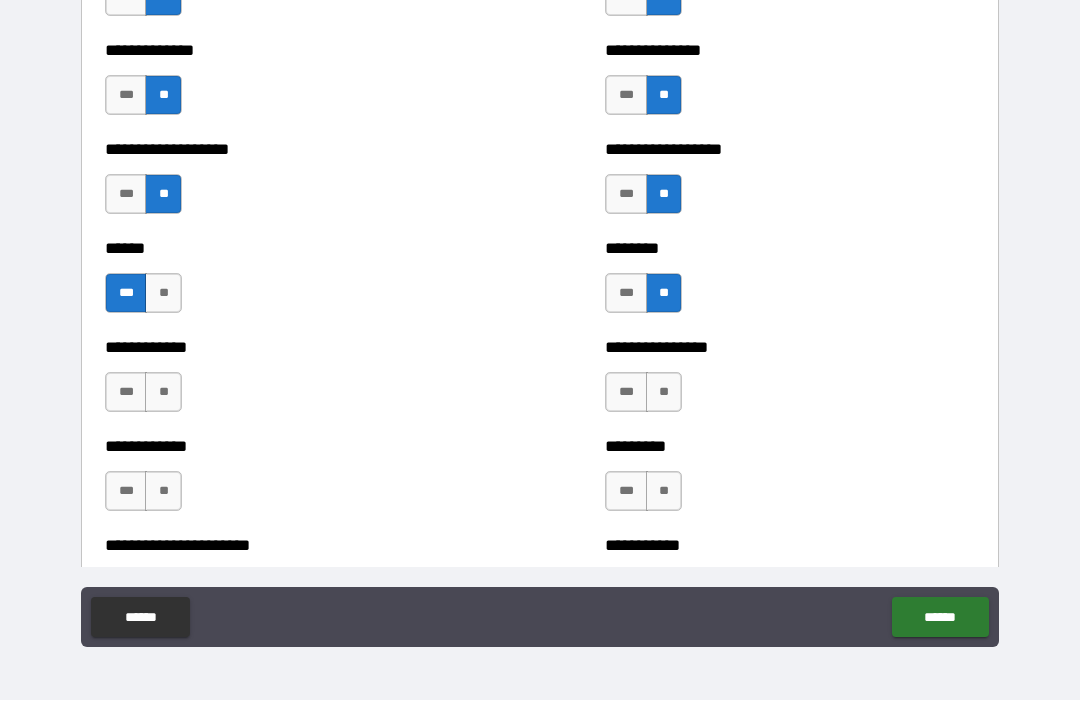 scroll, scrollTop: 4832, scrollLeft: 0, axis: vertical 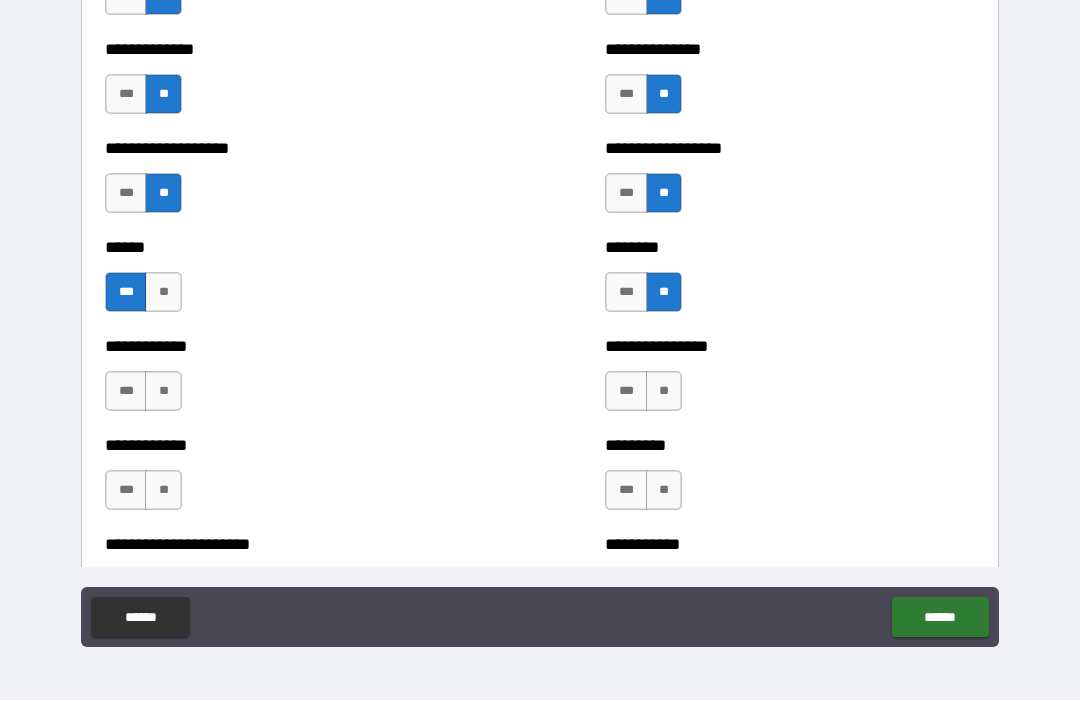click on "**" at bounding box center [163, 392] 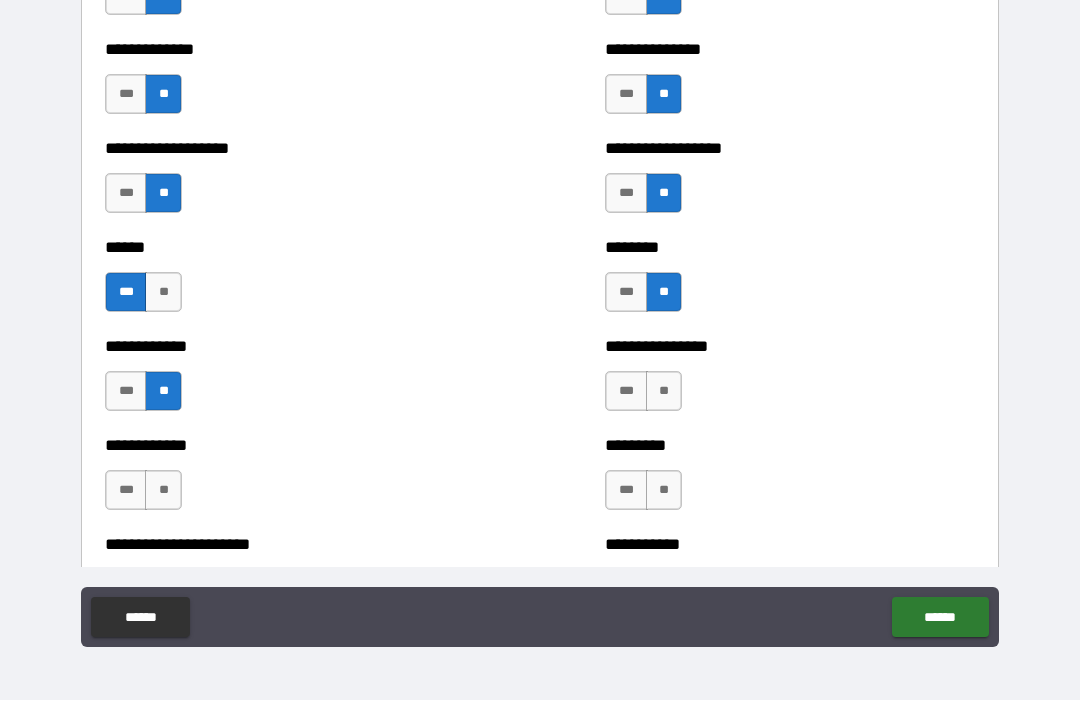 click on "**" at bounding box center (664, 392) 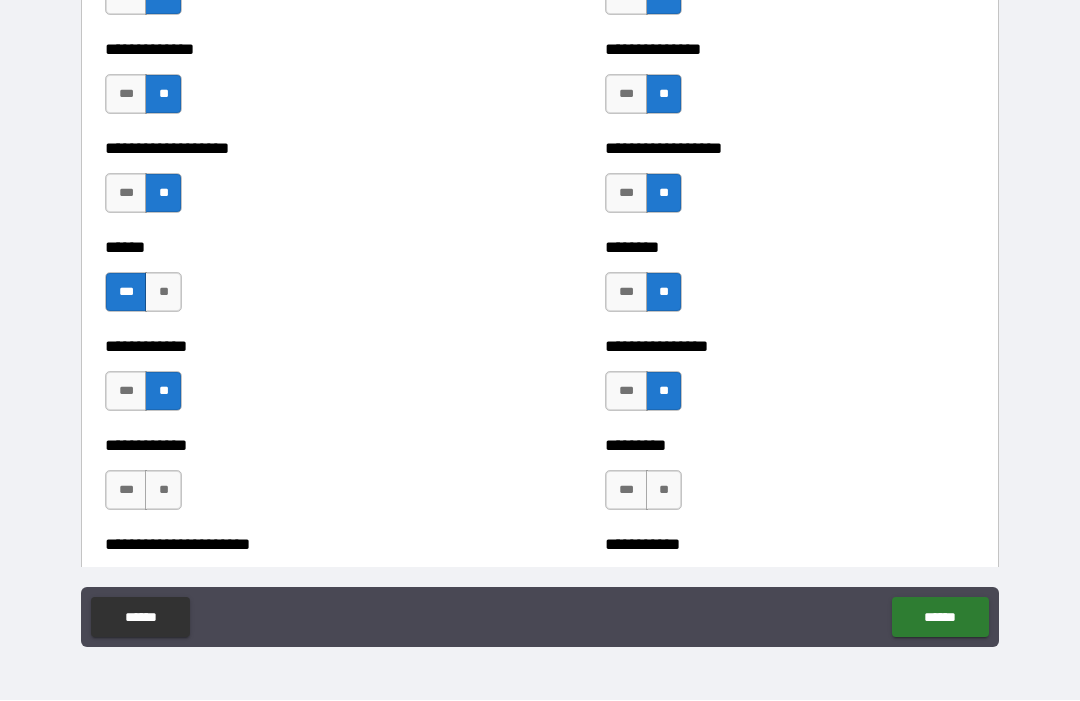 click on "**" at bounding box center (163, 491) 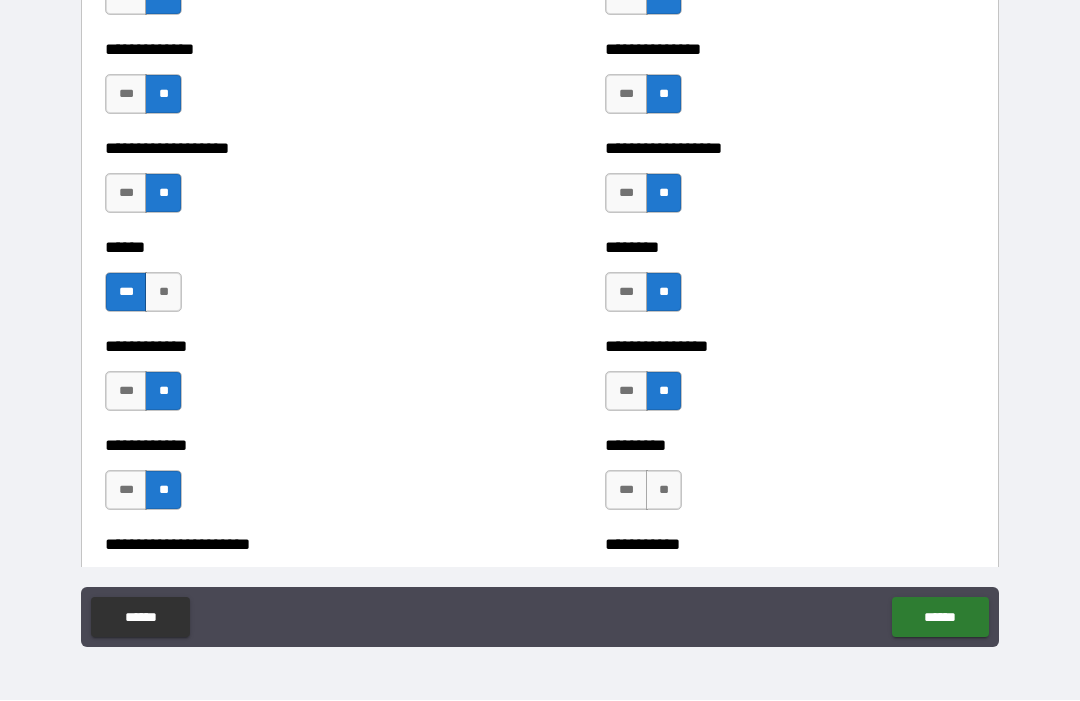 click on "***" at bounding box center [626, 491] 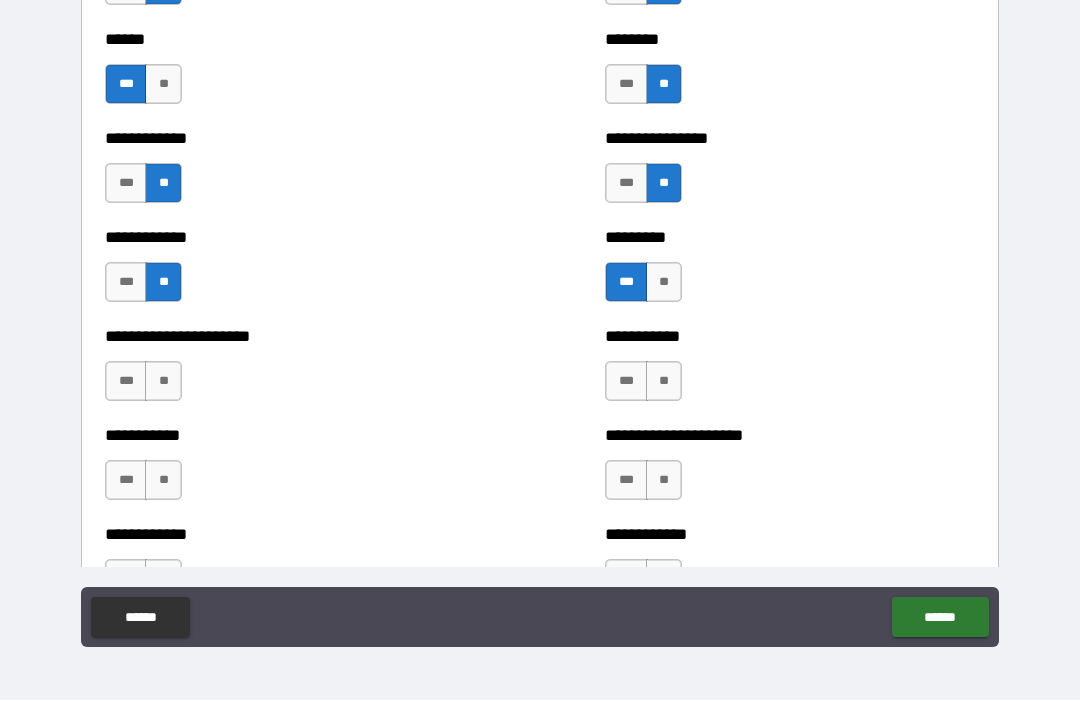 scroll, scrollTop: 5065, scrollLeft: 0, axis: vertical 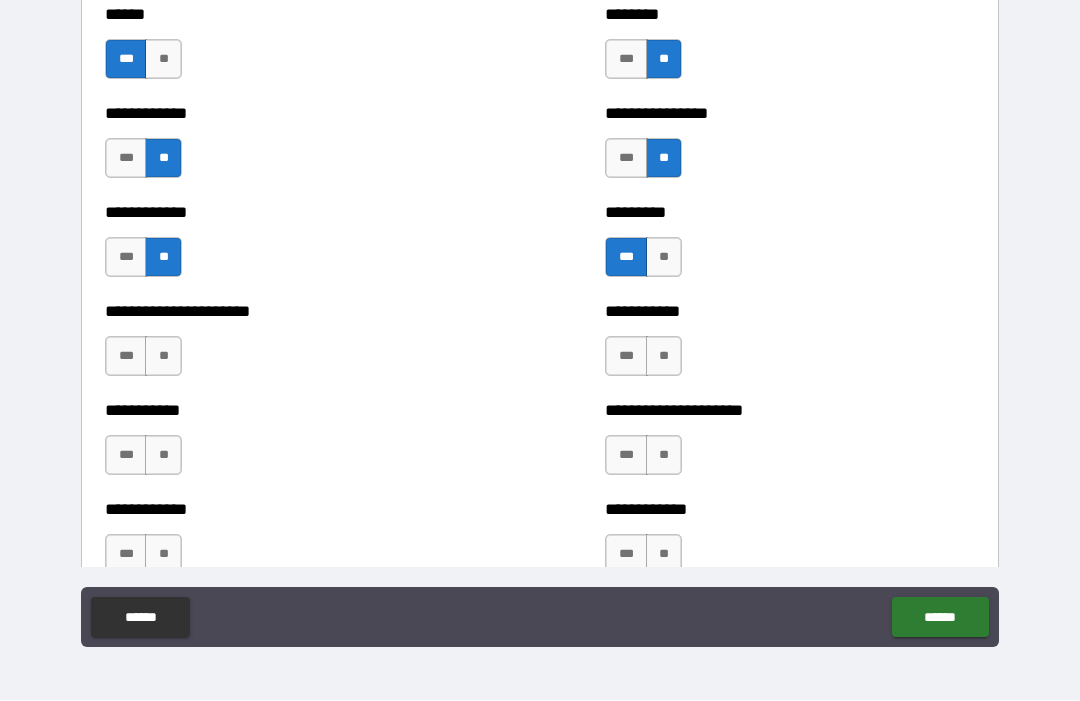 click on "**********" at bounding box center [290, 347] 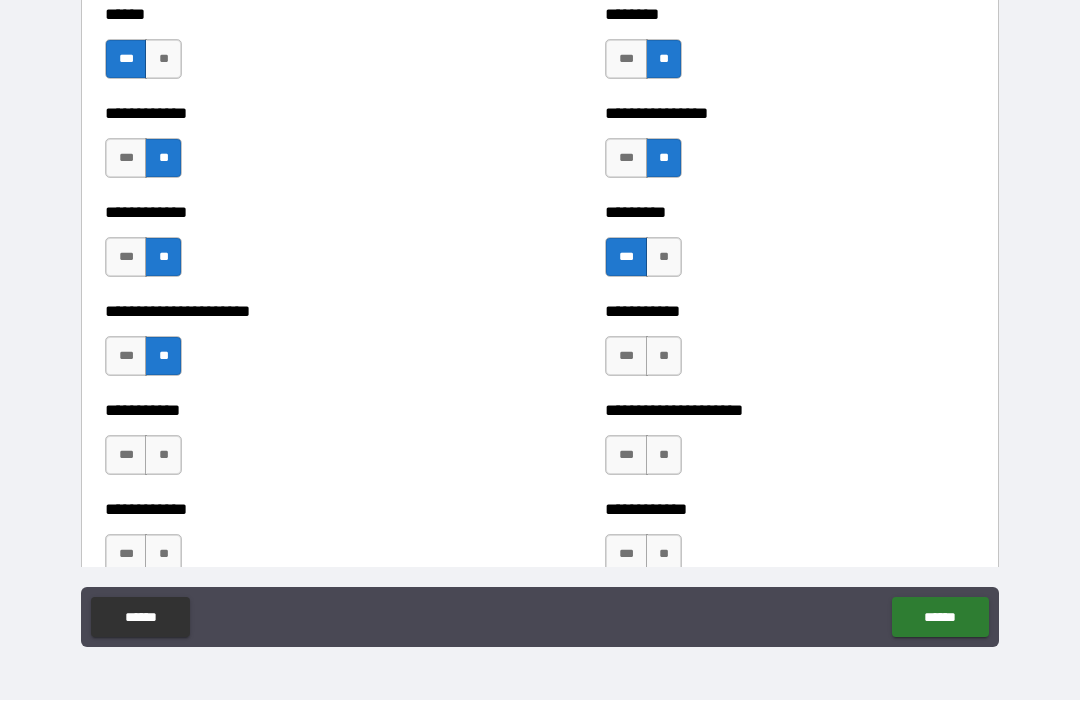 click on "***" at bounding box center (626, 357) 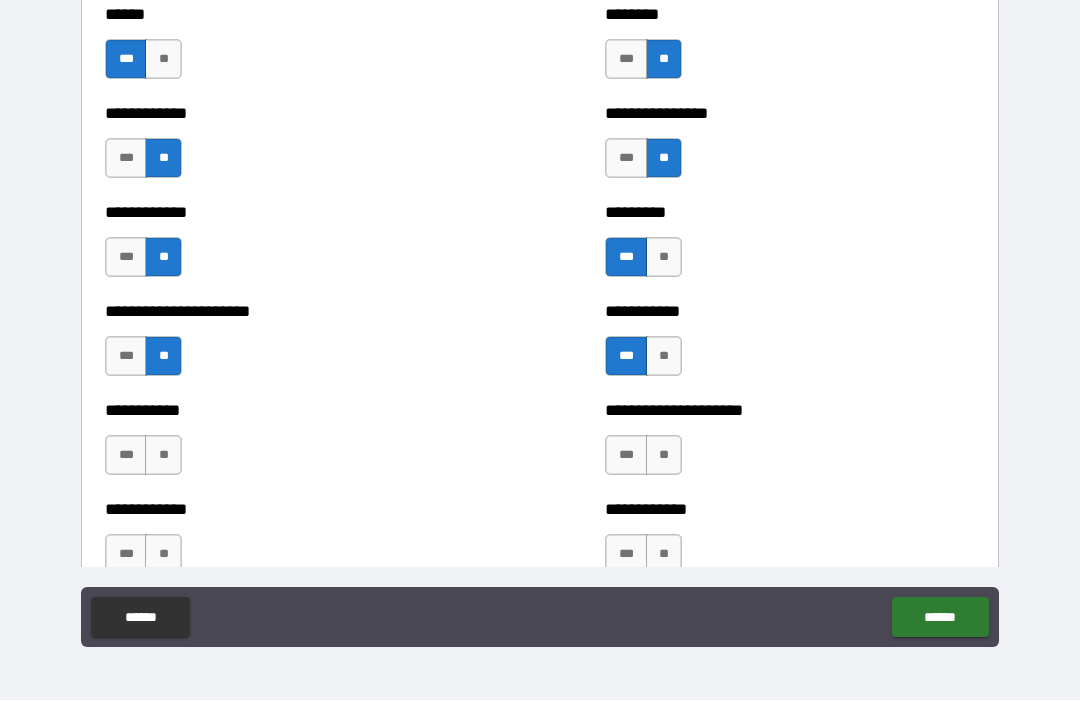 click on "**" at bounding box center [163, 456] 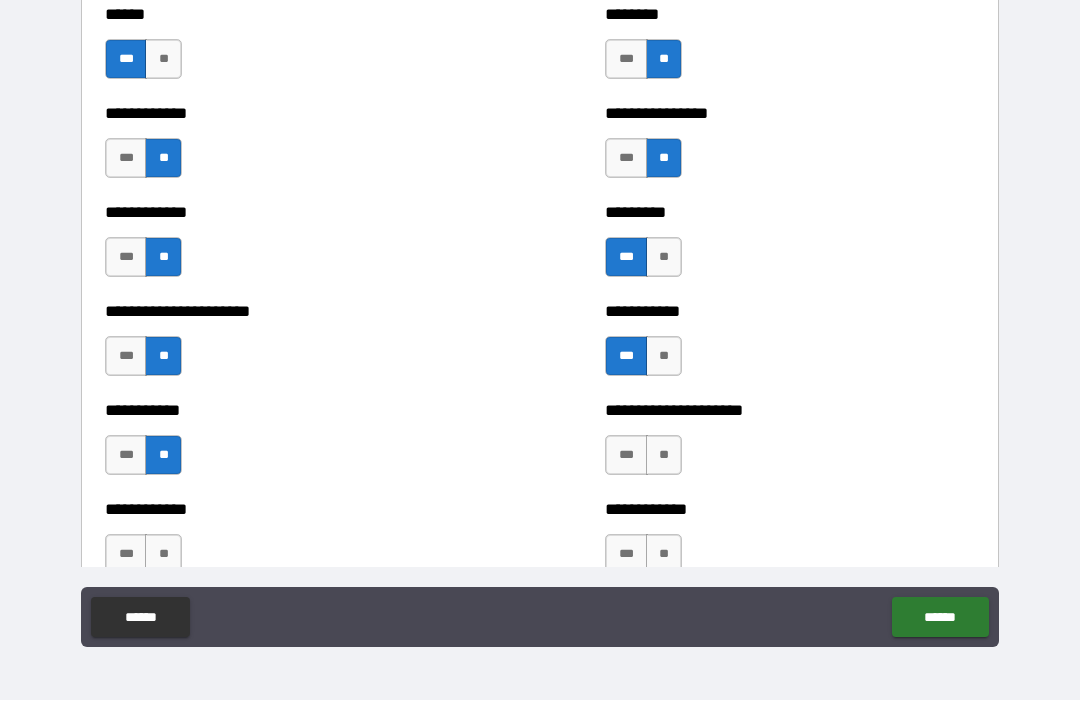 click on "**" at bounding box center (664, 456) 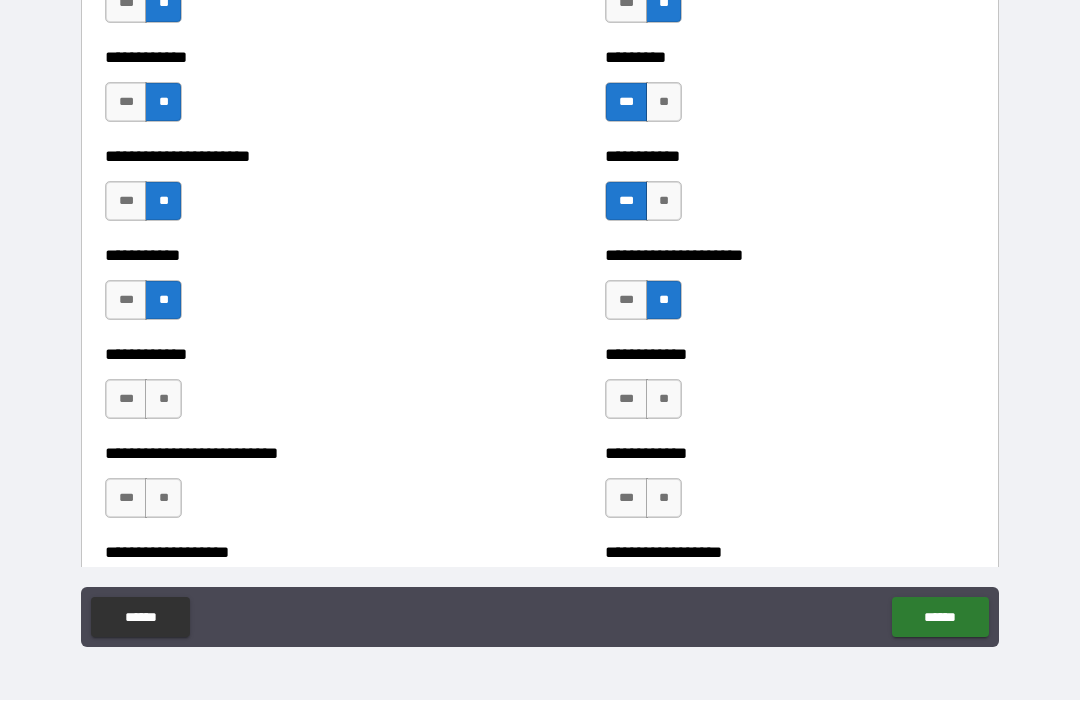 scroll, scrollTop: 5223, scrollLeft: 0, axis: vertical 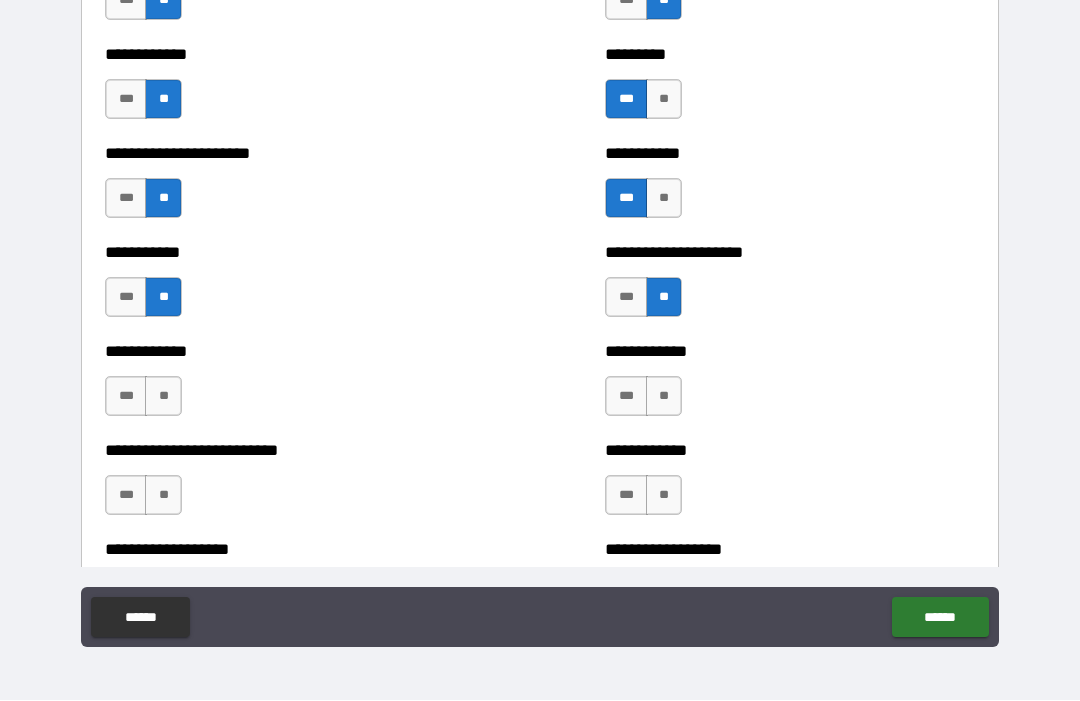 click on "**" at bounding box center (163, 397) 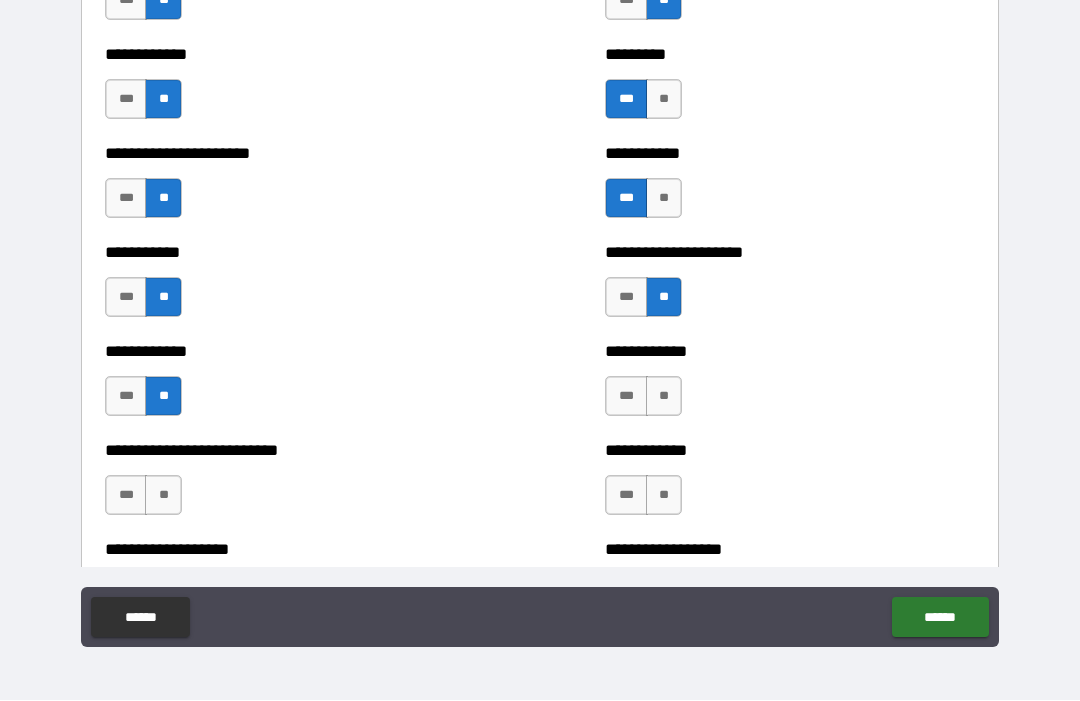 click on "**" at bounding box center (664, 397) 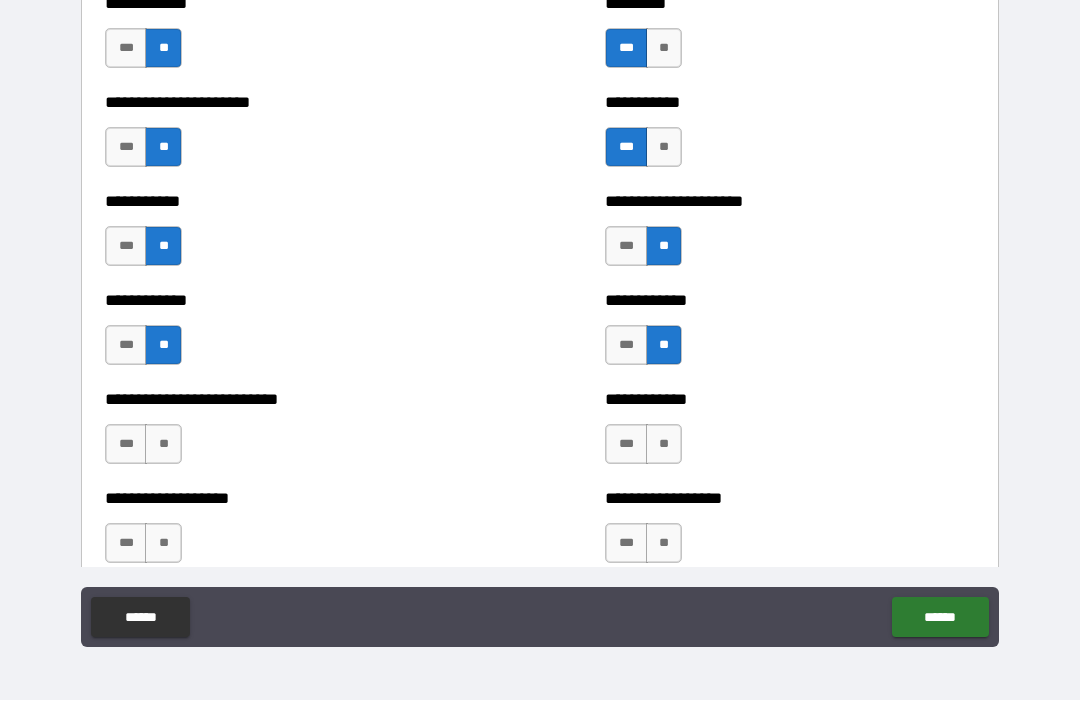 scroll, scrollTop: 5289, scrollLeft: 0, axis: vertical 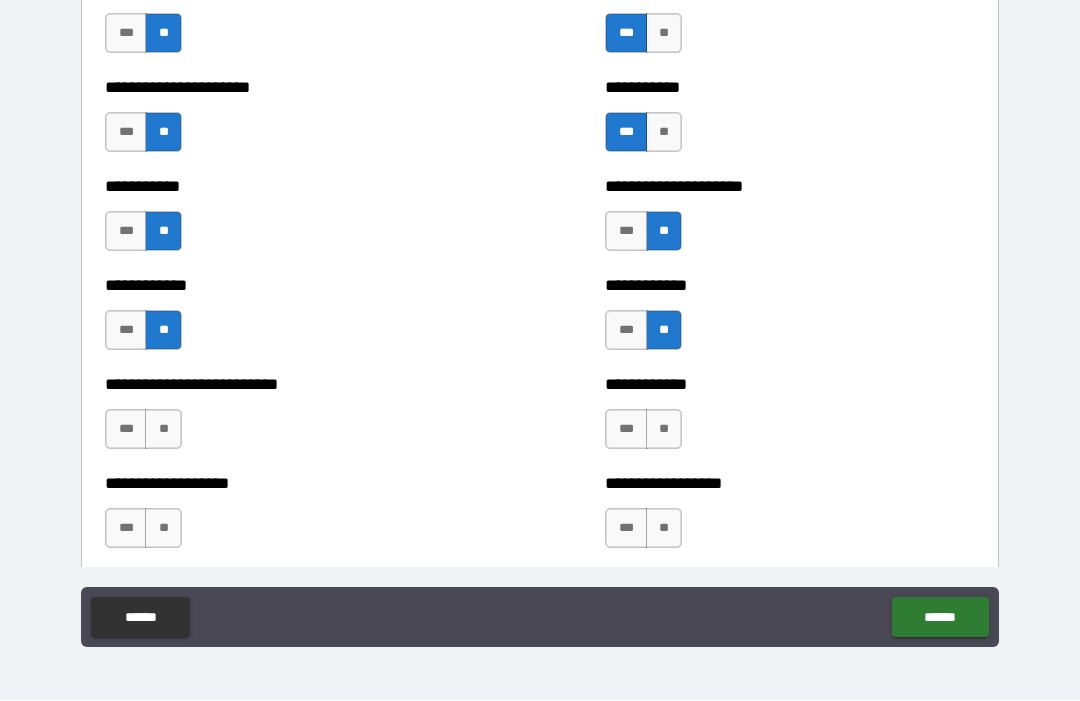 click on "***" at bounding box center (126, 430) 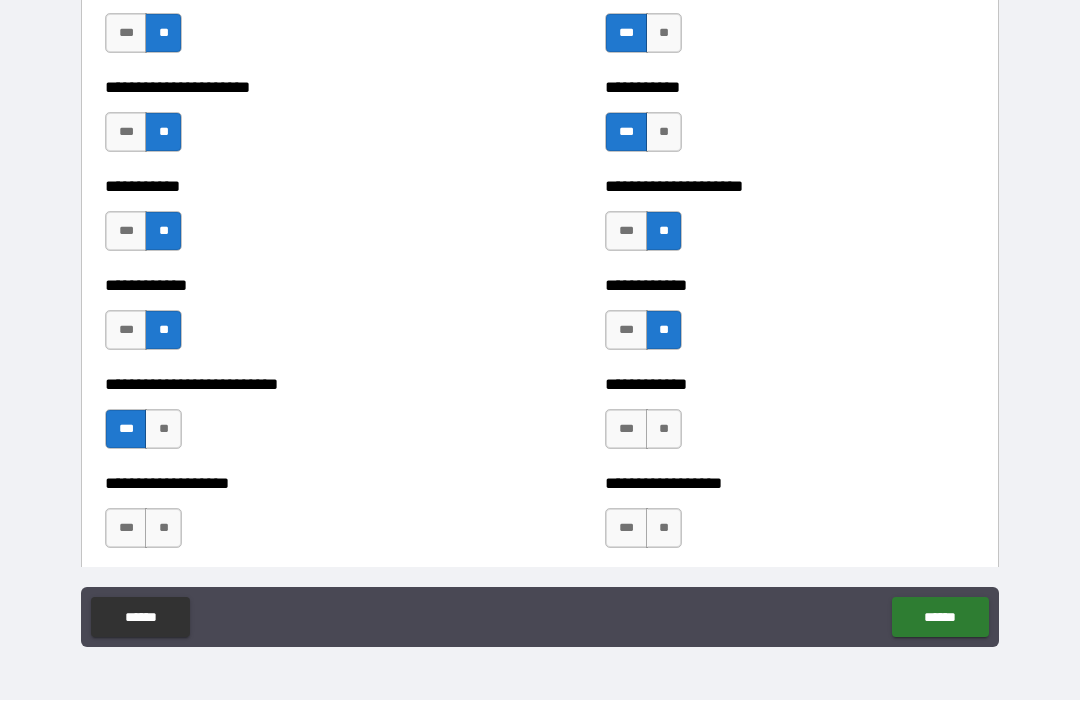 click on "**" at bounding box center [664, 430] 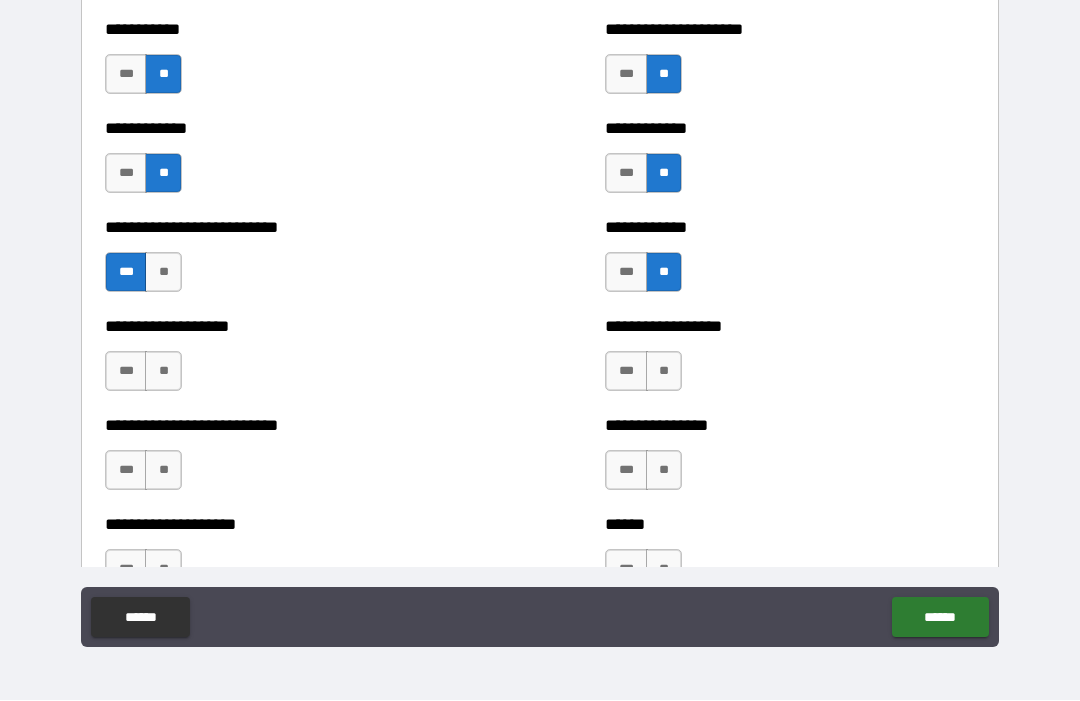 scroll, scrollTop: 5451, scrollLeft: 0, axis: vertical 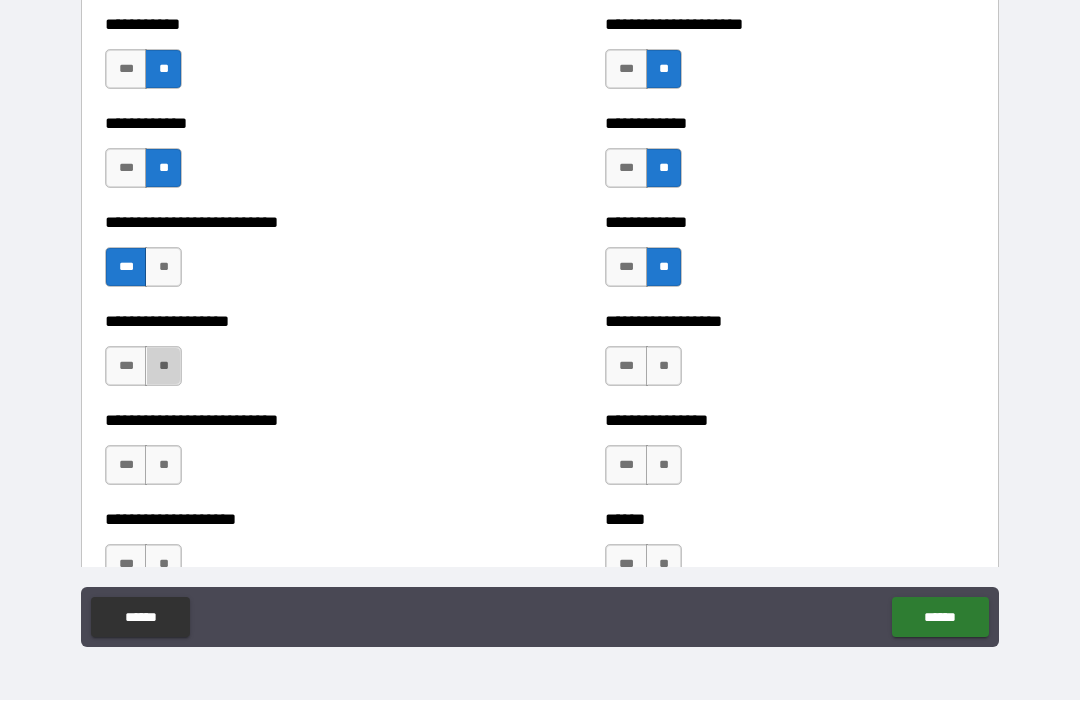 click on "**" at bounding box center (163, 367) 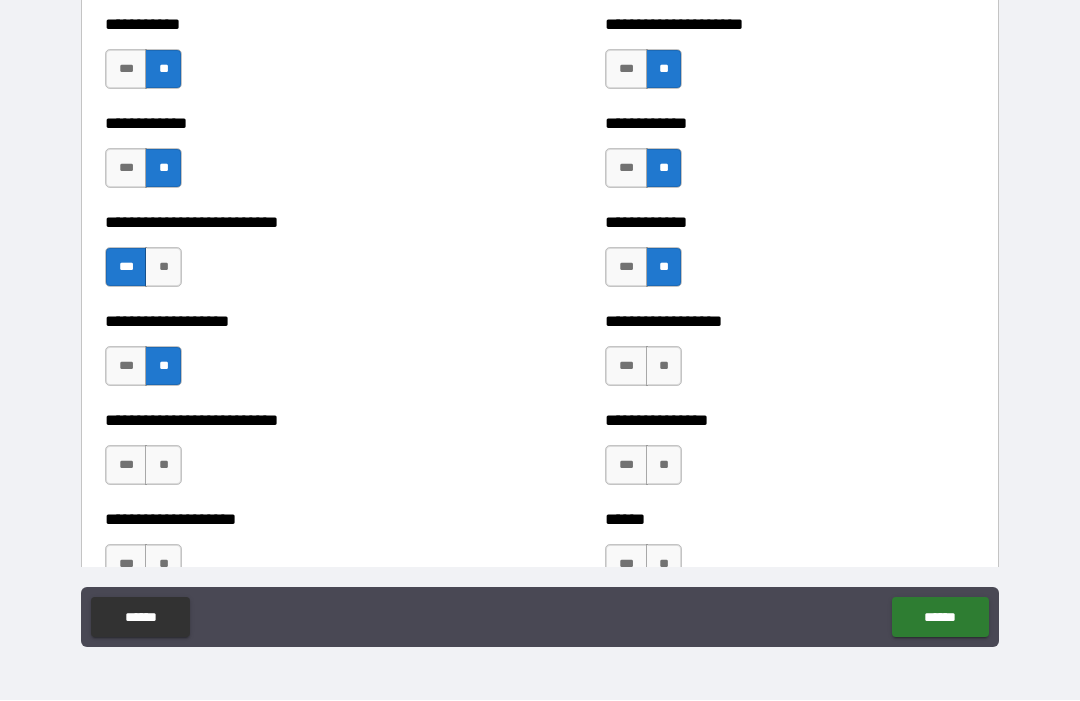 click on "***" at bounding box center (626, 367) 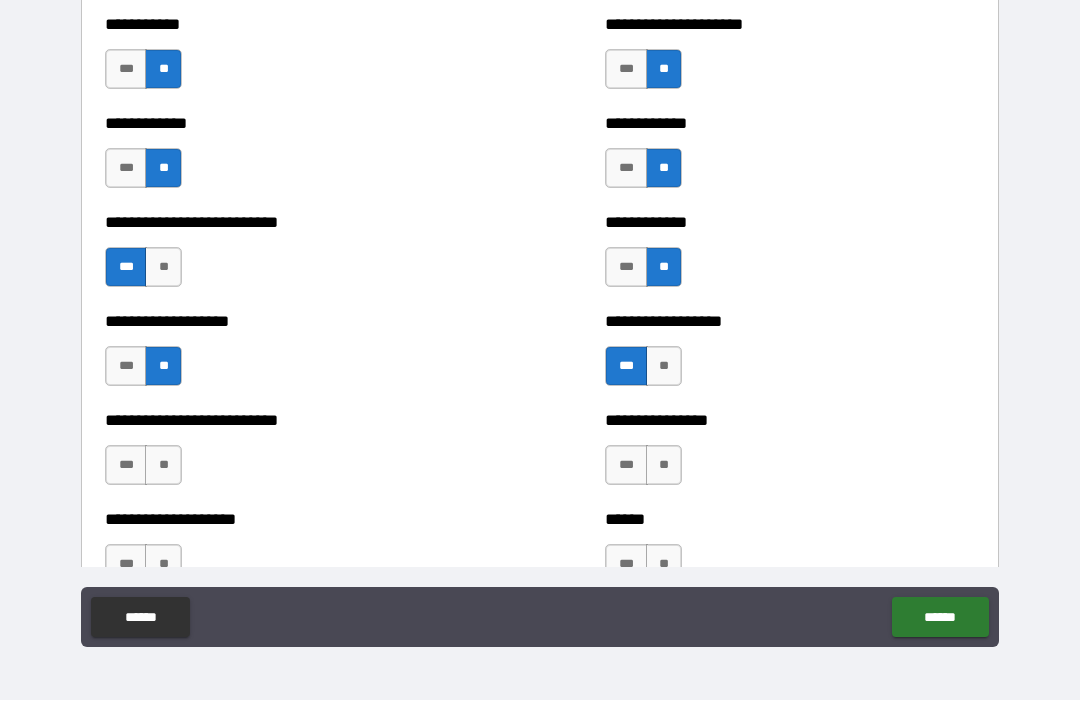 click on "**" at bounding box center (163, 466) 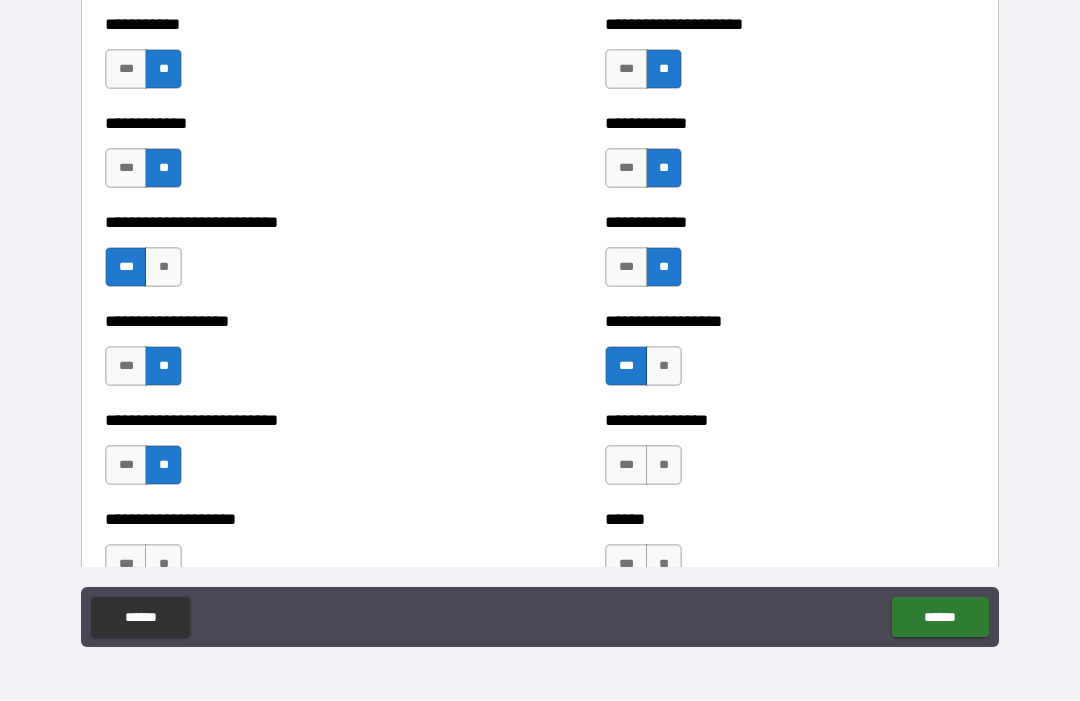 click on "**" at bounding box center (664, 466) 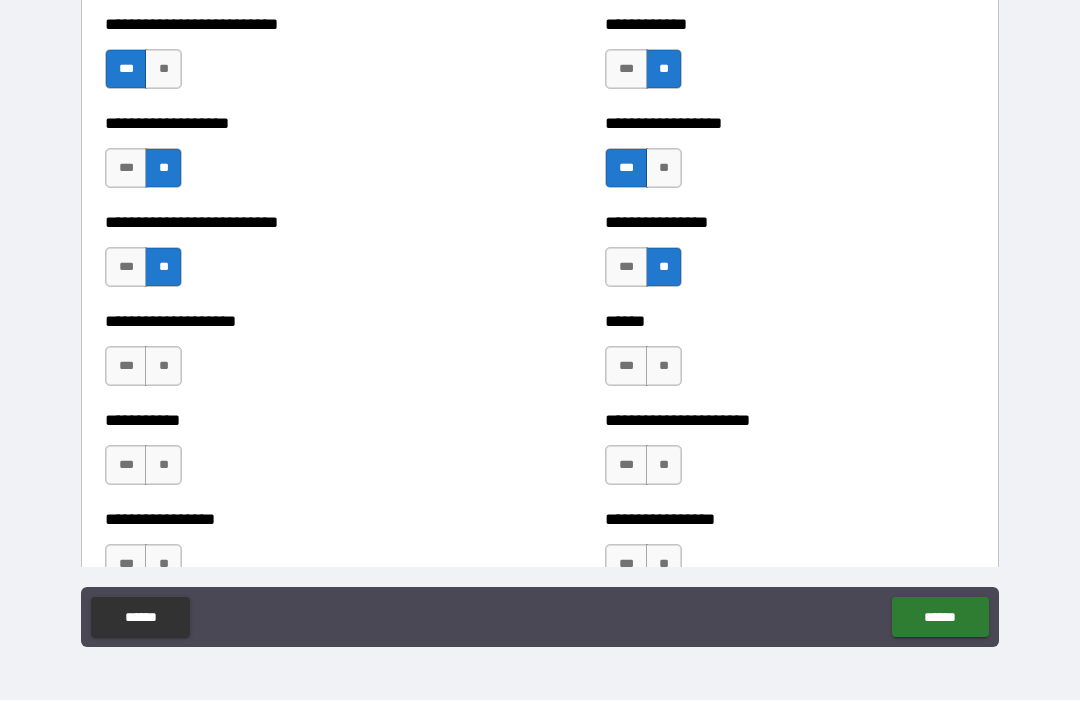 scroll, scrollTop: 5657, scrollLeft: 0, axis: vertical 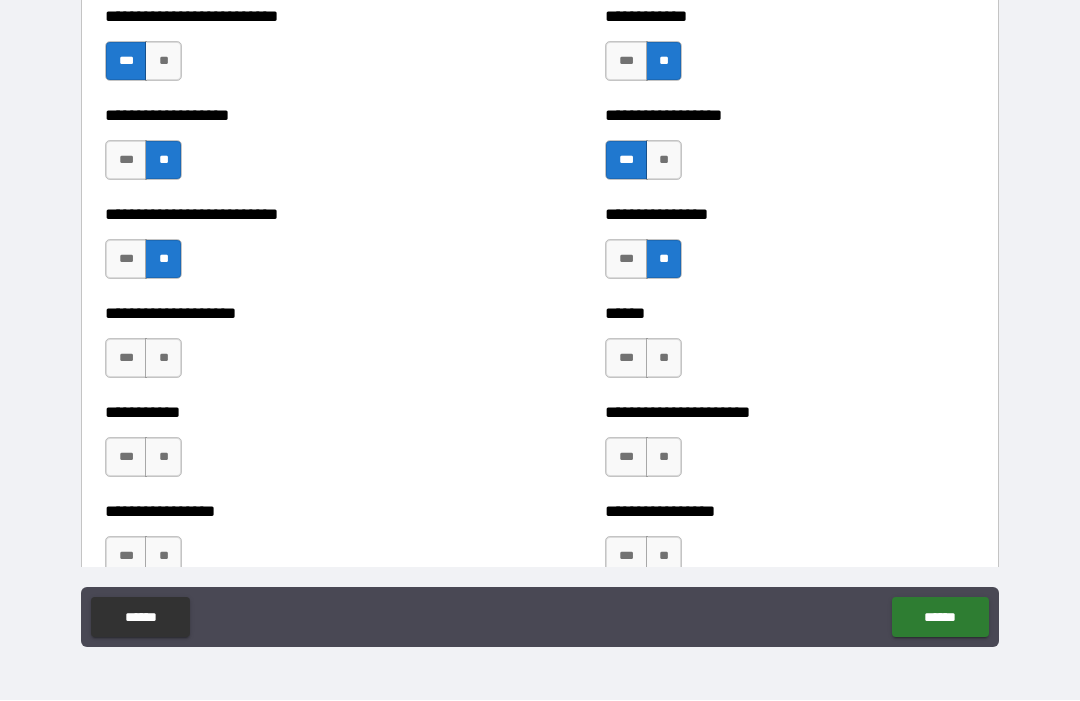 click on "**" at bounding box center [163, 359] 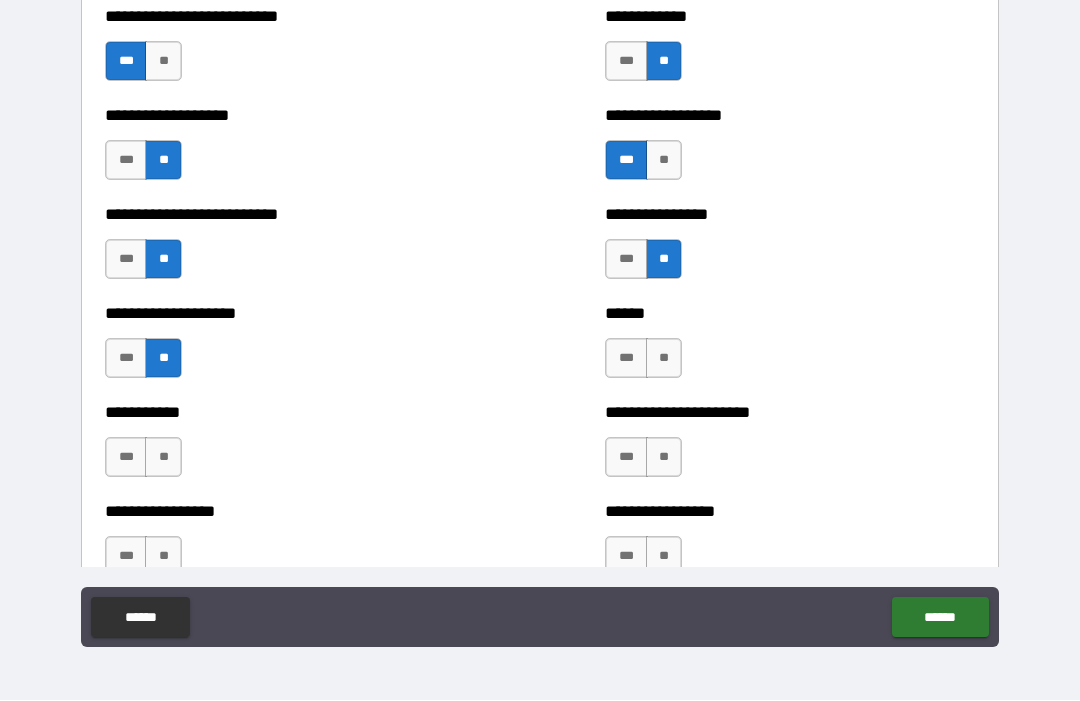 click on "**" at bounding box center [664, 359] 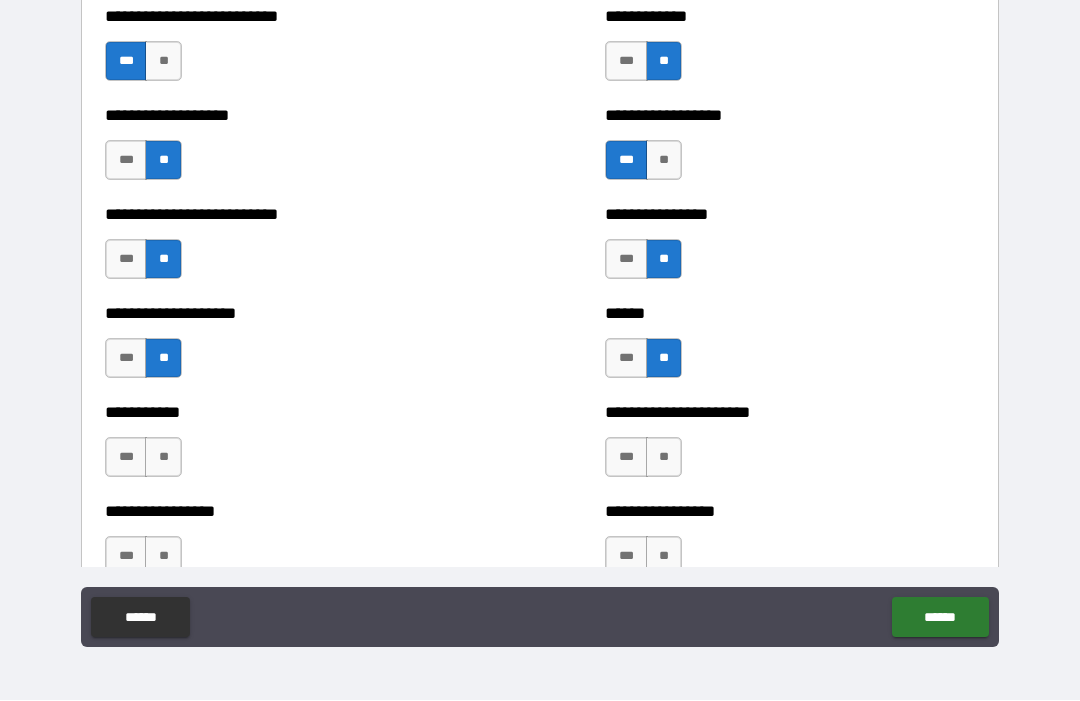click on "**" at bounding box center (163, 458) 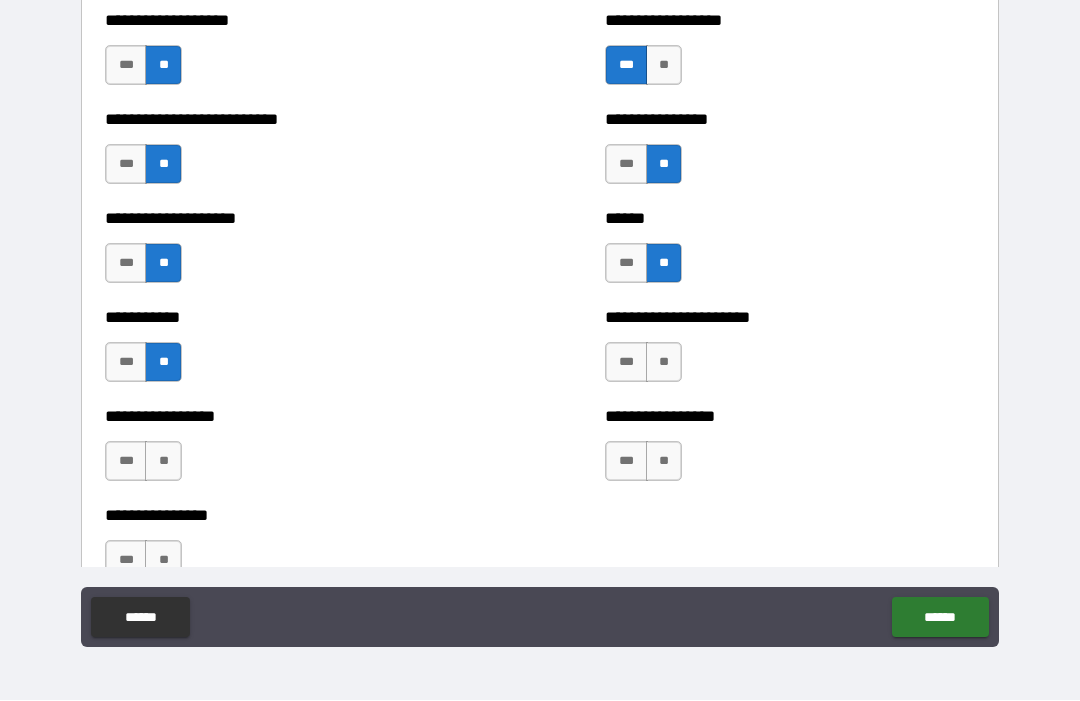 scroll, scrollTop: 5759, scrollLeft: 0, axis: vertical 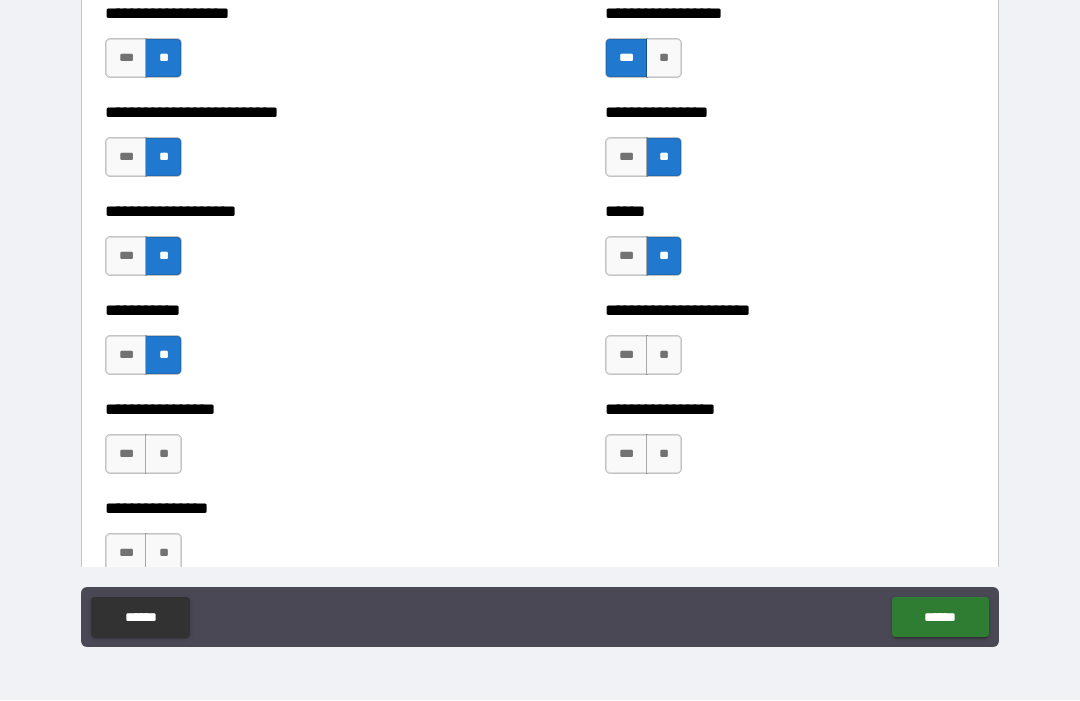 click on "**" at bounding box center [664, 356] 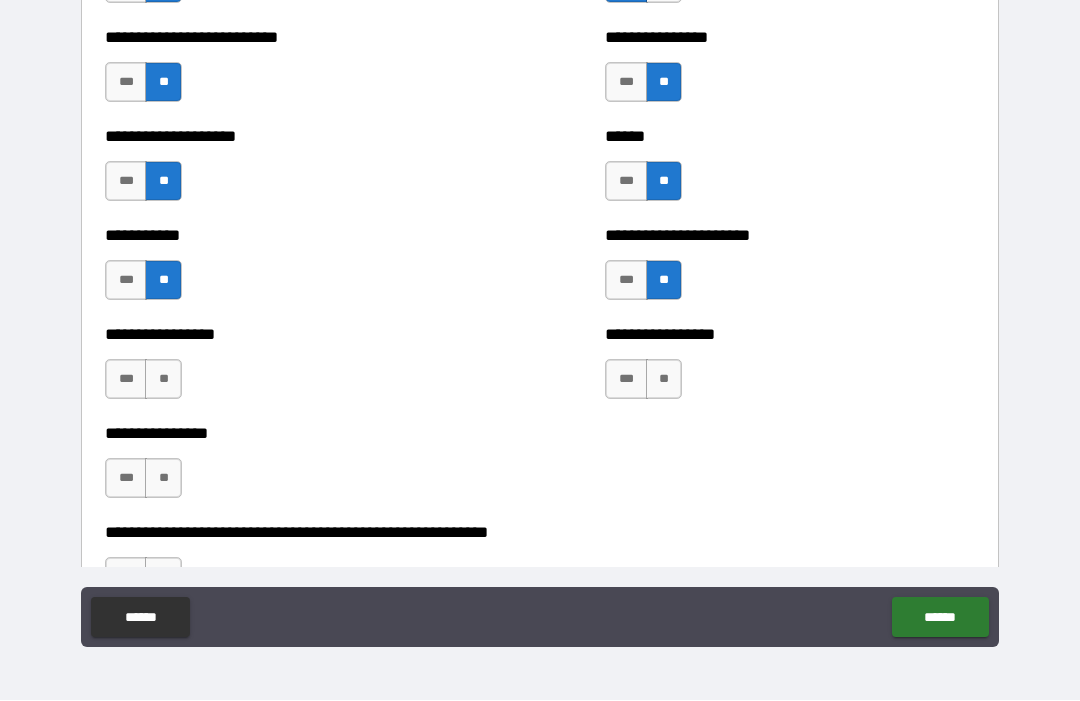 scroll, scrollTop: 5833, scrollLeft: 0, axis: vertical 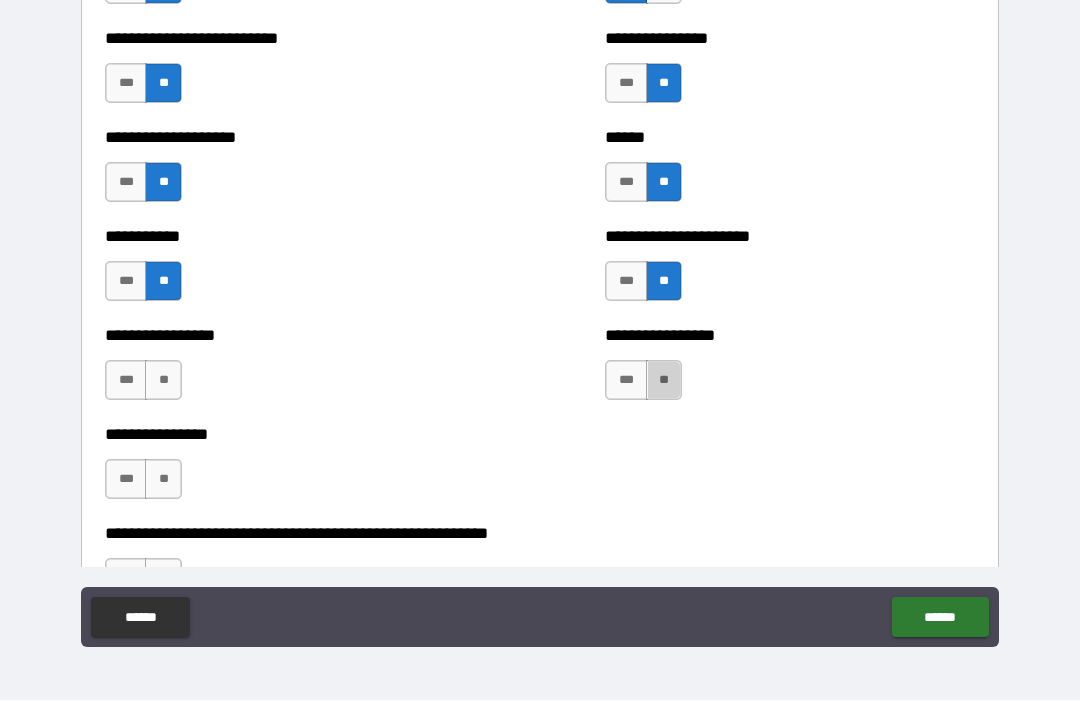 click on "**" at bounding box center [664, 381] 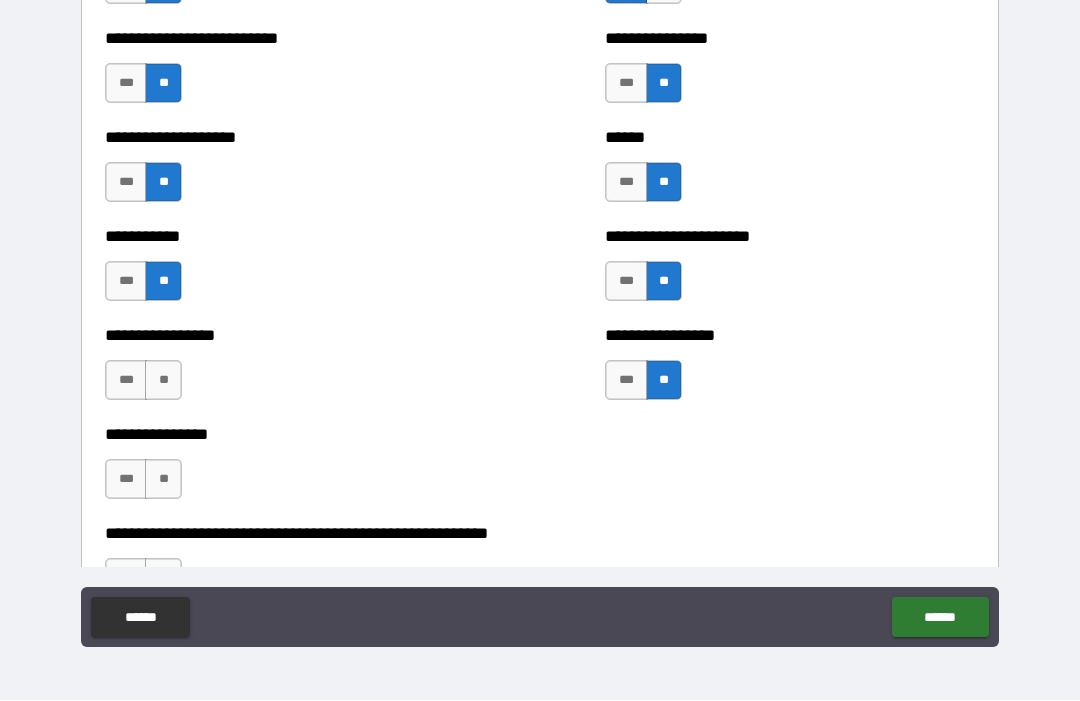 click on "**" at bounding box center [163, 381] 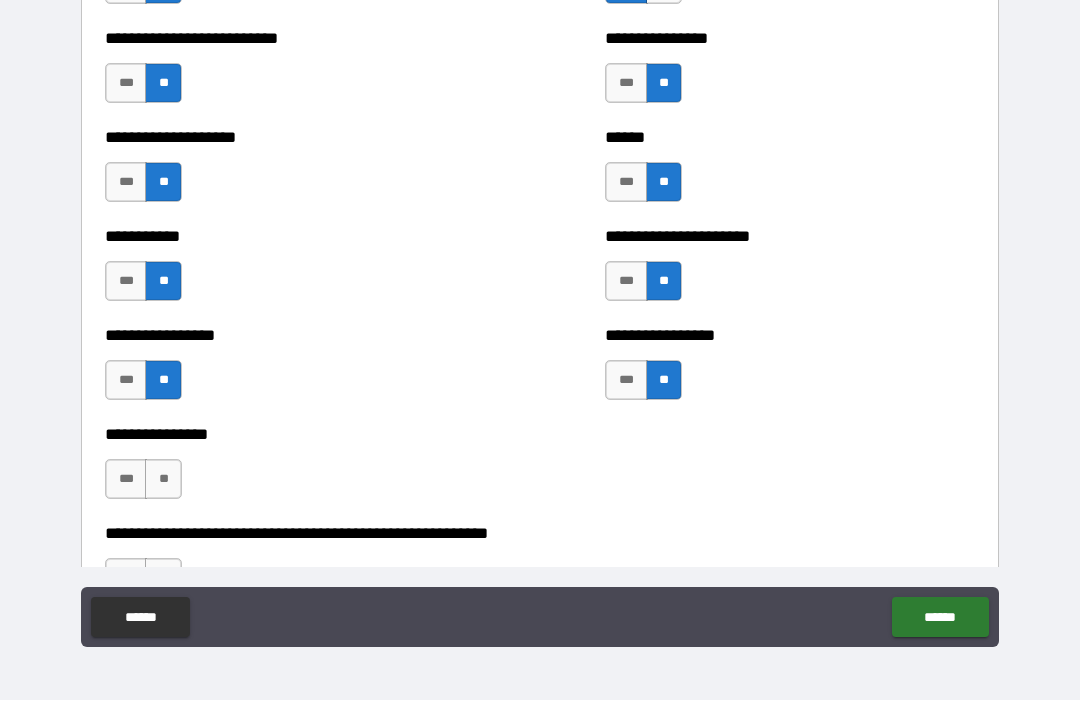 click on "**" at bounding box center (163, 480) 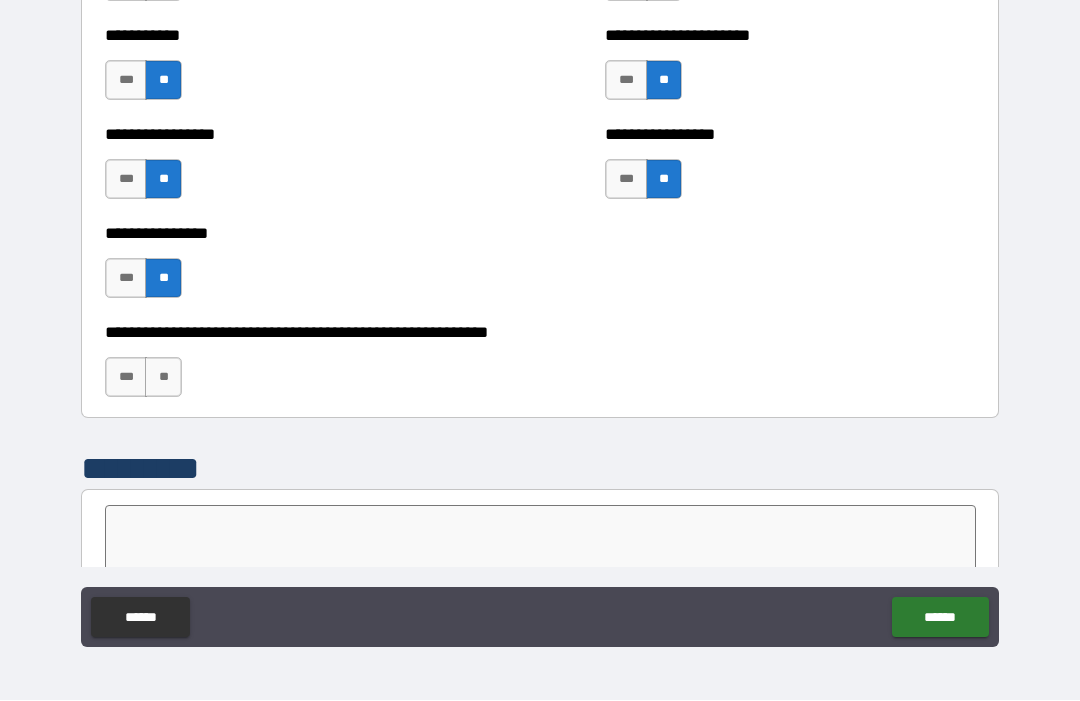 scroll, scrollTop: 6036, scrollLeft: 0, axis: vertical 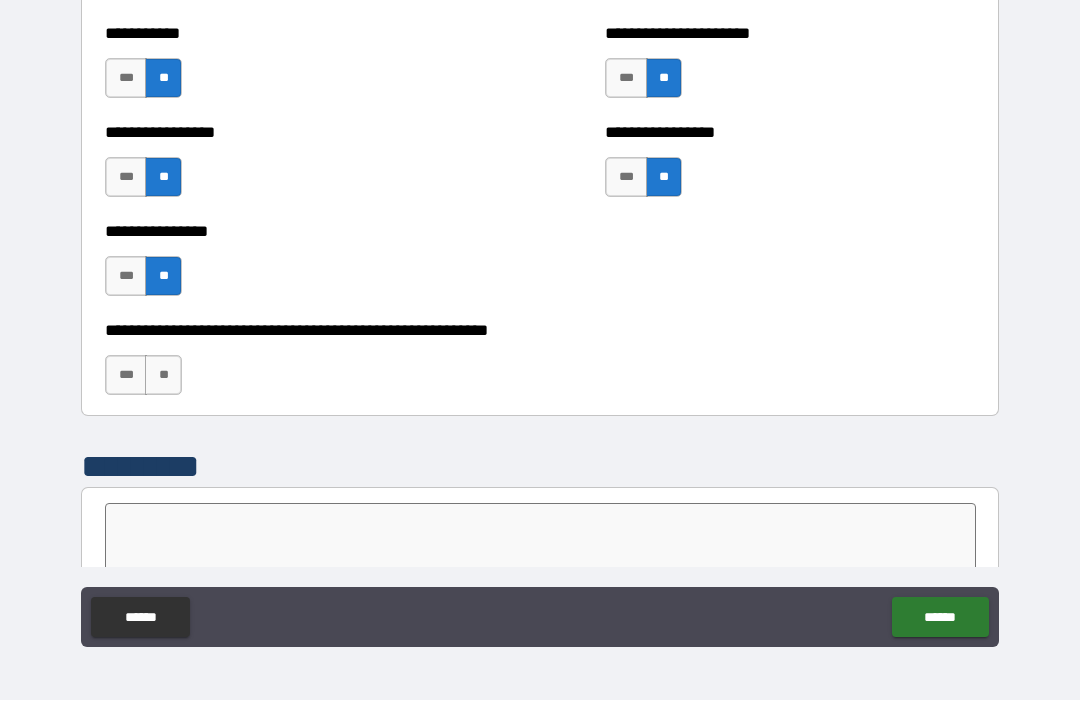 click on "**" at bounding box center (163, 376) 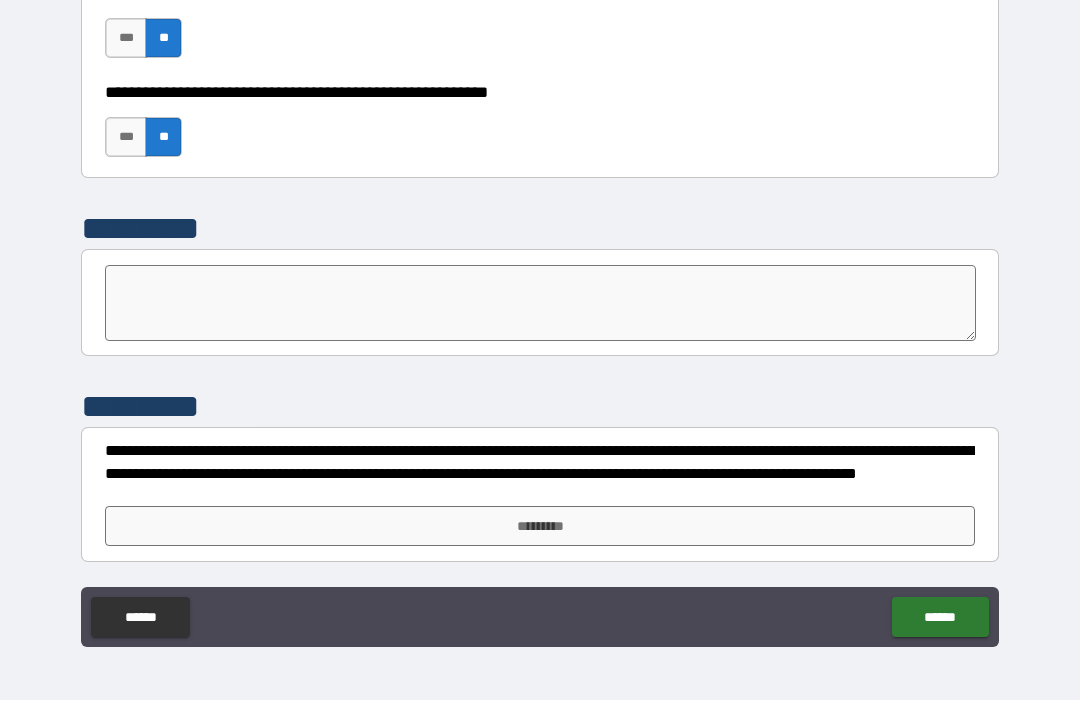 scroll, scrollTop: 6274, scrollLeft: 0, axis: vertical 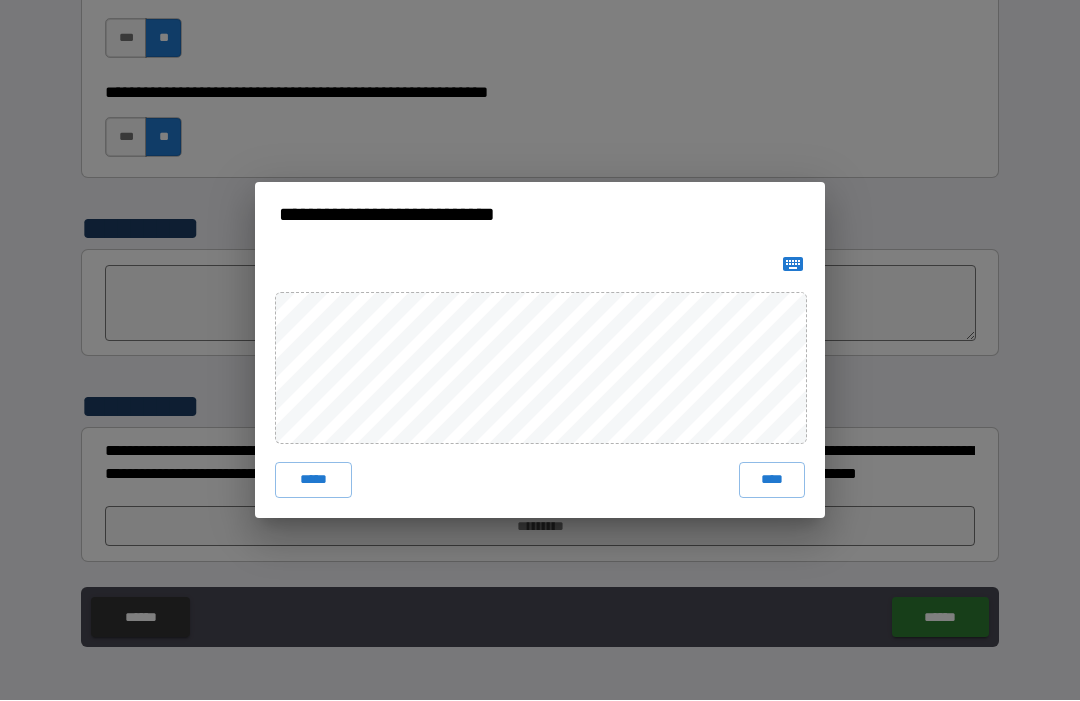 click on "****" at bounding box center (772, 481) 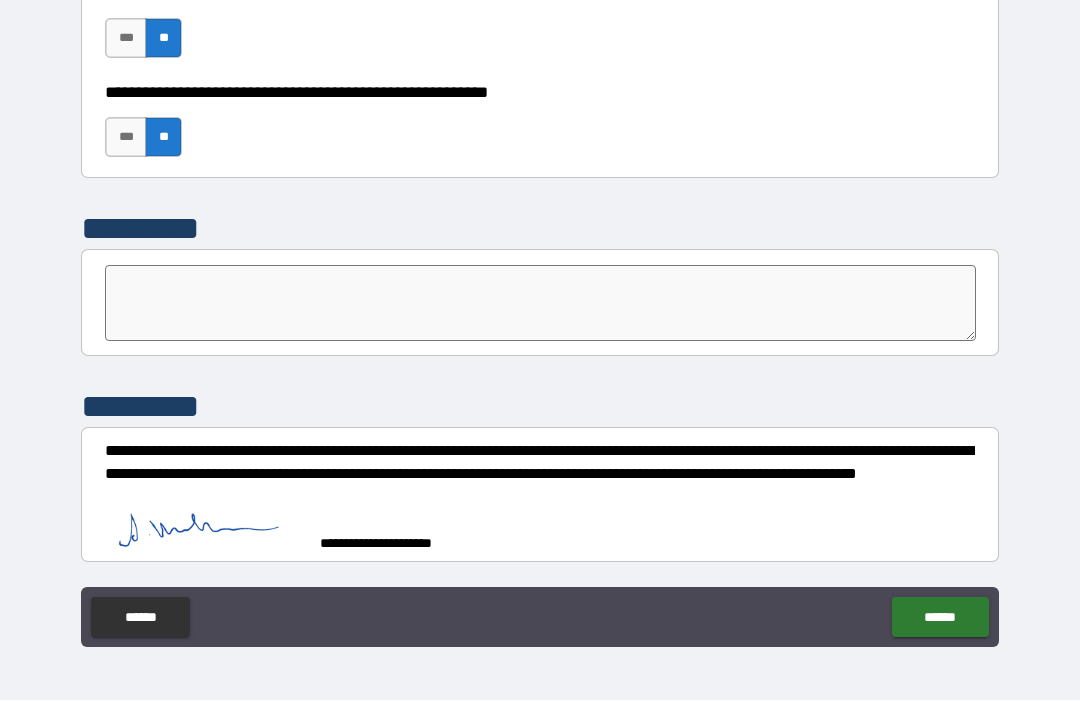 scroll, scrollTop: 6264, scrollLeft: 0, axis: vertical 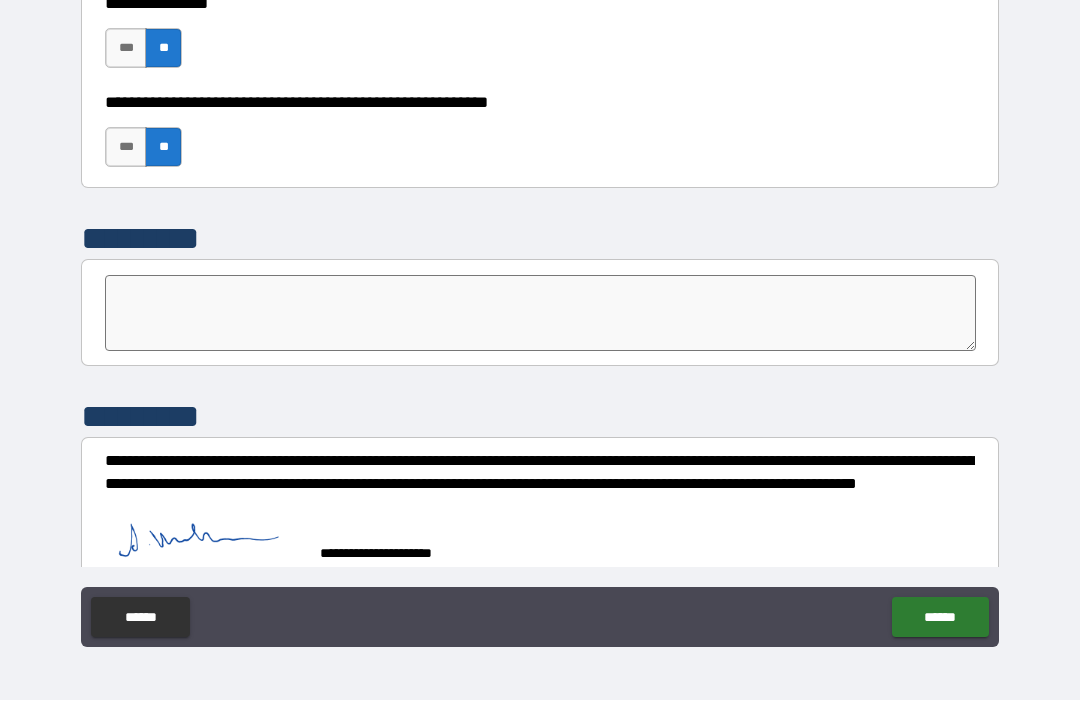 click on "******" at bounding box center [940, 618] 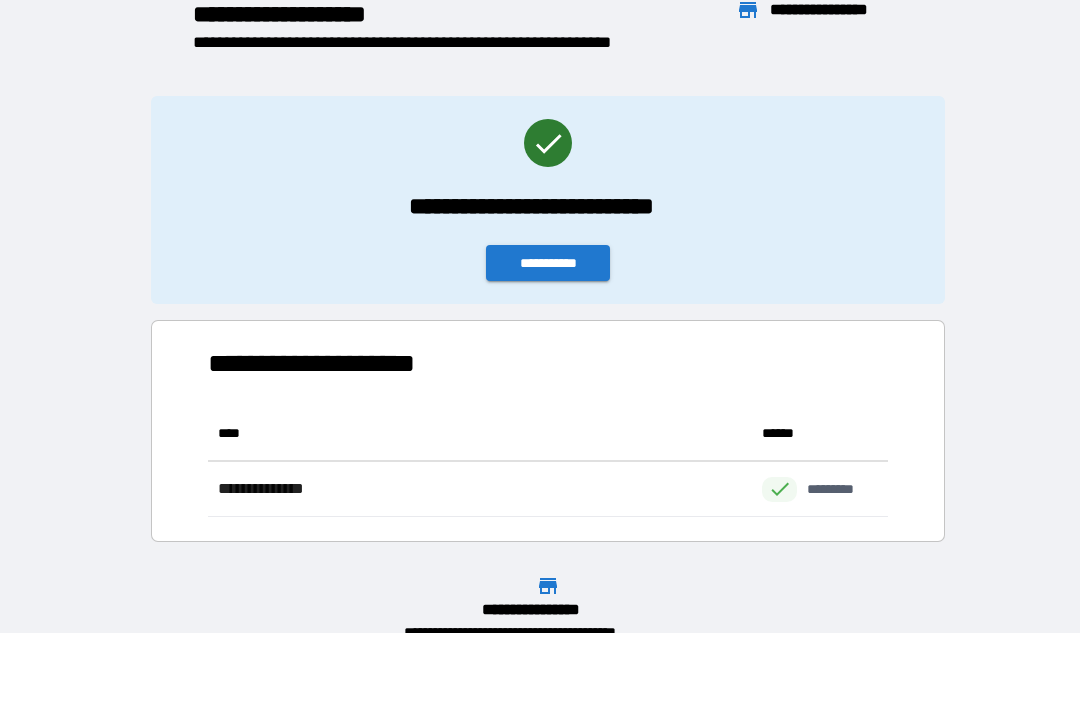 scroll, scrollTop: 1, scrollLeft: 1, axis: both 